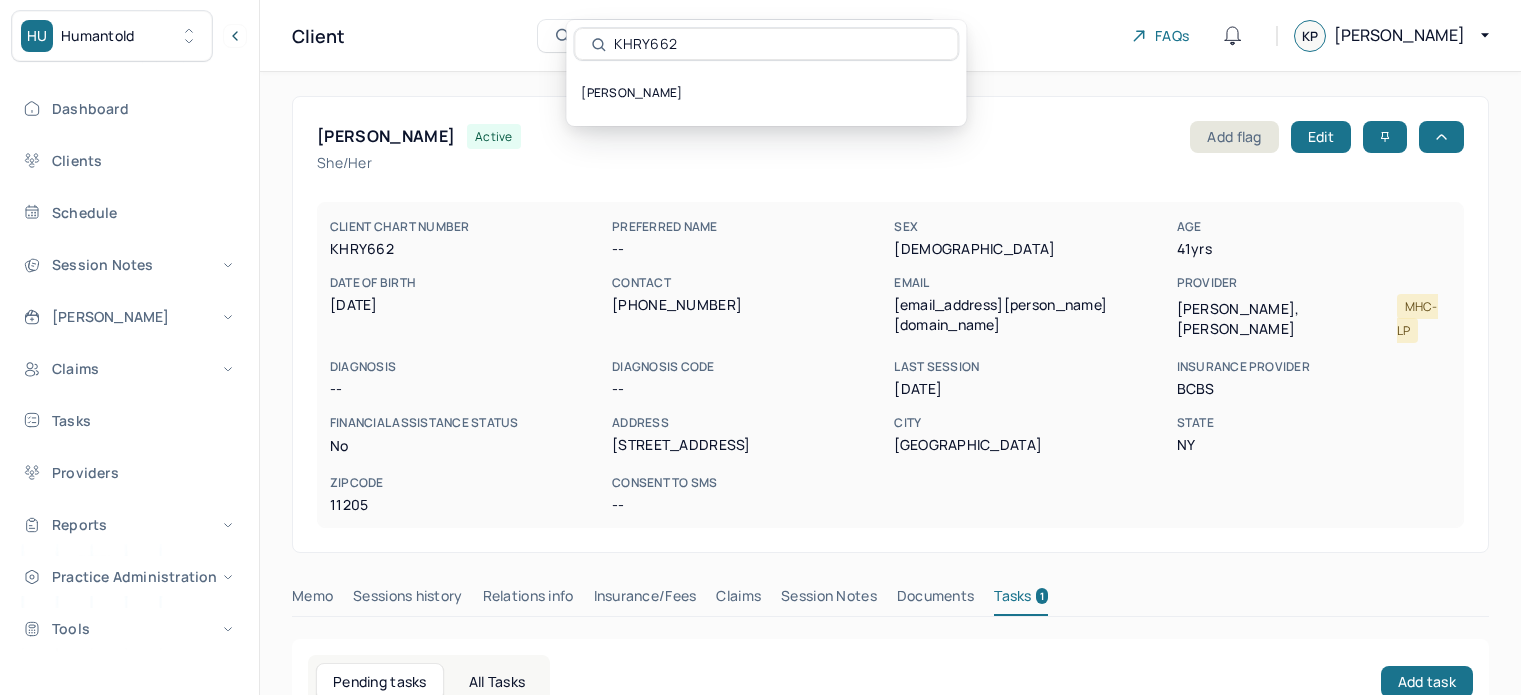 scroll, scrollTop: 0, scrollLeft: 0, axis: both 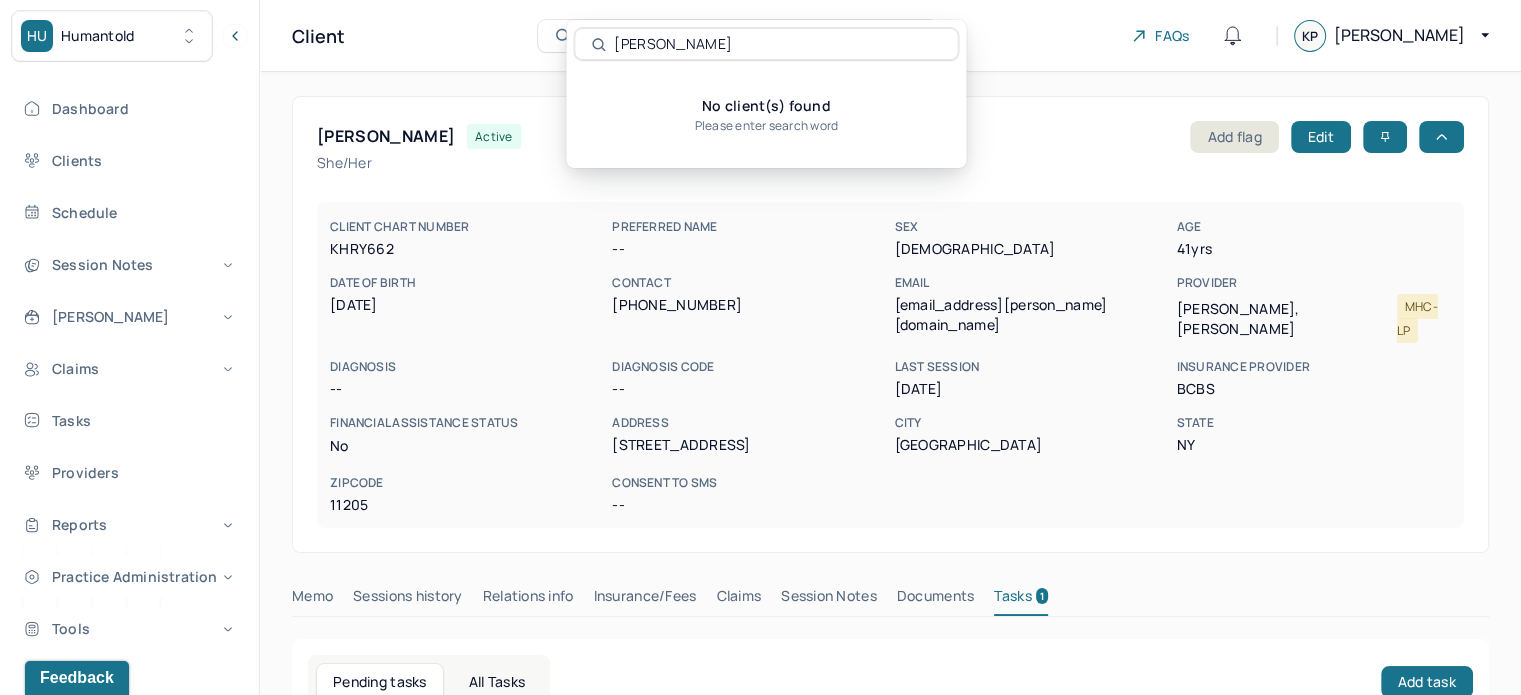 click on "[PERSON_NAME]" at bounding box center (777, 44) 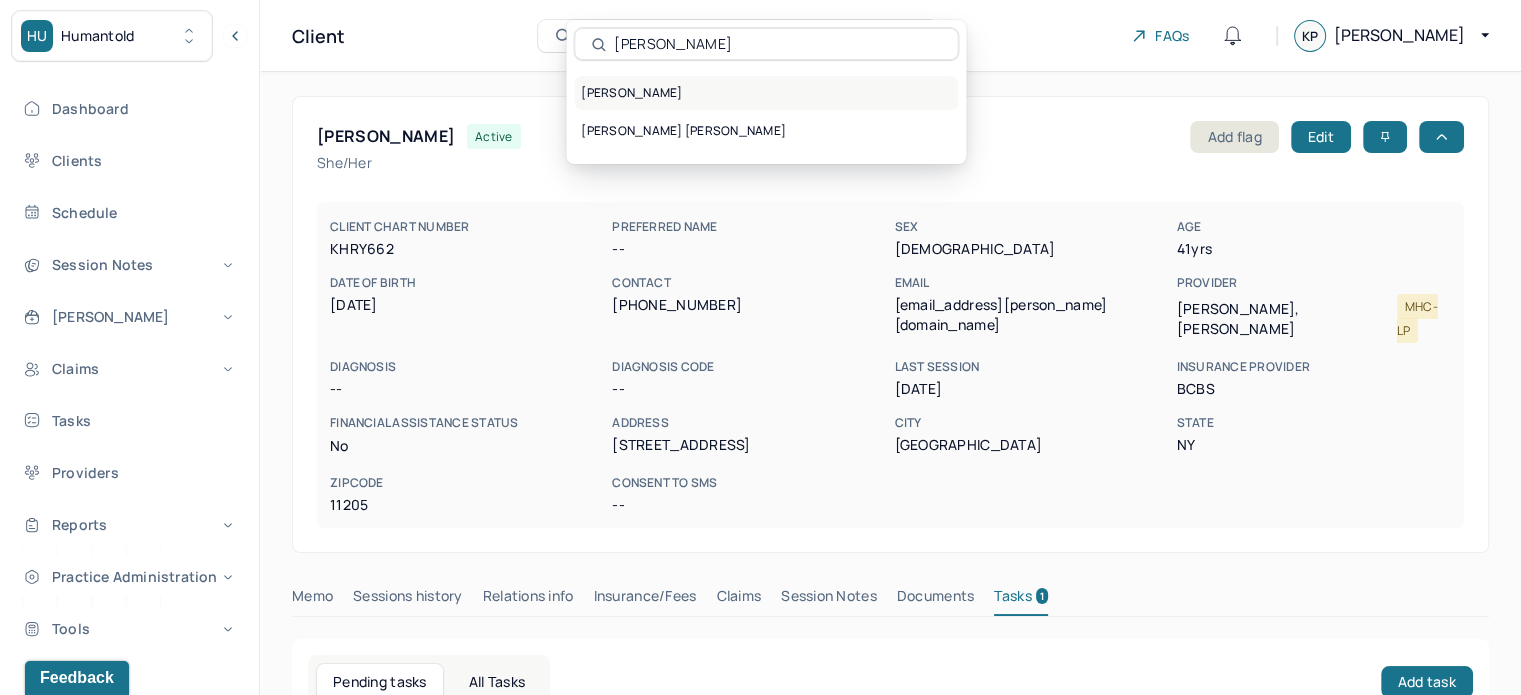 type on "[PERSON_NAME]" 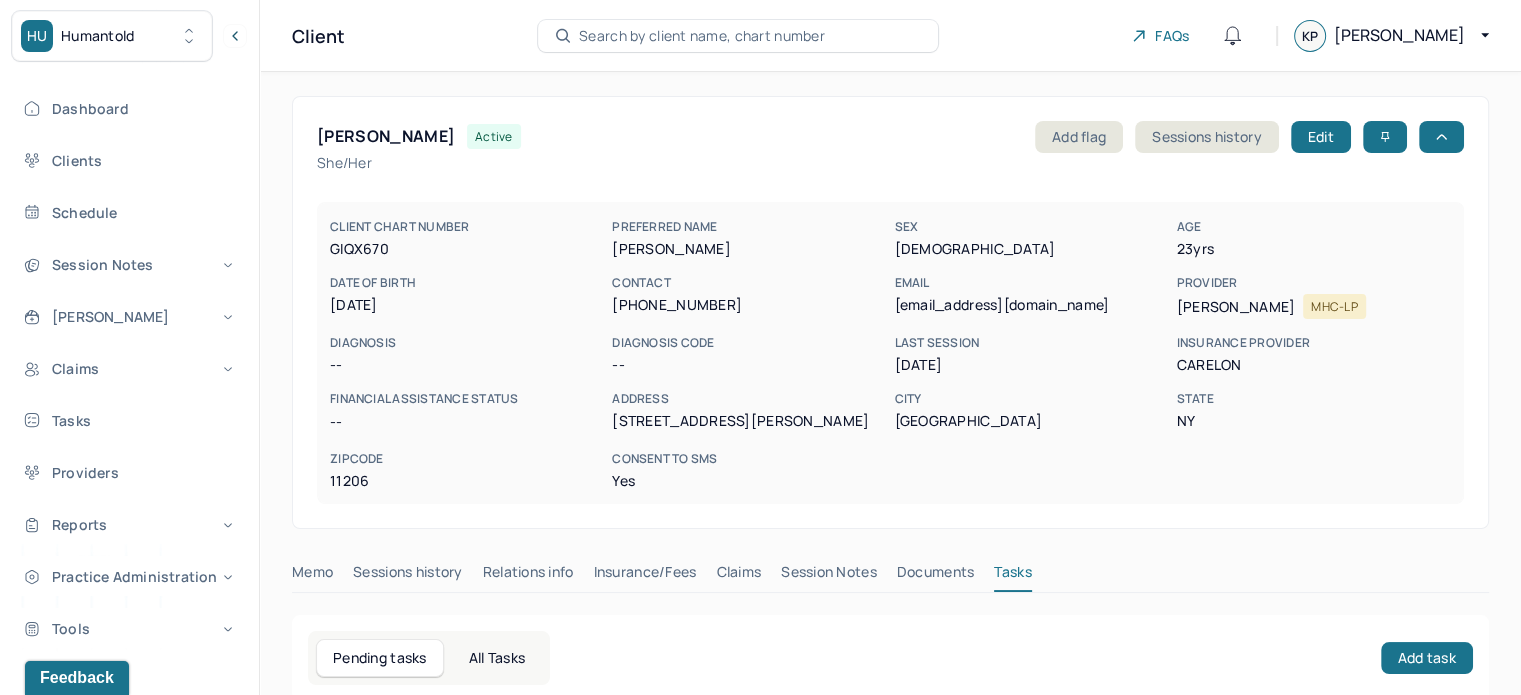 type 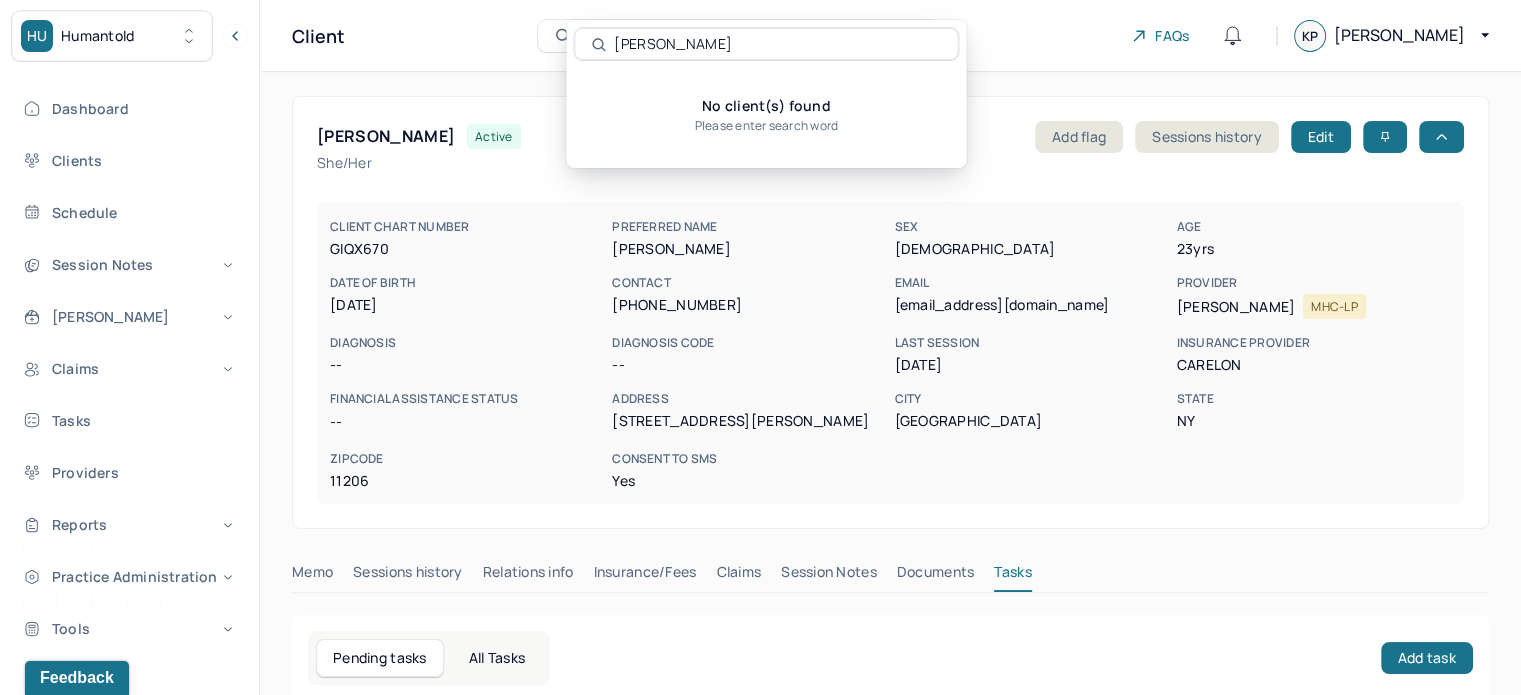 click on "[PERSON_NAME]" at bounding box center (777, 44) 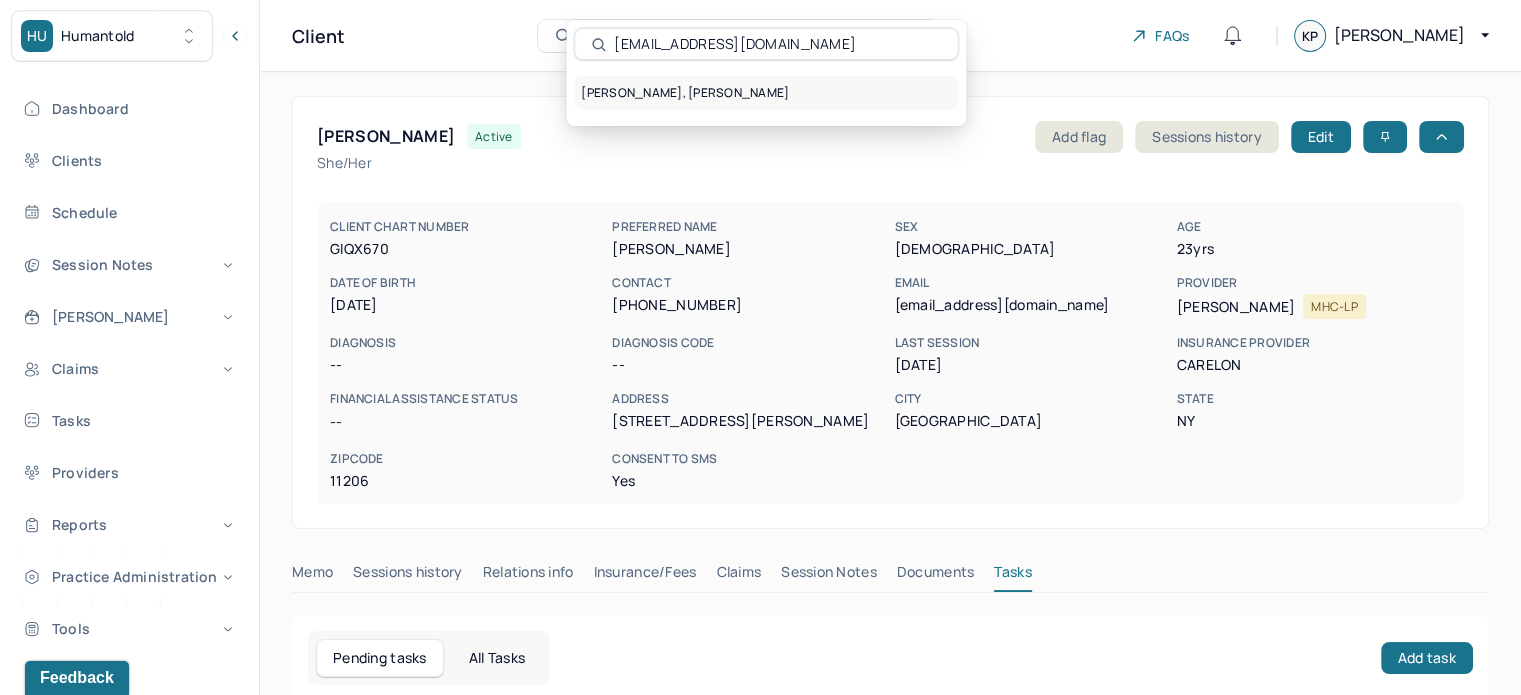 type on "[EMAIL_ADDRESS][DOMAIN_NAME]" 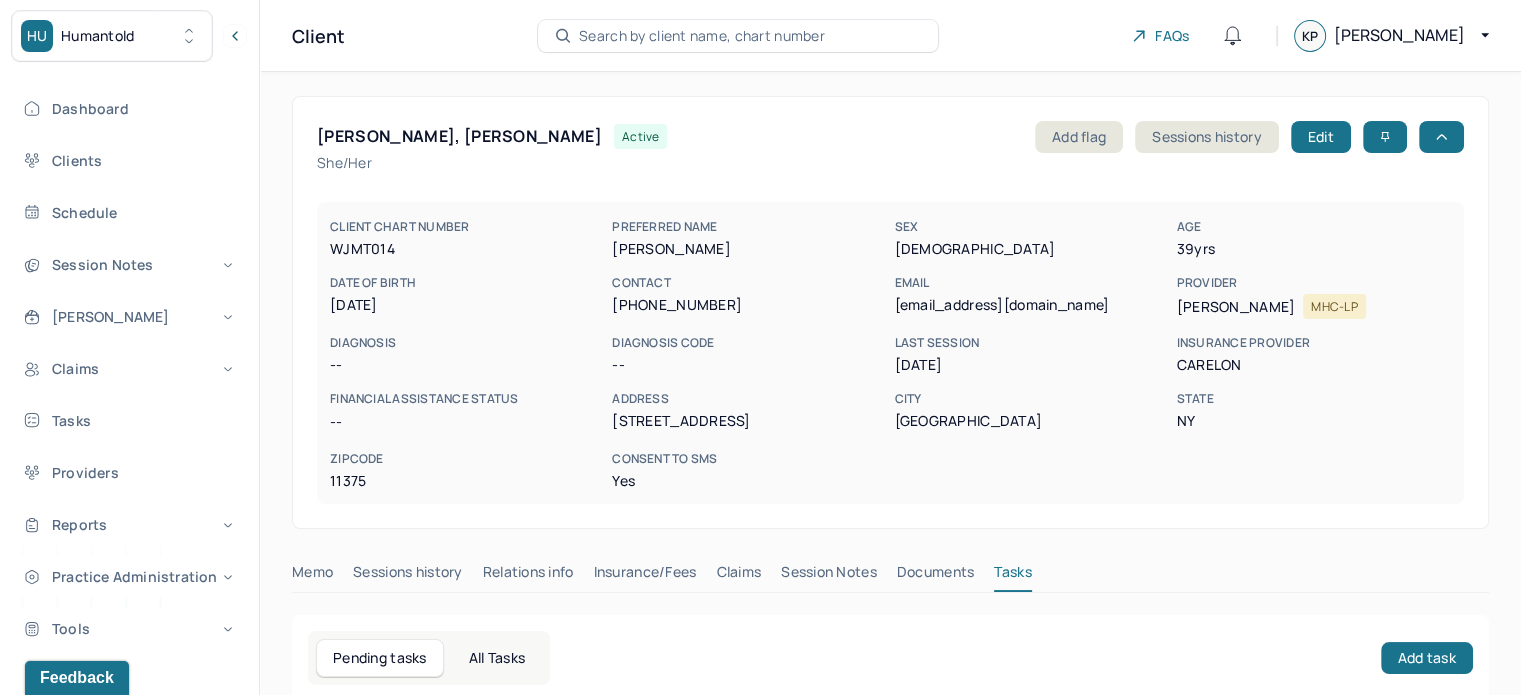 click on "Search by client name, chart number" at bounding box center (702, 36) 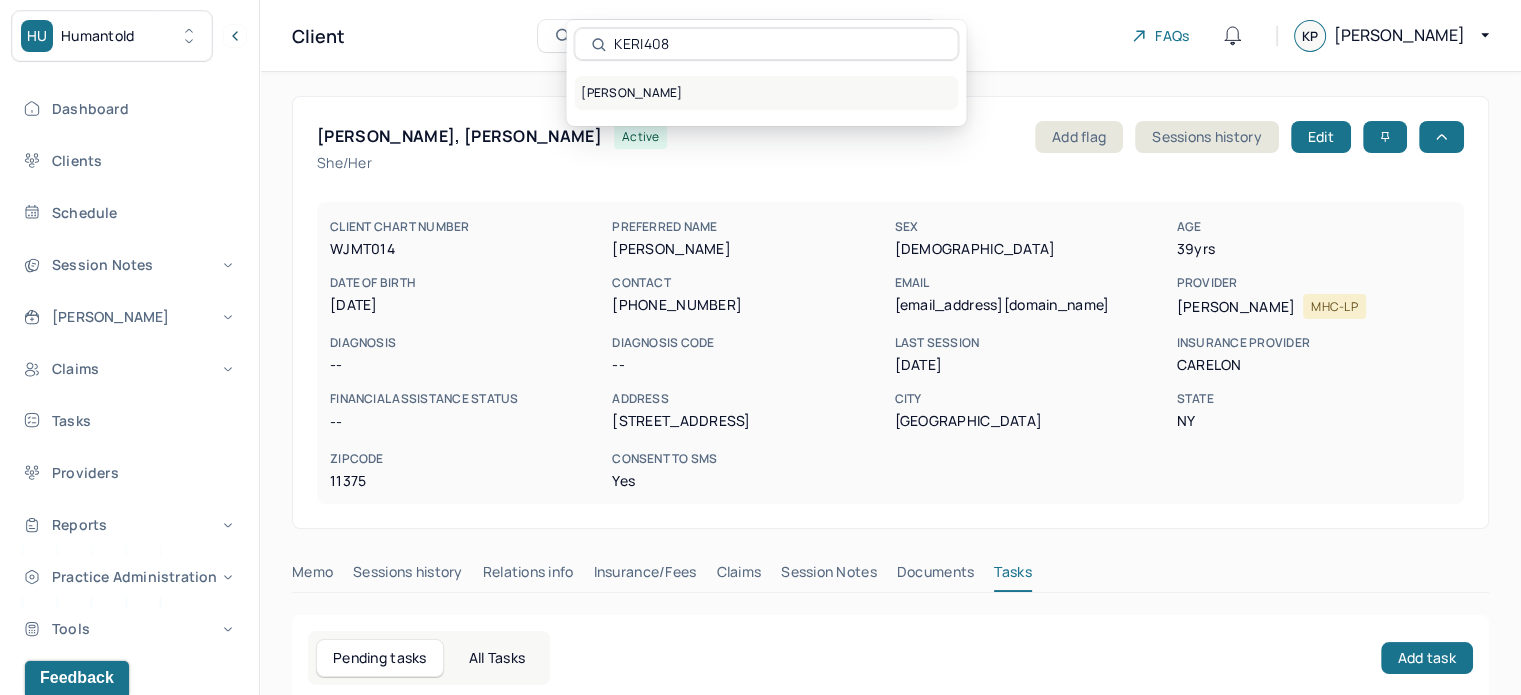 type on "KERI408" 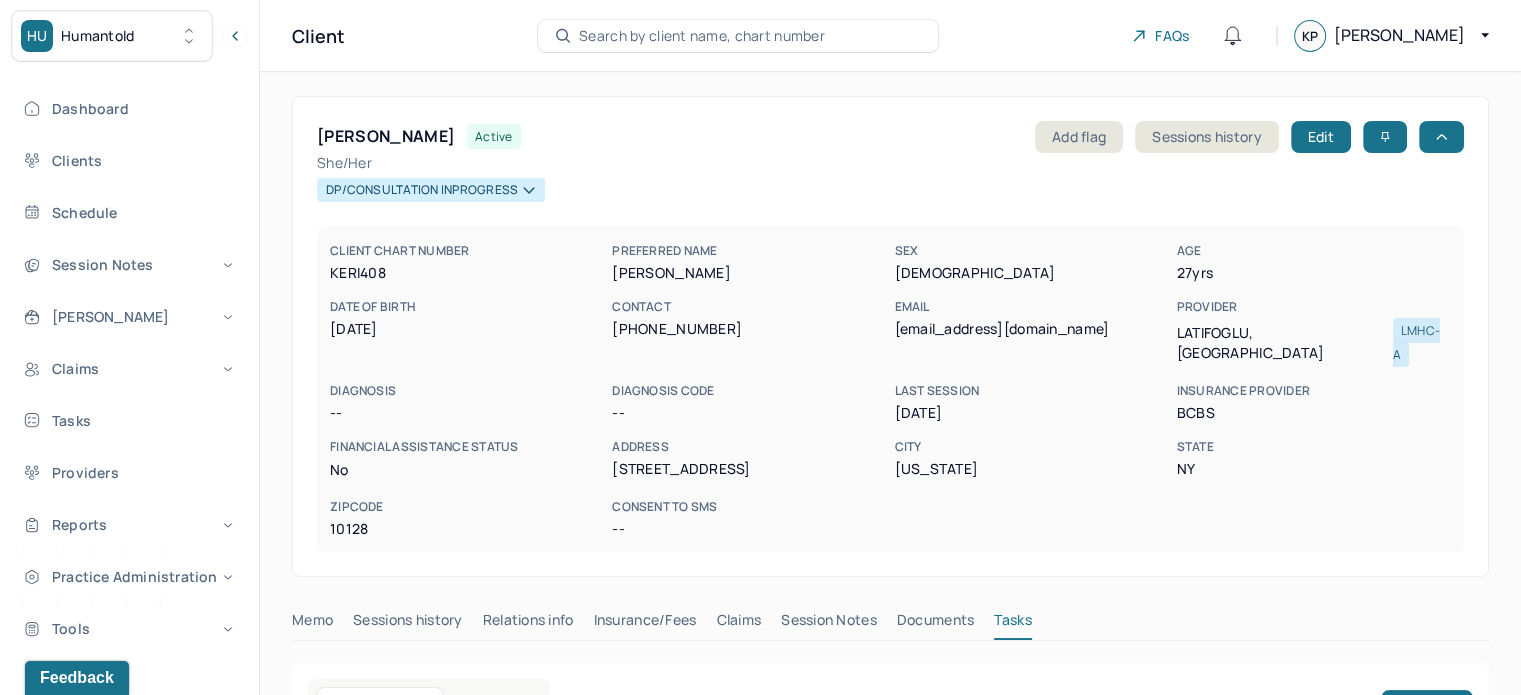 click on "[EMAIL_ADDRESS][DOMAIN_NAME]" at bounding box center [1031, 329] 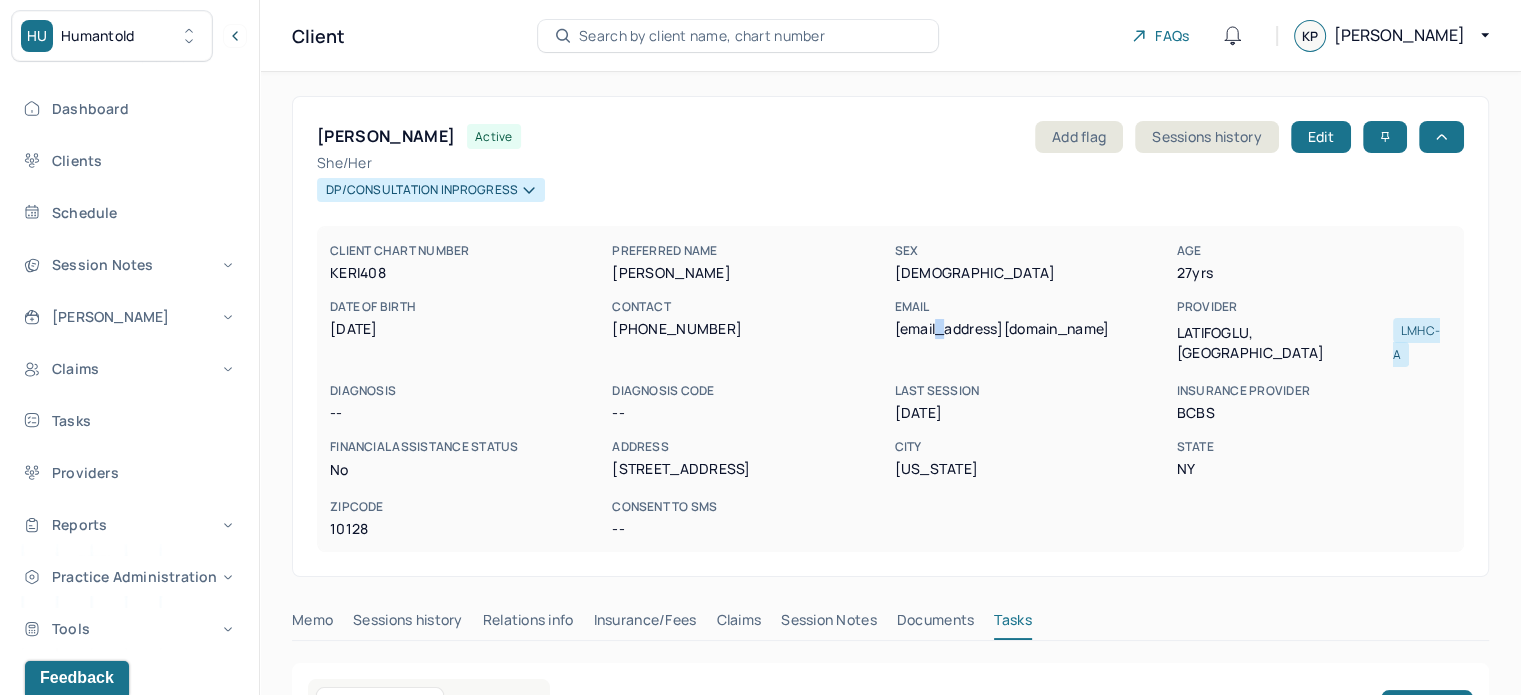 click on "[EMAIL_ADDRESS][DOMAIN_NAME]" at bounding box center [1031, 329] 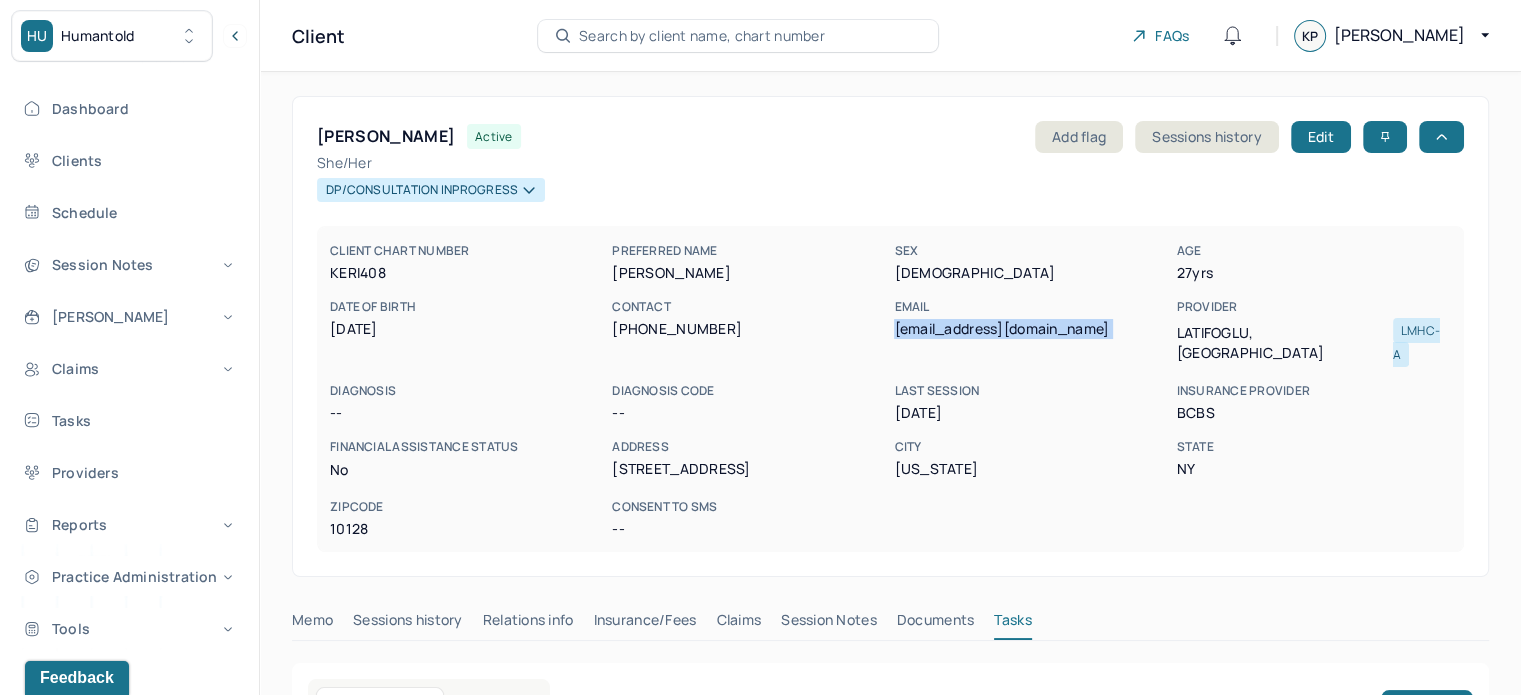 click on "[EMAIL_ADDRESS][DOMAIN_NAME]" at bounding box center (1031, 329) 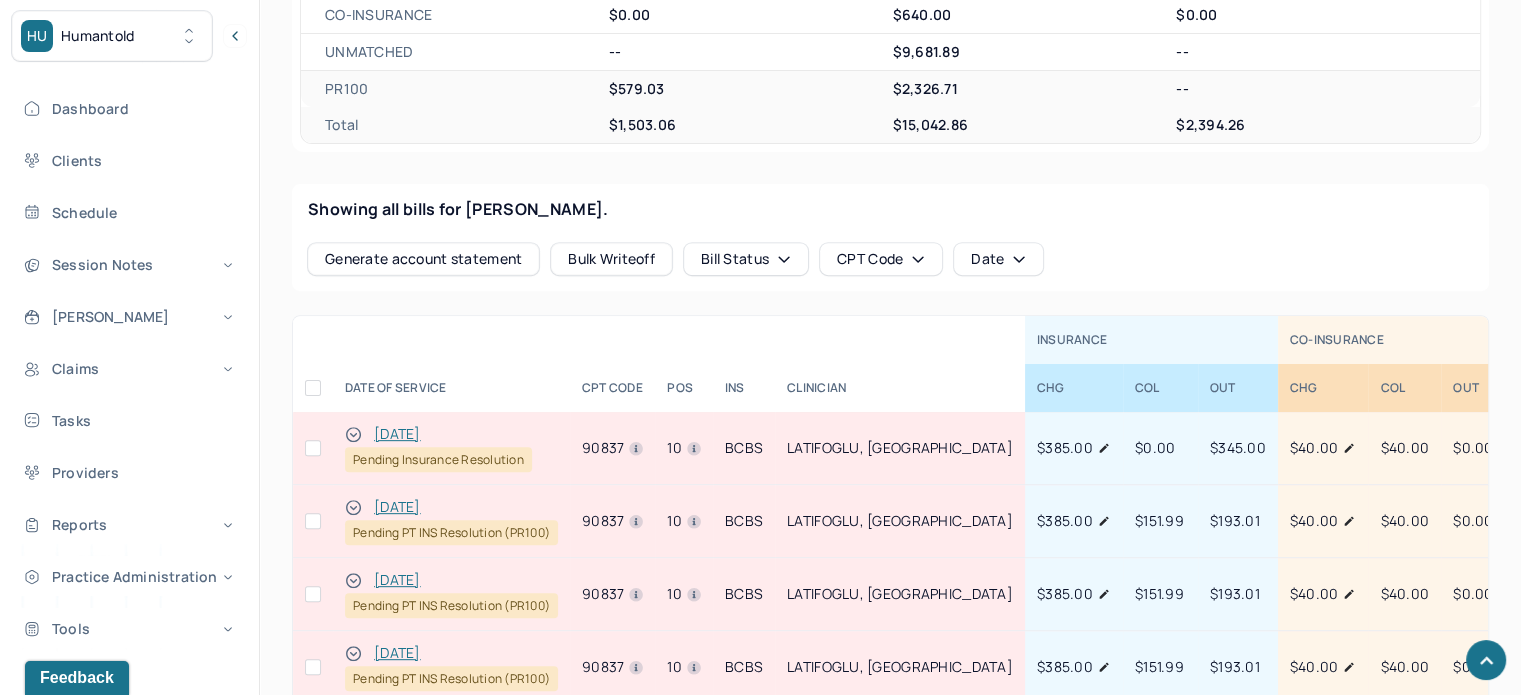 scroll, scrollTop: 800, scrollLeft: 0, axis: vertical 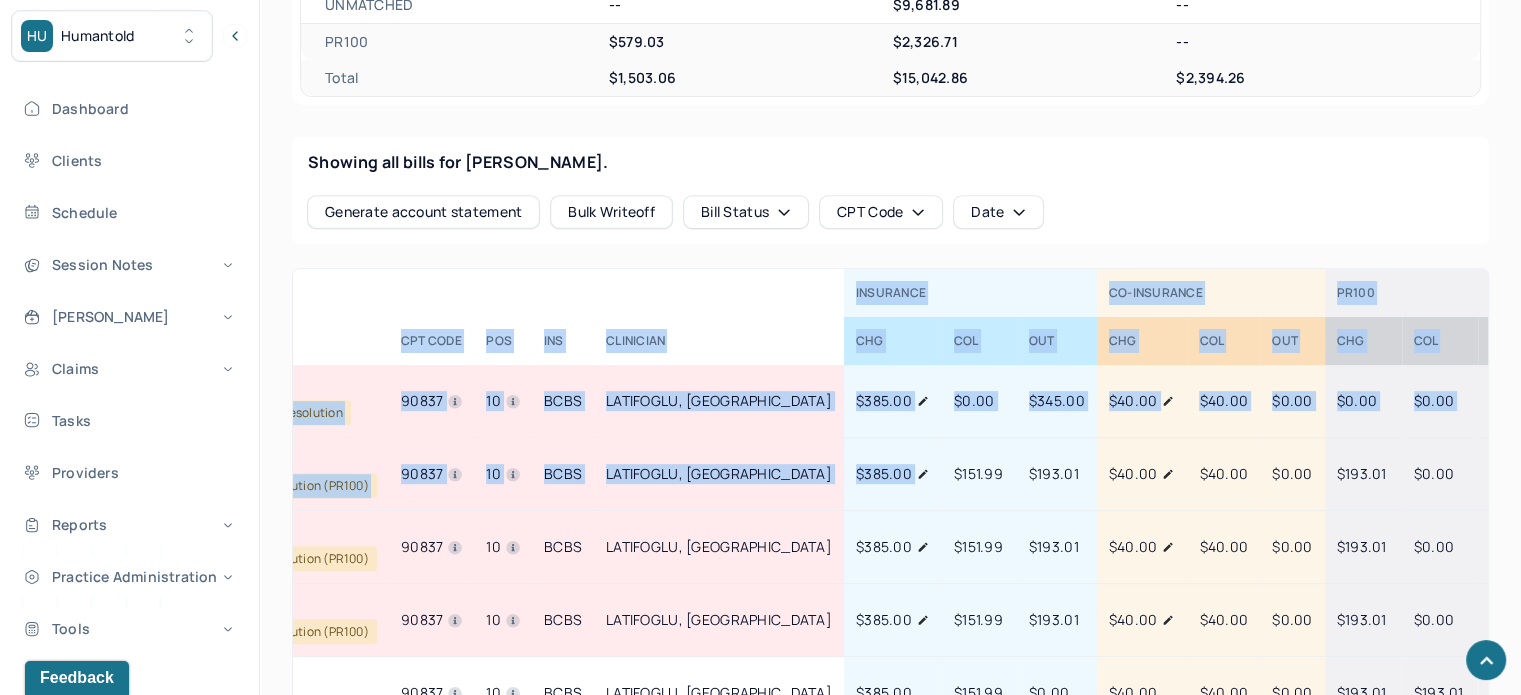 drag, startPoint x: 1004, startPoint y: 443, endPoint x: 1557, endPoint y: 461, distance: 553.29285 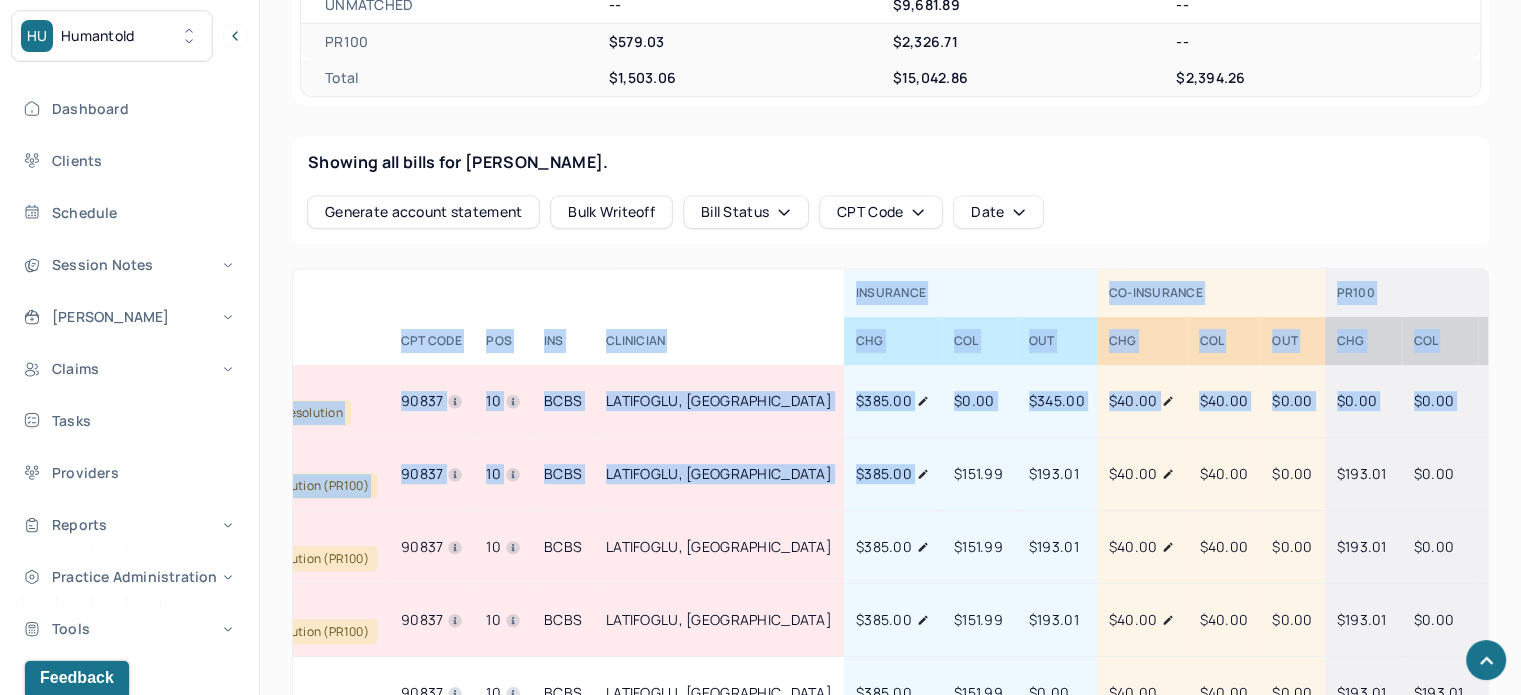 click on "$193.01" at bounding box center (1515, 473) 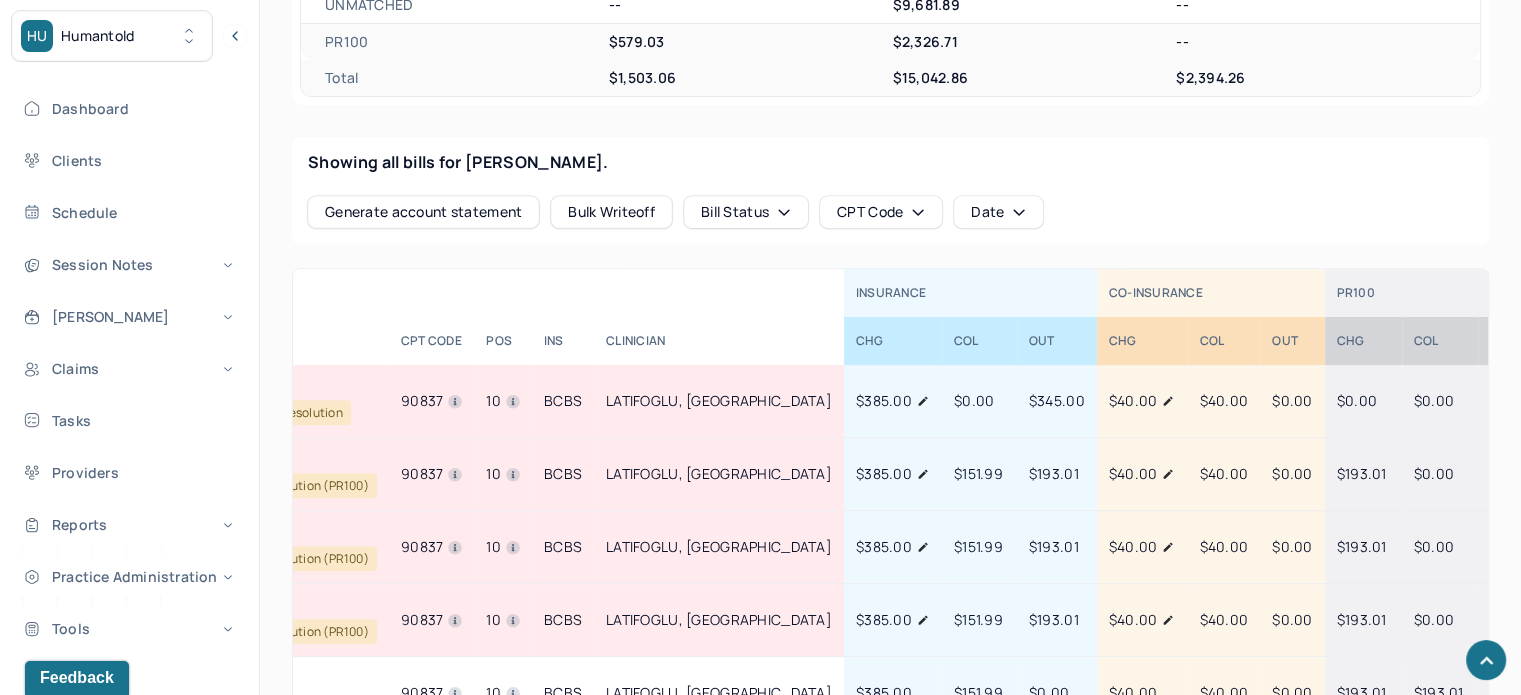 click on "$193.01" at bounding box center [1515, 473] 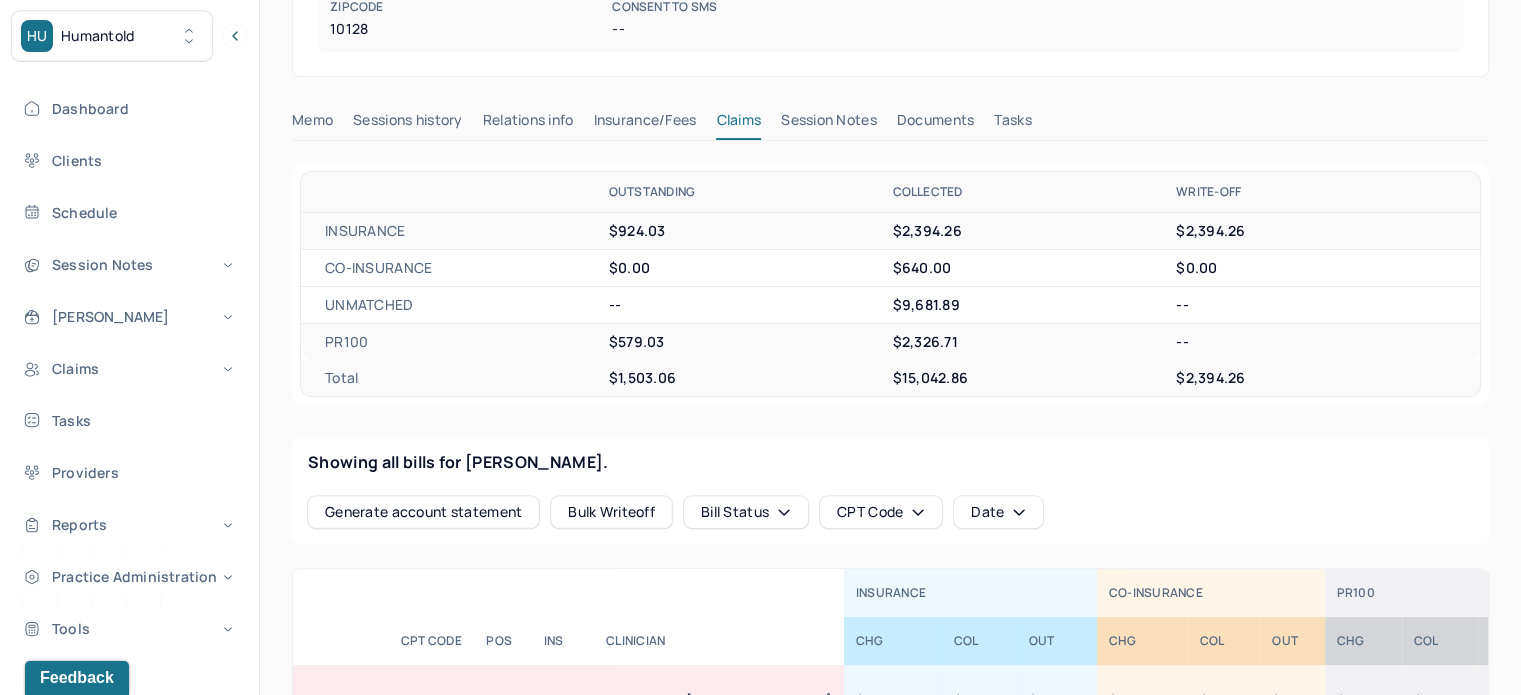 scroll, scrollTop: 100, scrollLeft: 0, axis: vertical 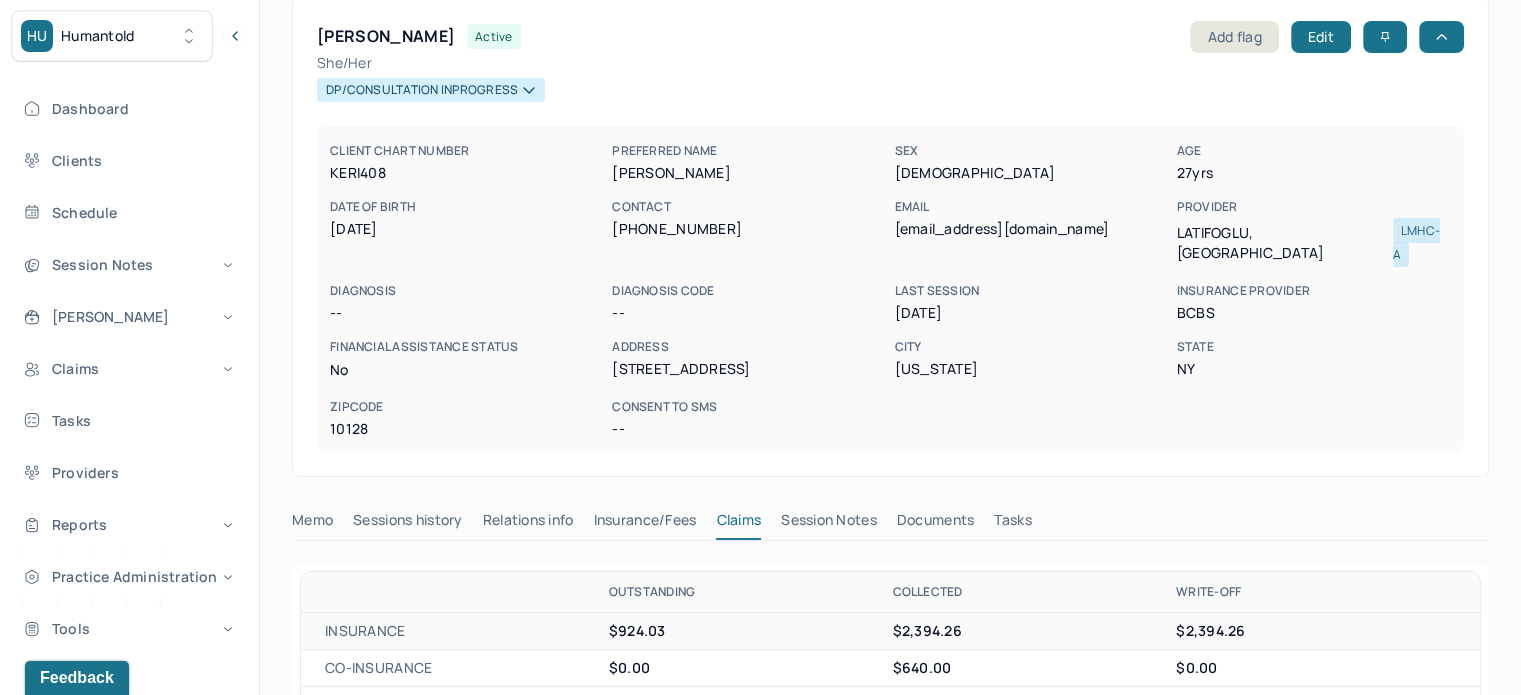 click on "[EMAIL_ADDRESS][DOMAIN_NAME]" at bounding box center (1031, 229) 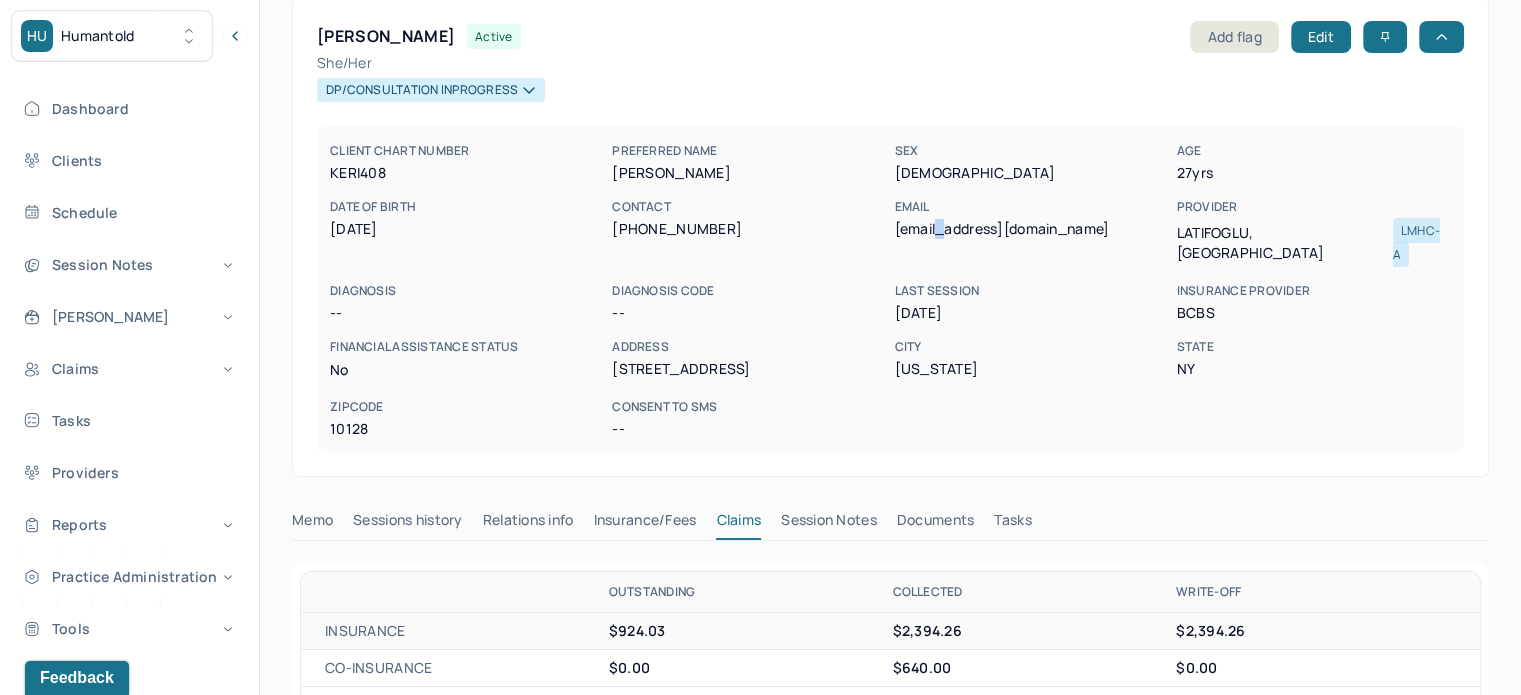 click on "[EMAIL_ADDRESS][DOMAIN_NAME]" at bounding box center (1031, 229) 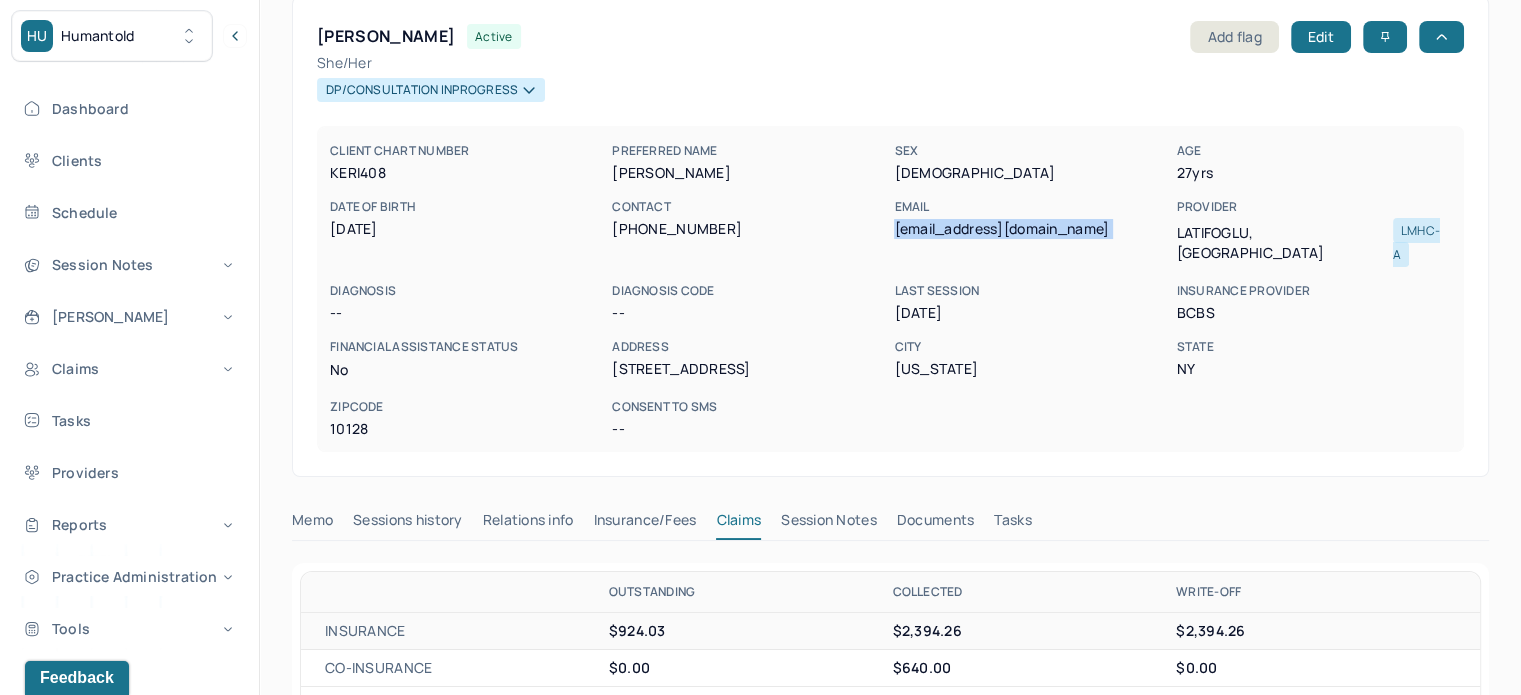click on "[EMAIL_ADDRESS][DOMAIN_NAME]" at bounding box center (1031, 229) 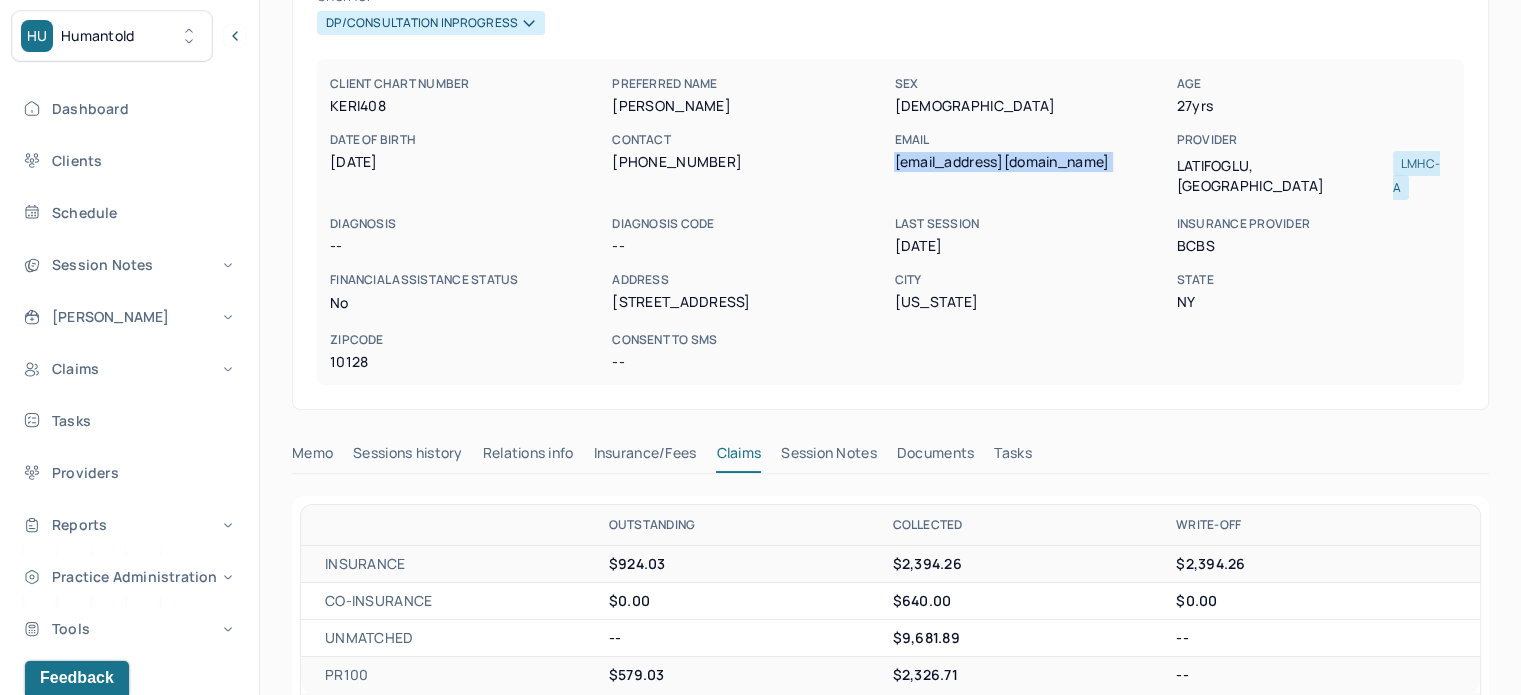 scroll, scrollTop: 200, scrollLeft: 0, axis: vertical 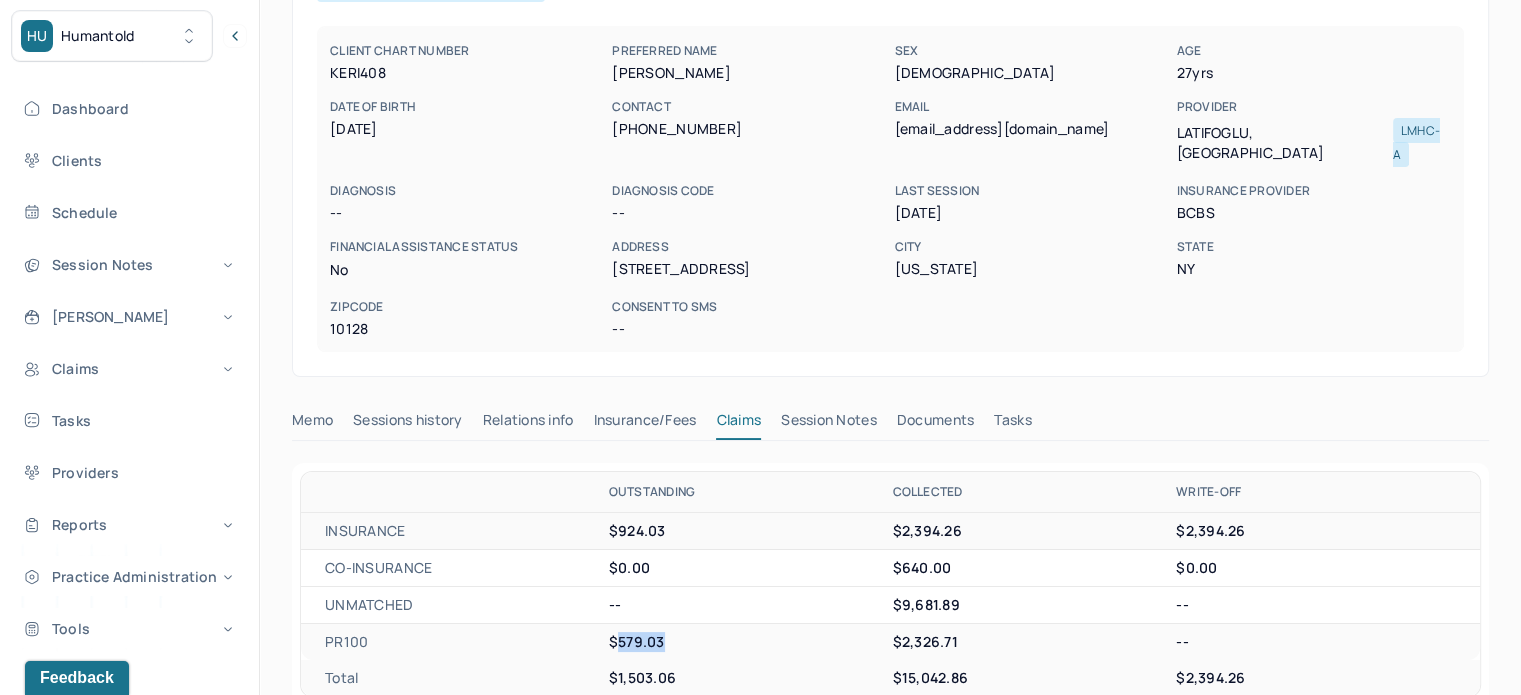 drag, startPoint x: 659, startPoint y: 617, endPoint x: 620, endPoint y: 620, distance: 39.115215 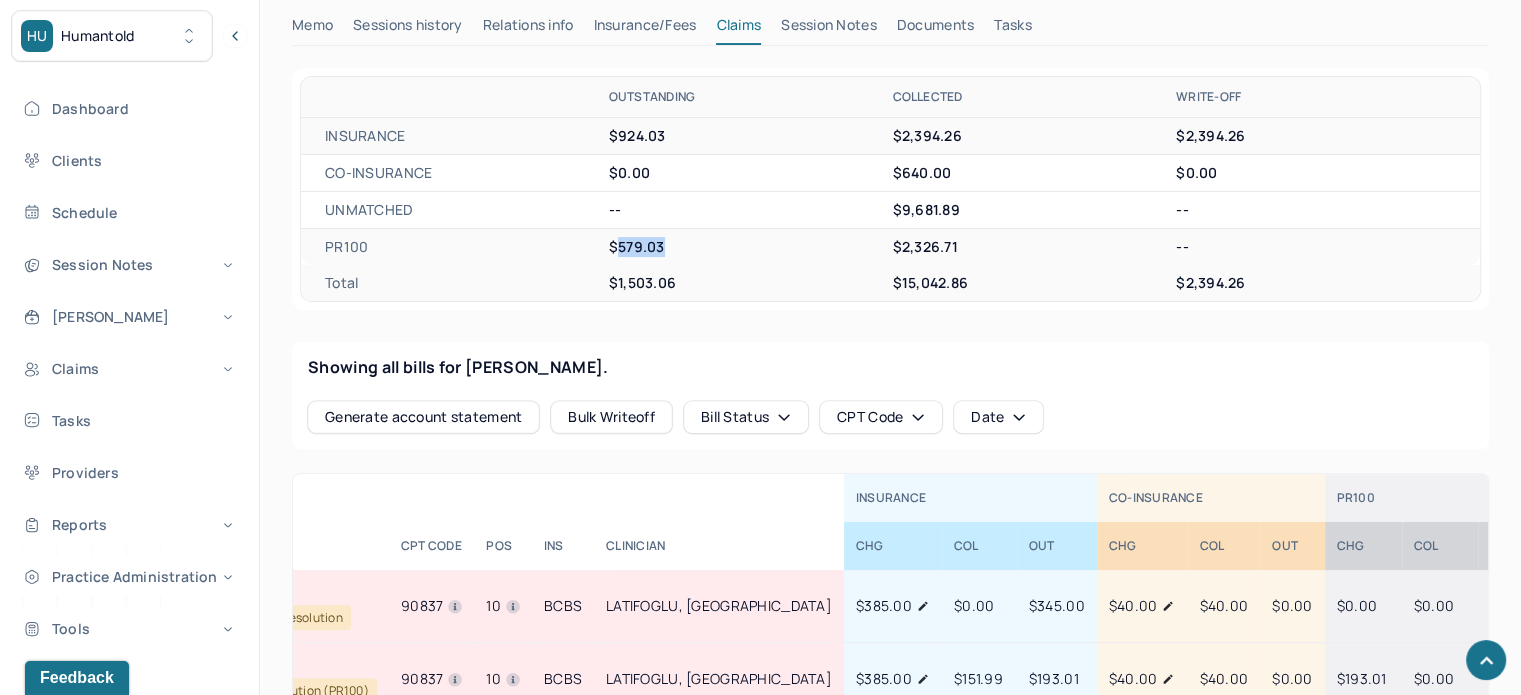 scroll, scrollTop: 800, scrollLeft: 0, axis: vertical 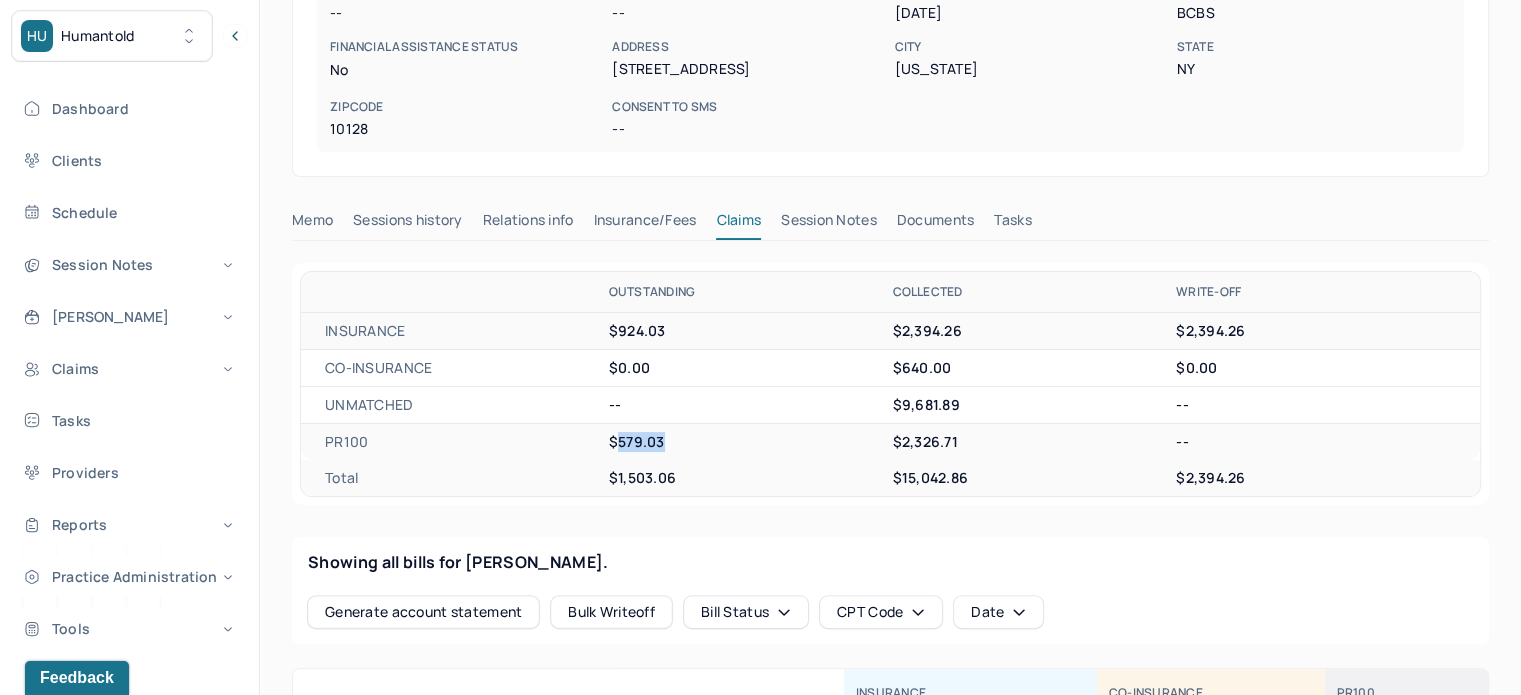 click on "Tasks" at bounding box center (1012, 224) 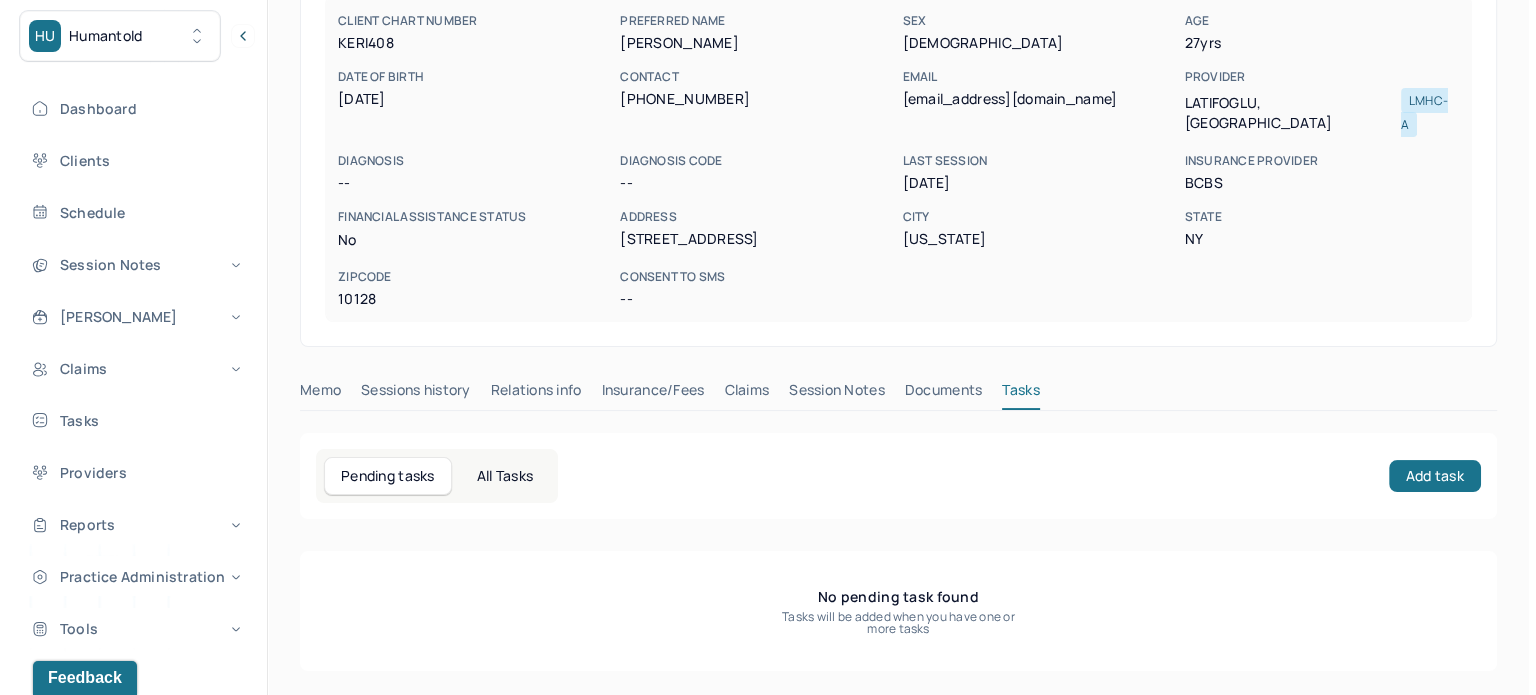 scroll, scrollTop: 204, scrollLeft: 0, axis: vertical 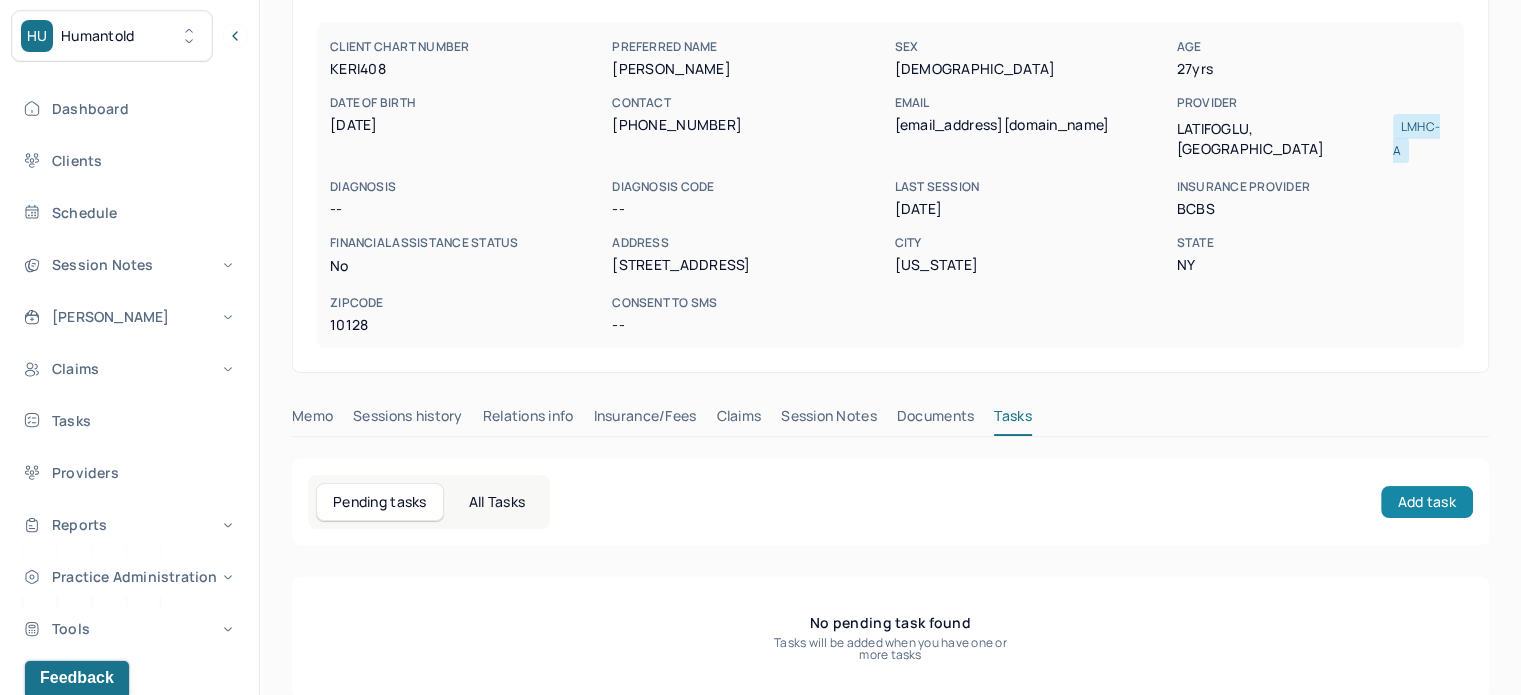 click on "Add task" at bounding box center (1427, 502) 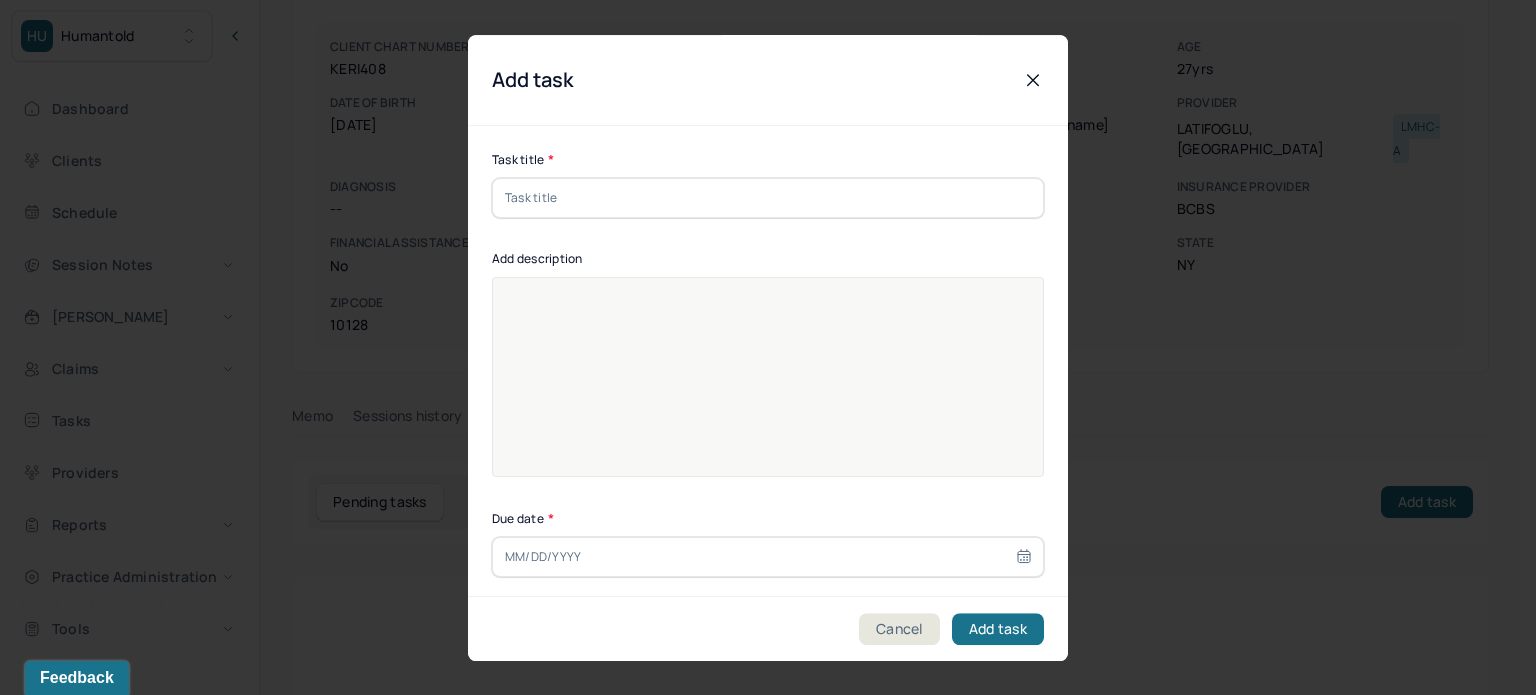 click at bounding box center (768, 198) 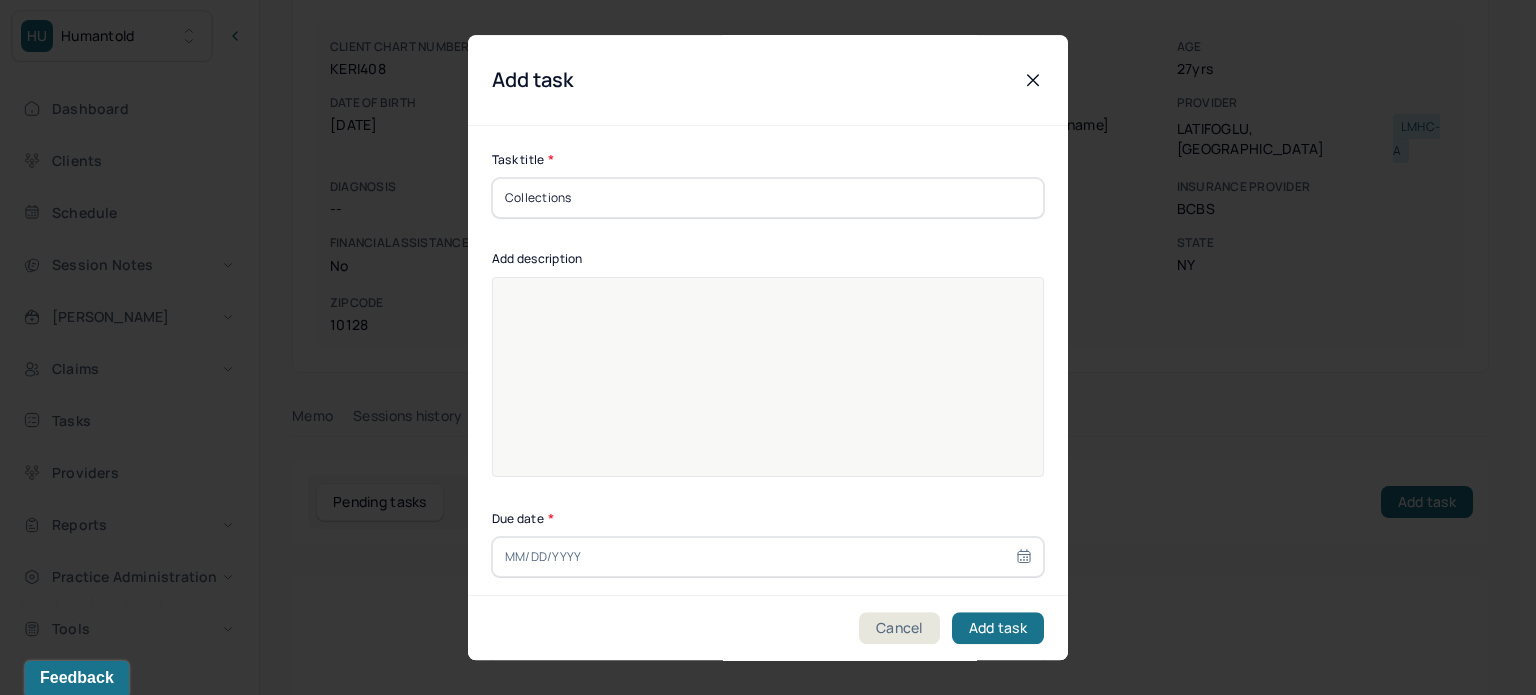 type on "Collections" 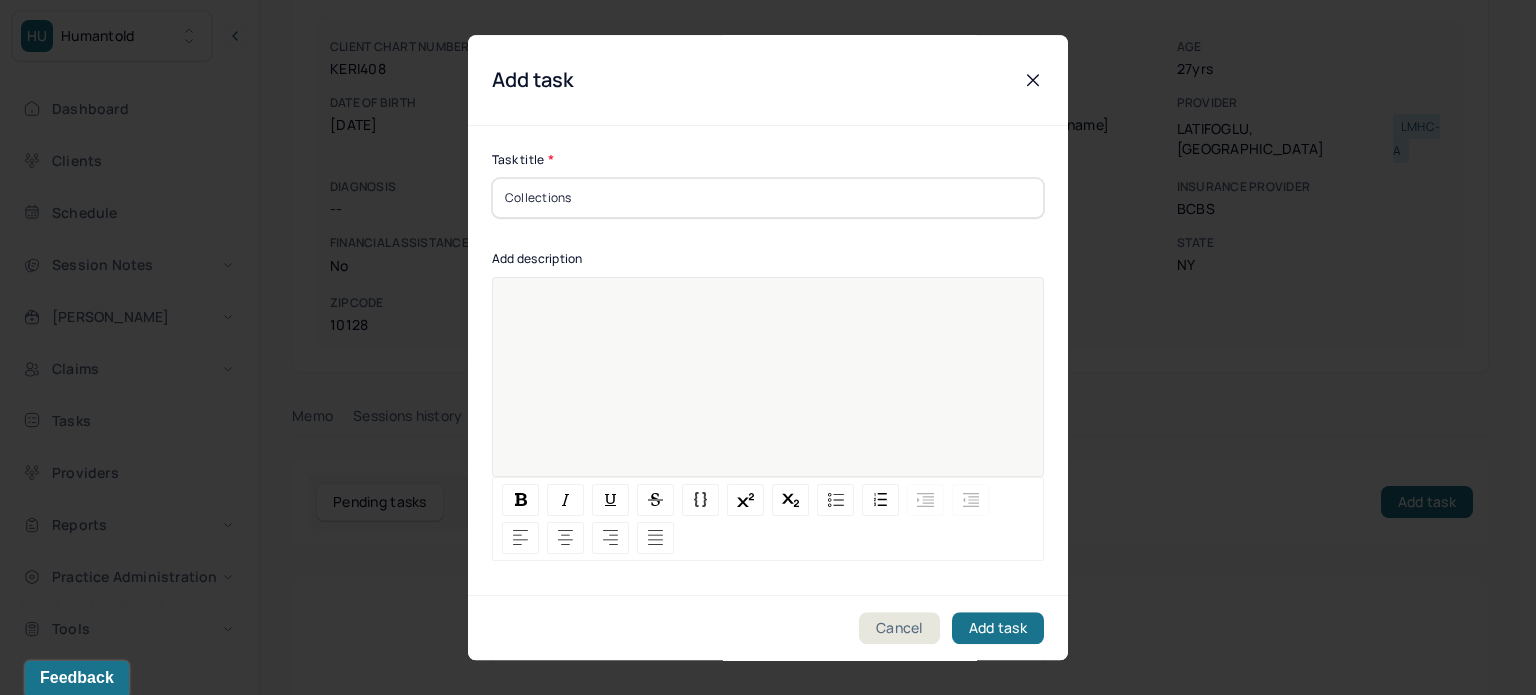 paste 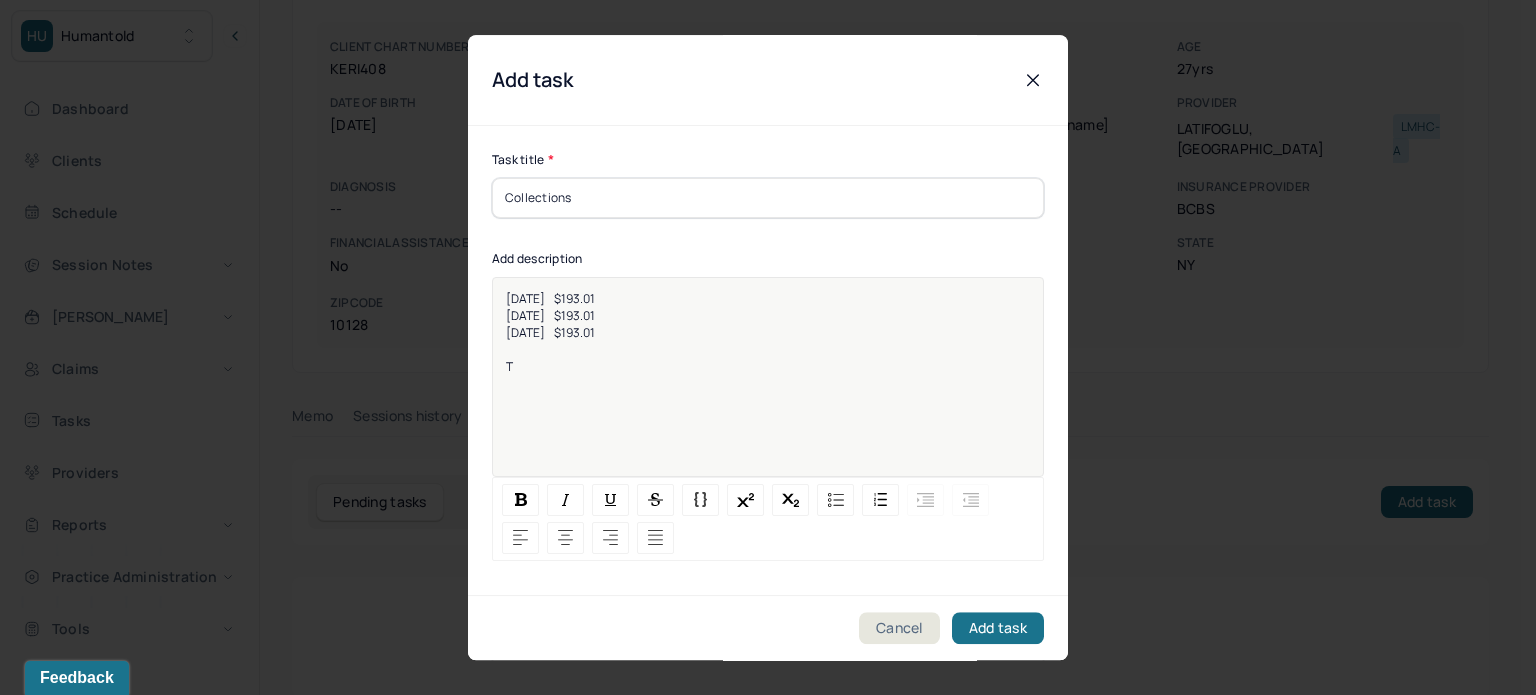 type 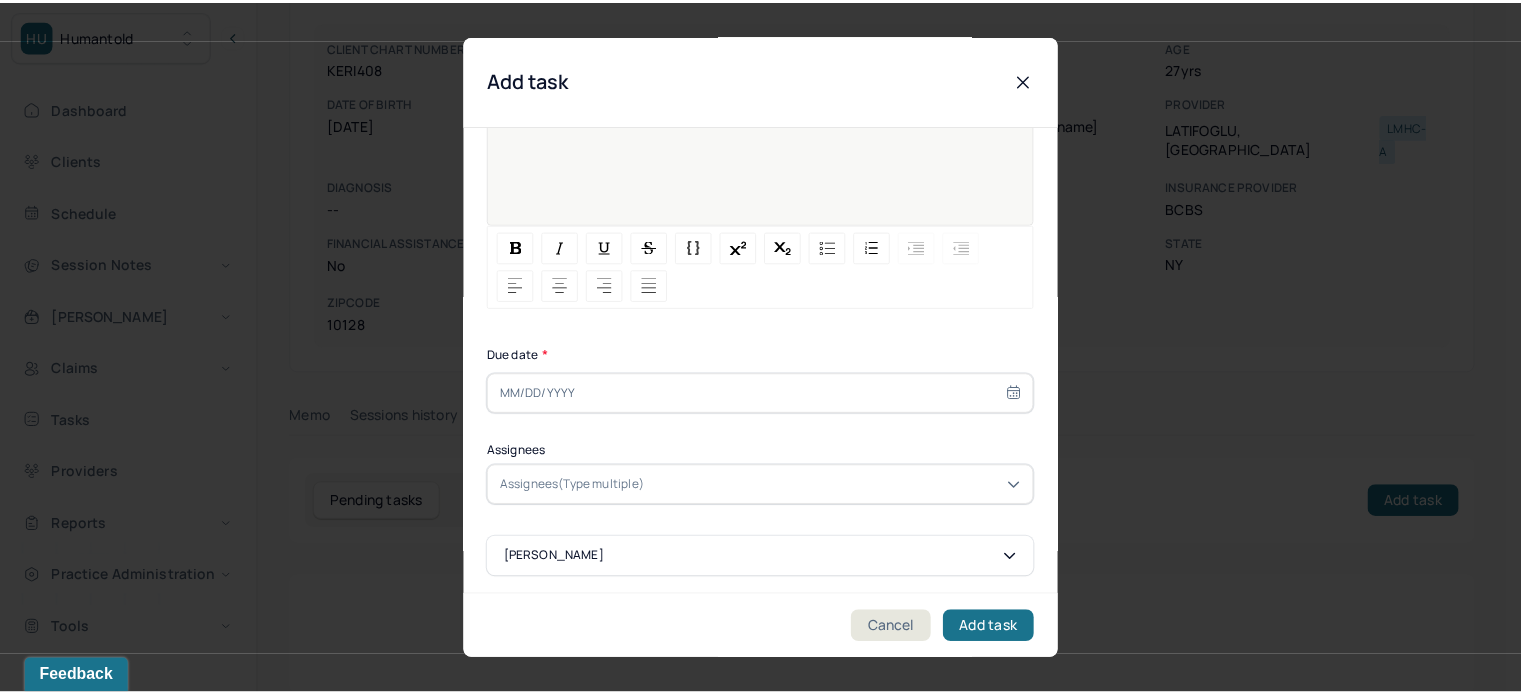 scroll, scrollTop: 256, scrollLeft: 0, axis: vertical 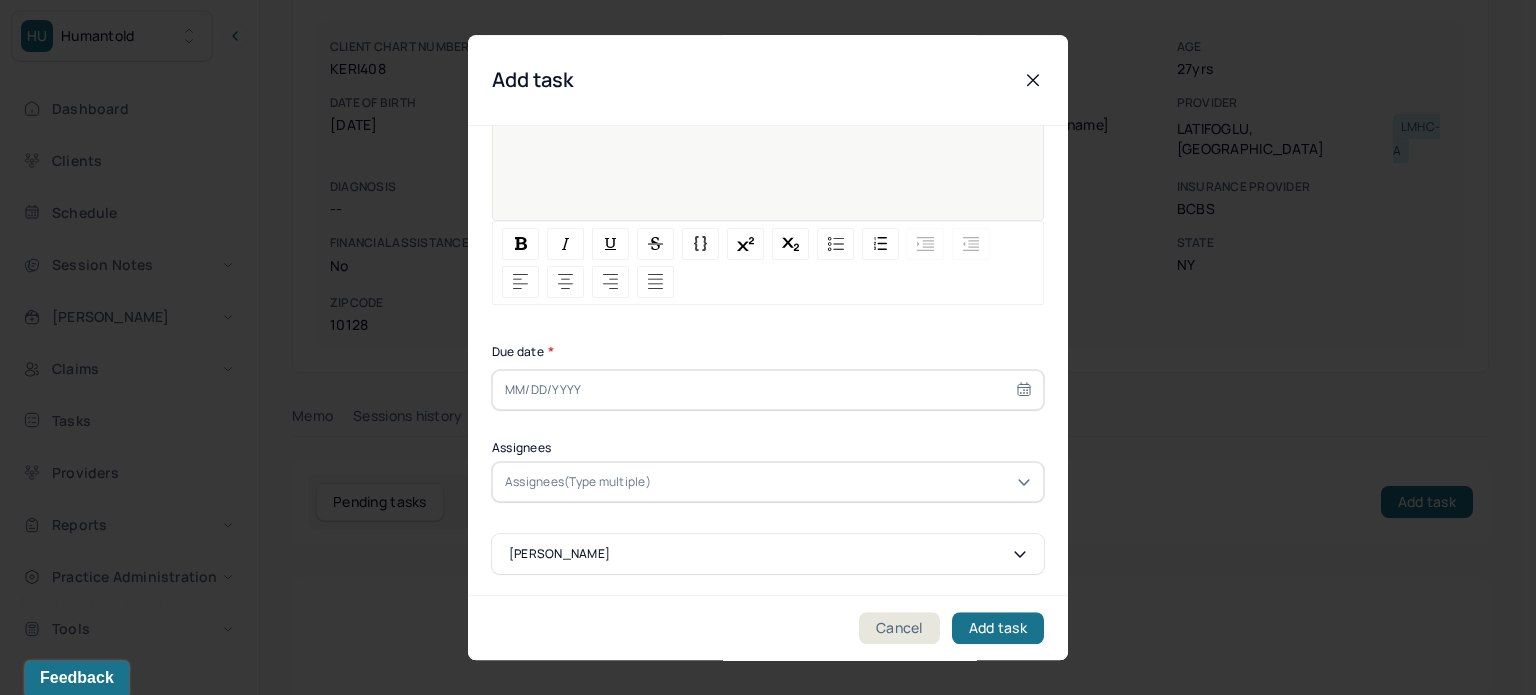 click at bounding box center [768, 390] 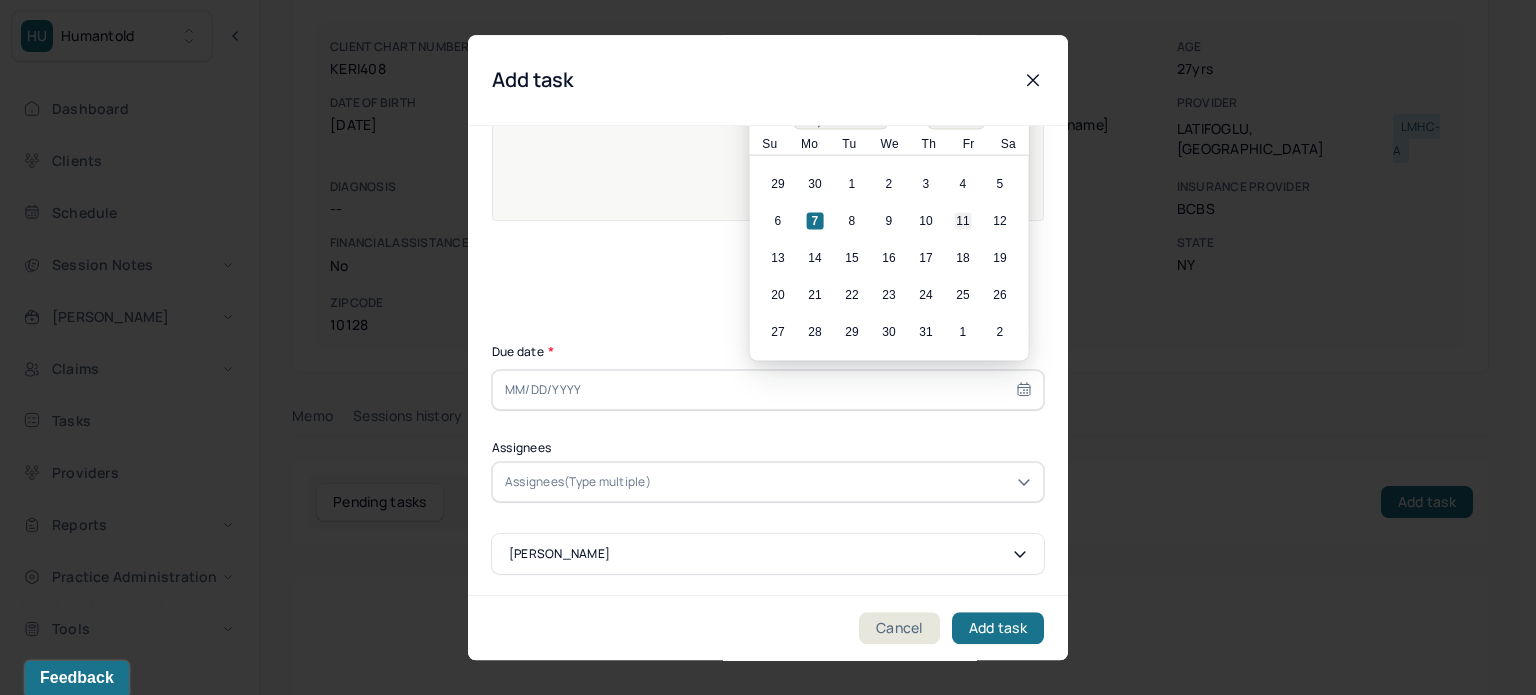 click on "11" at bounding box center (963, 221) 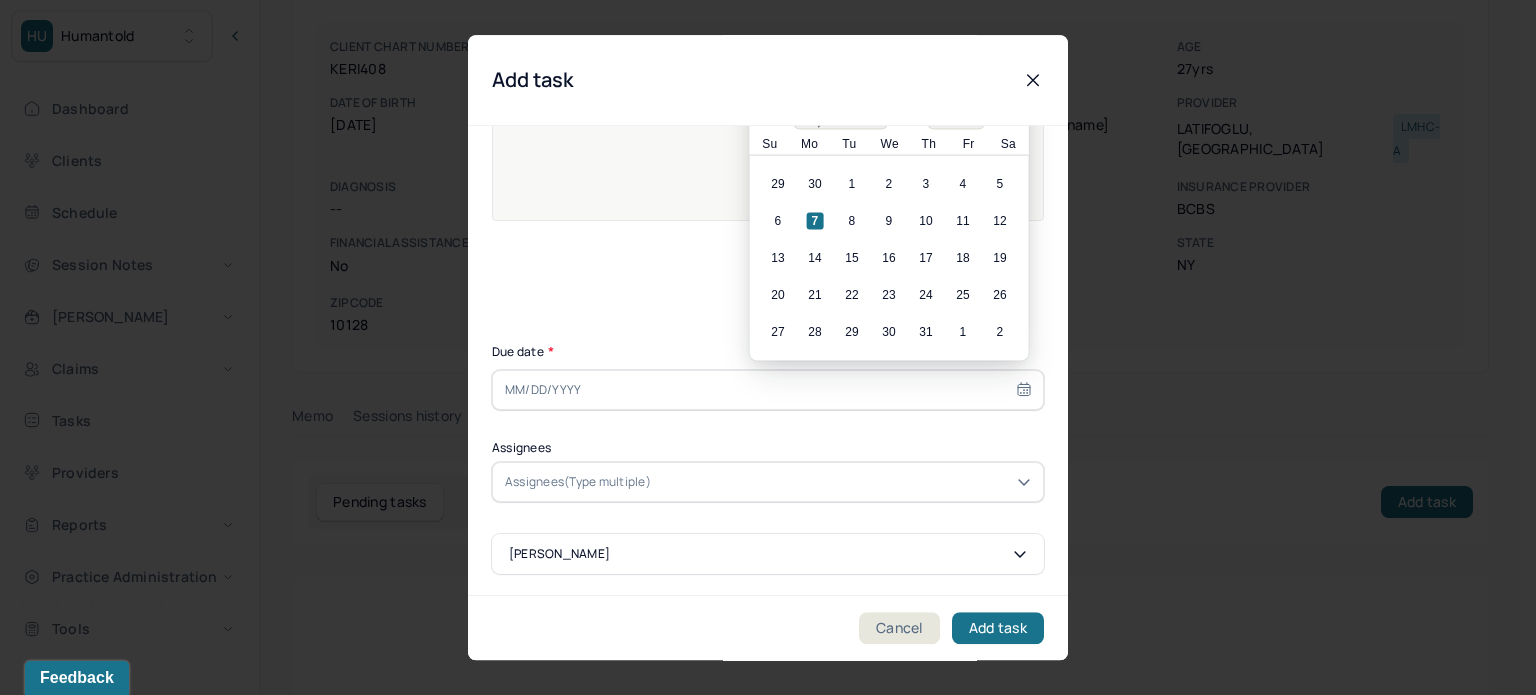 type on "[DATE]" 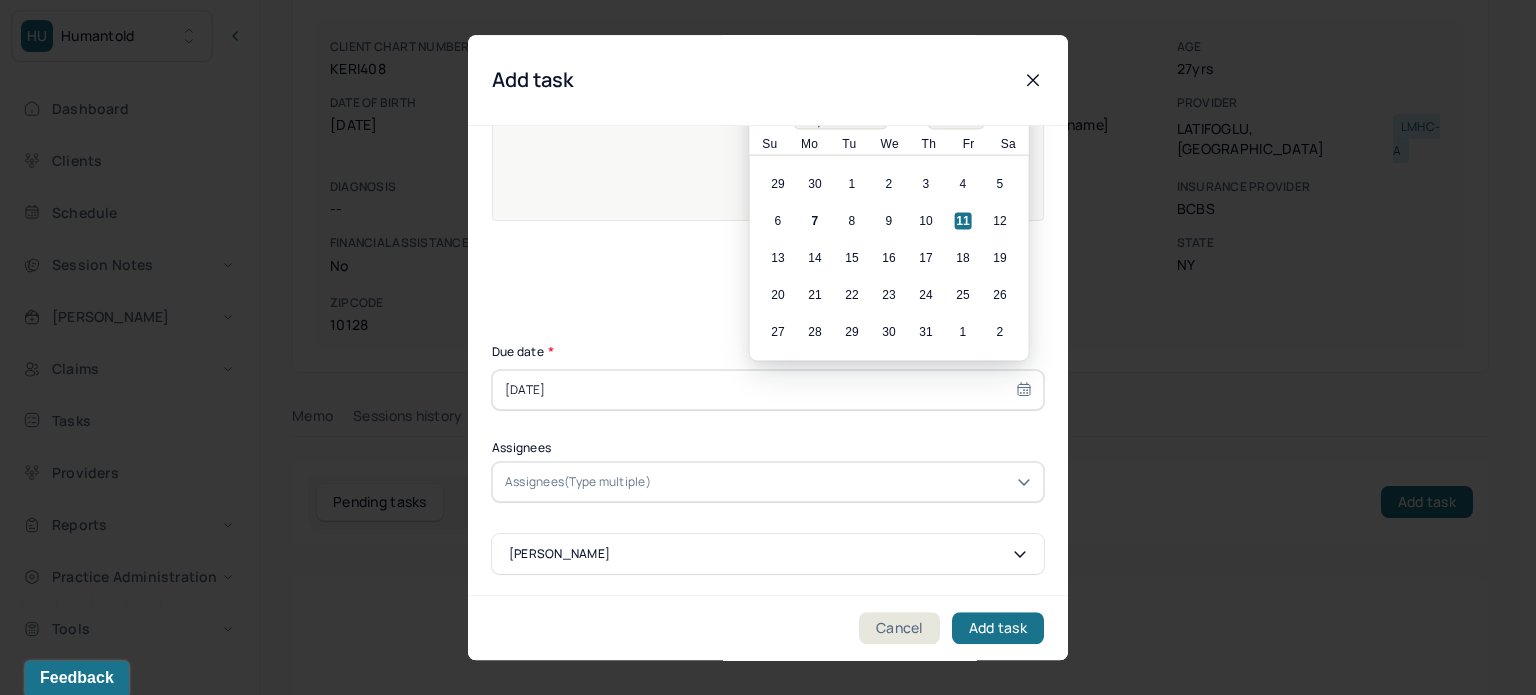 click at bounding box center [843, 482] 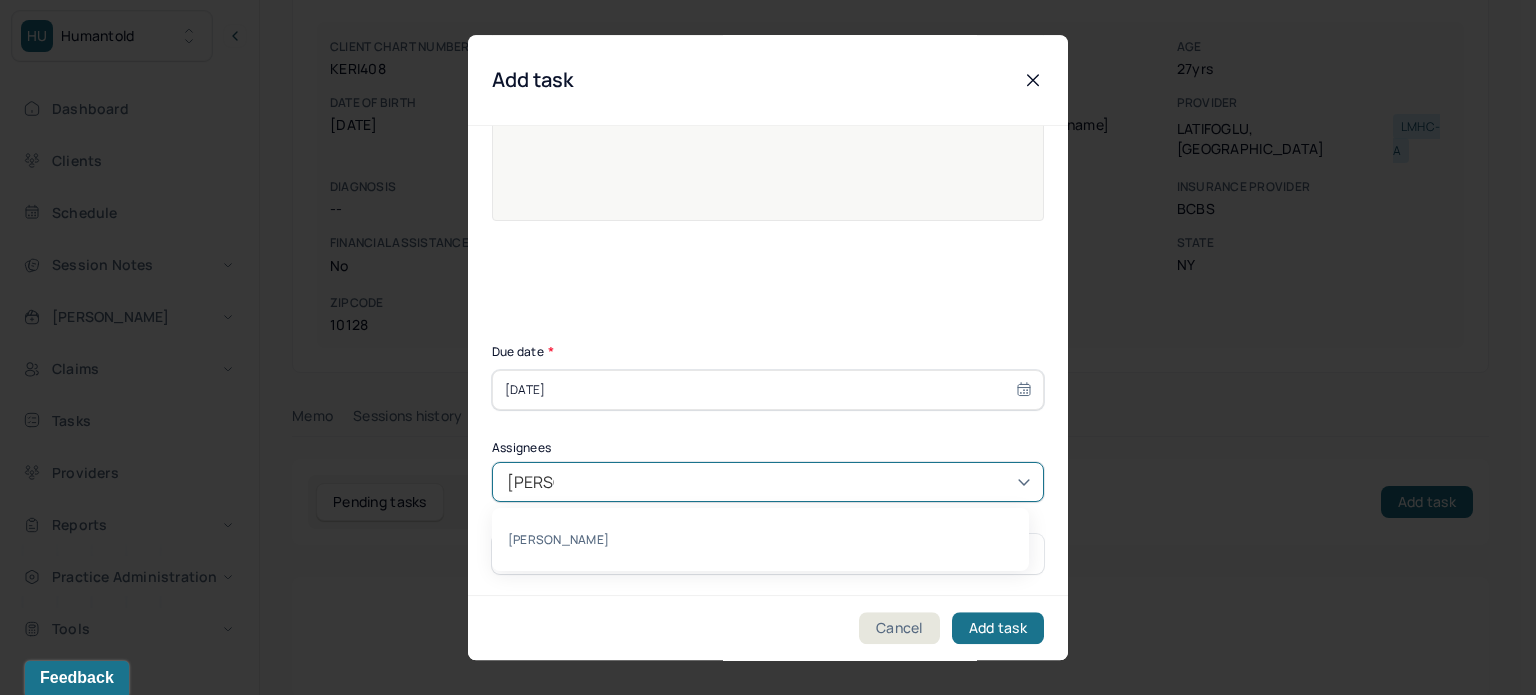 type on "[PERSON_NAME]" 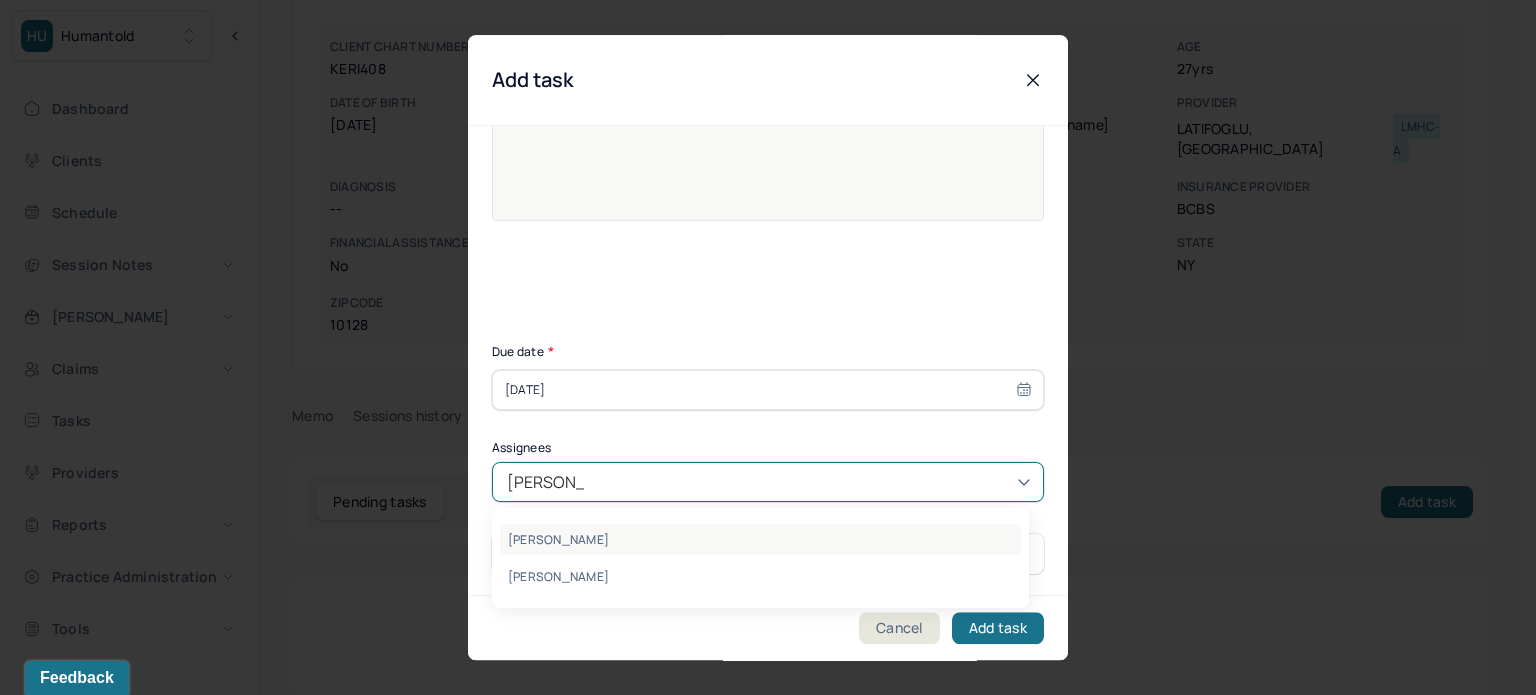 click on "[PERSON_NAME]" at bounding box center (760, 539) 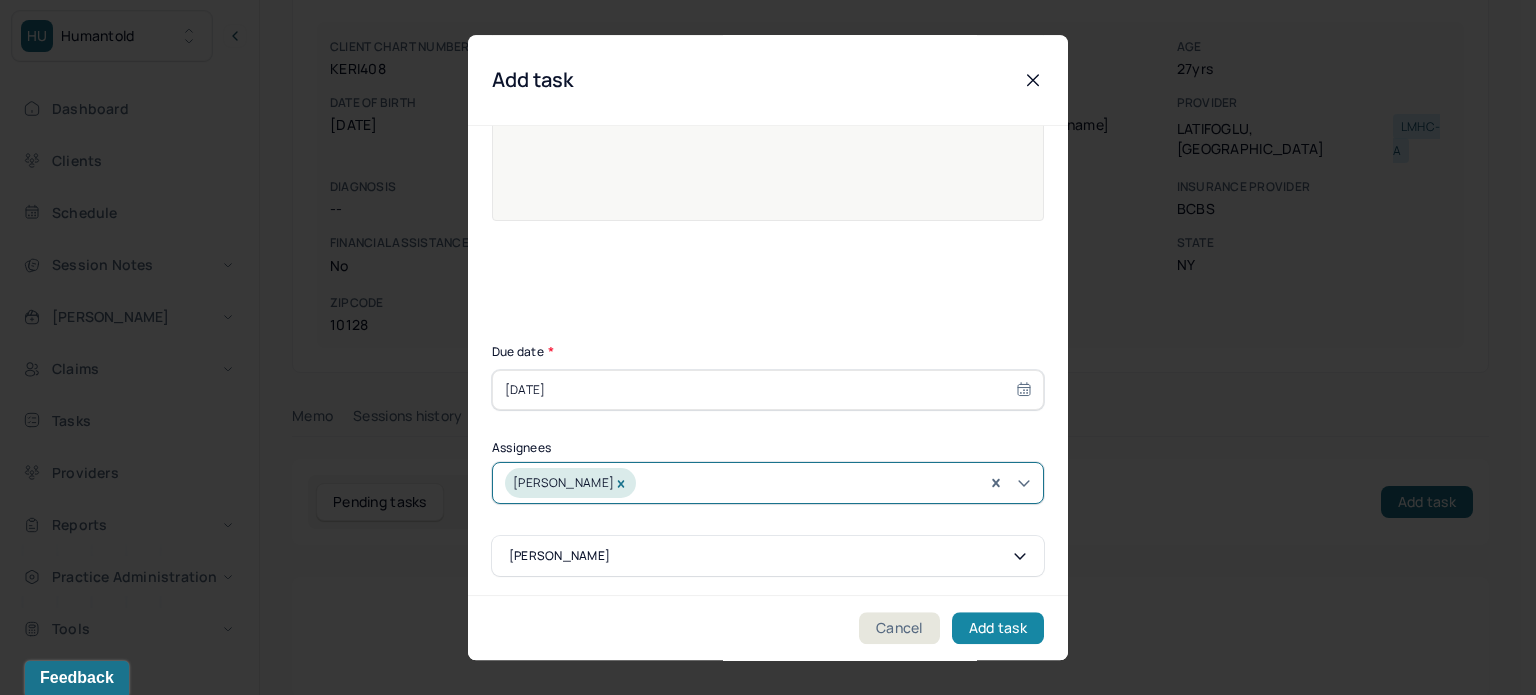 click on "Add task" at bounding box center (998, 628) 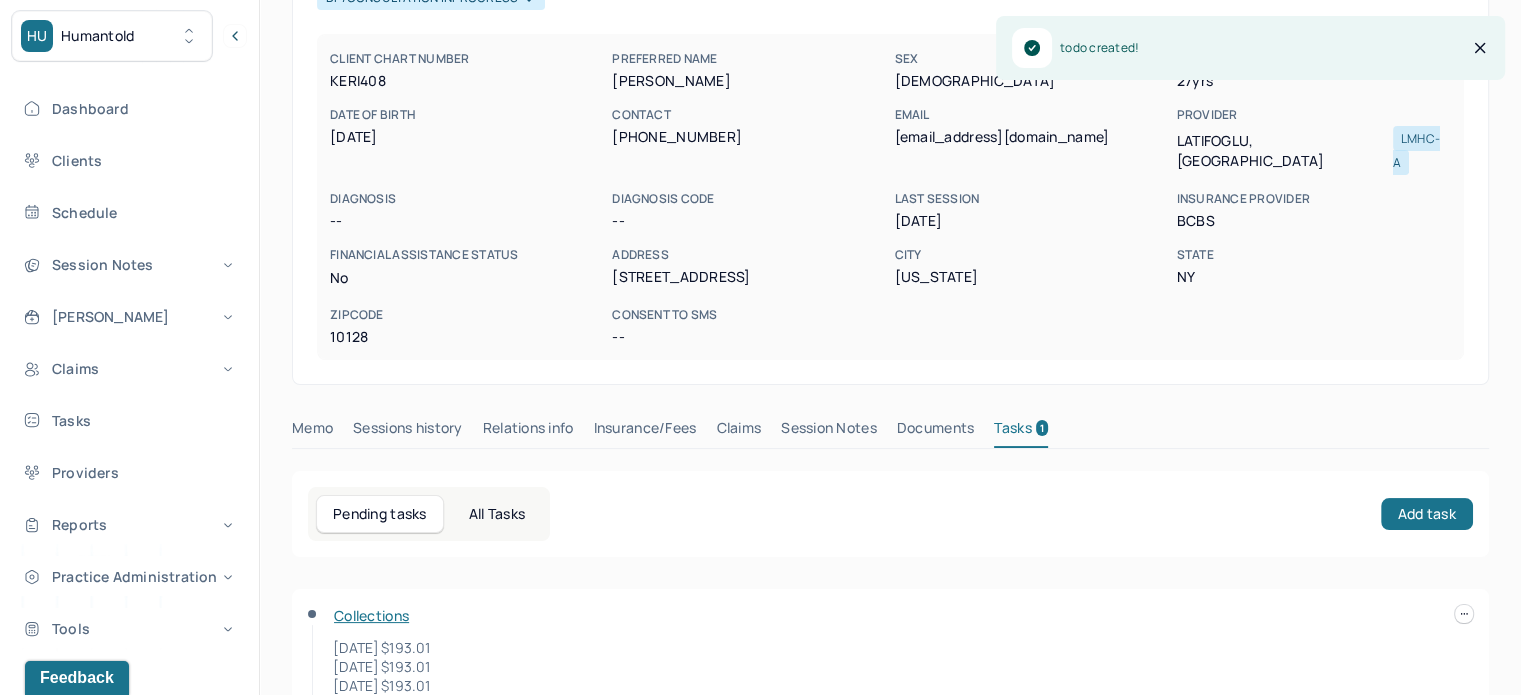scroll, scrollTop: 0, scrollLeft: 0, axis: both 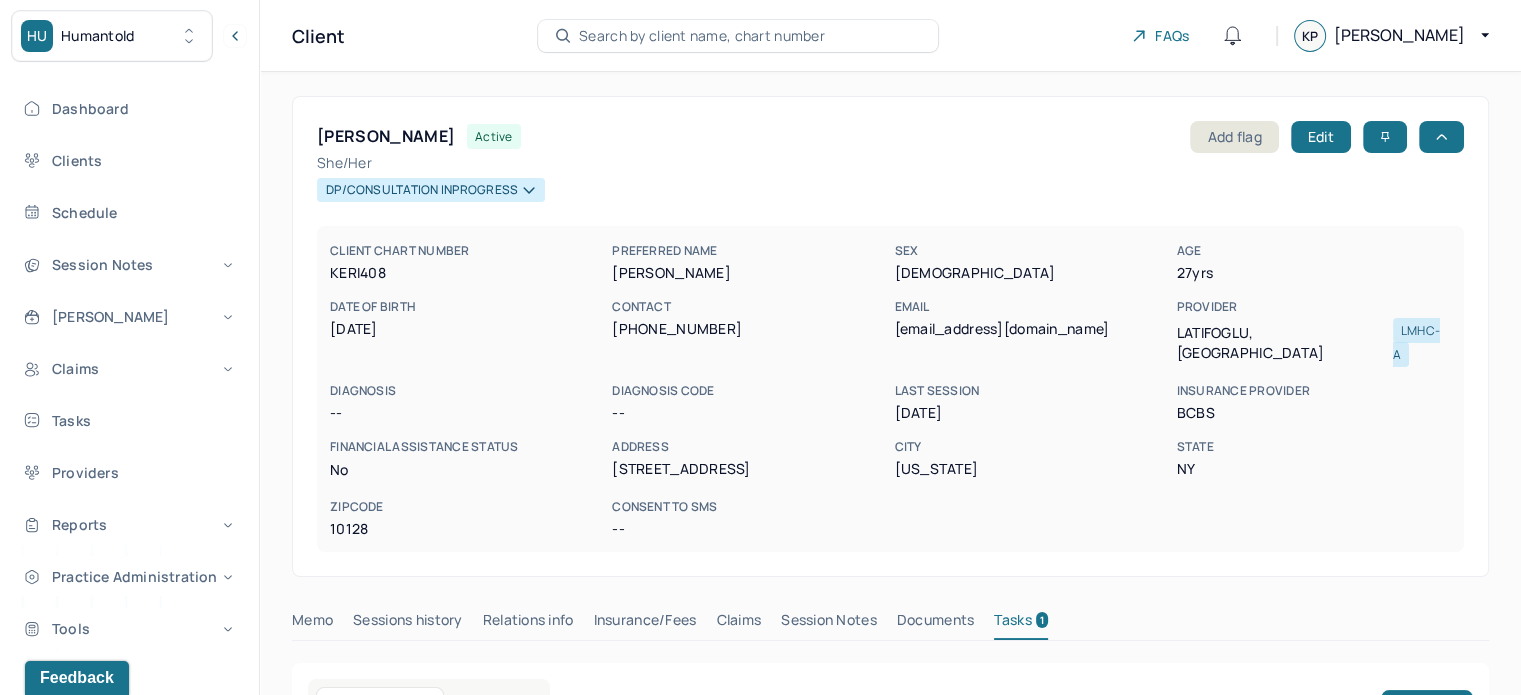 click on "Search by client name, chart number" at bounding box center [702, 36] 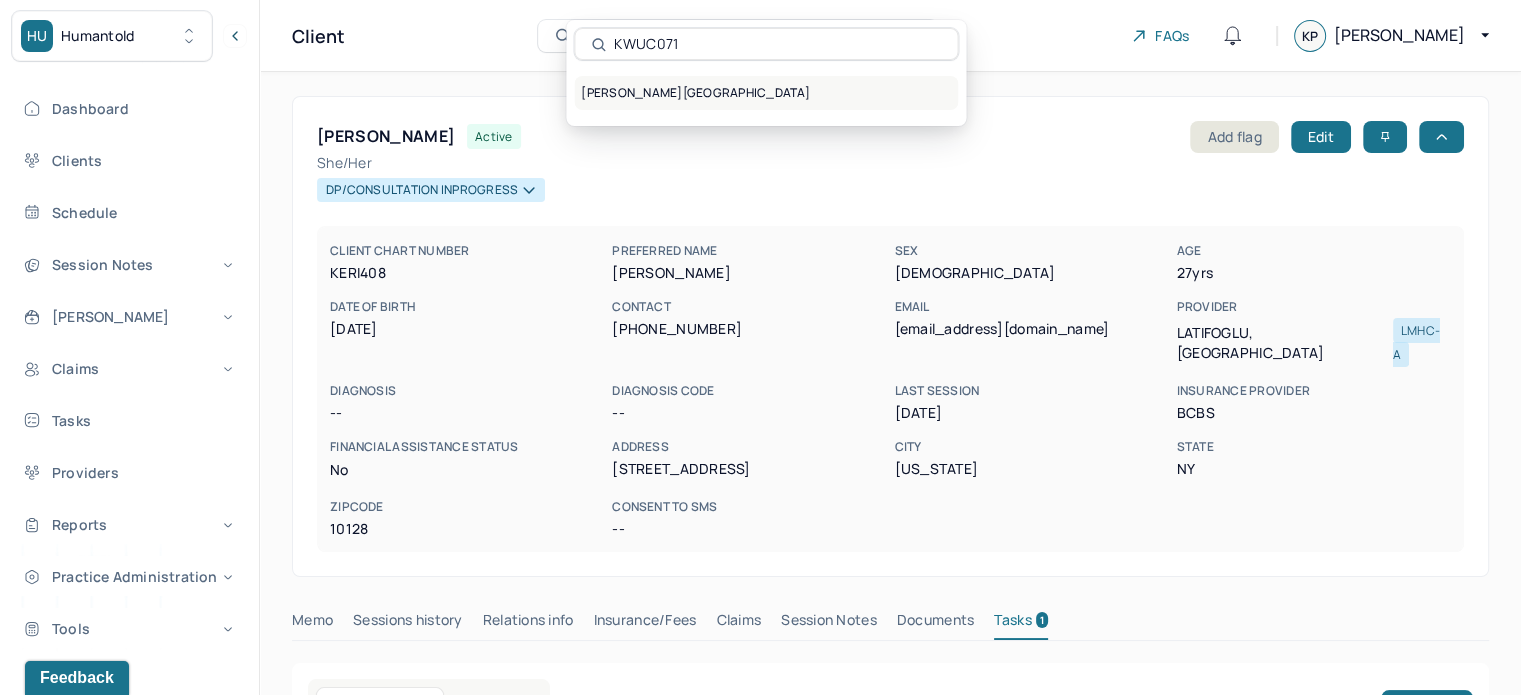 type on "KWUC071" 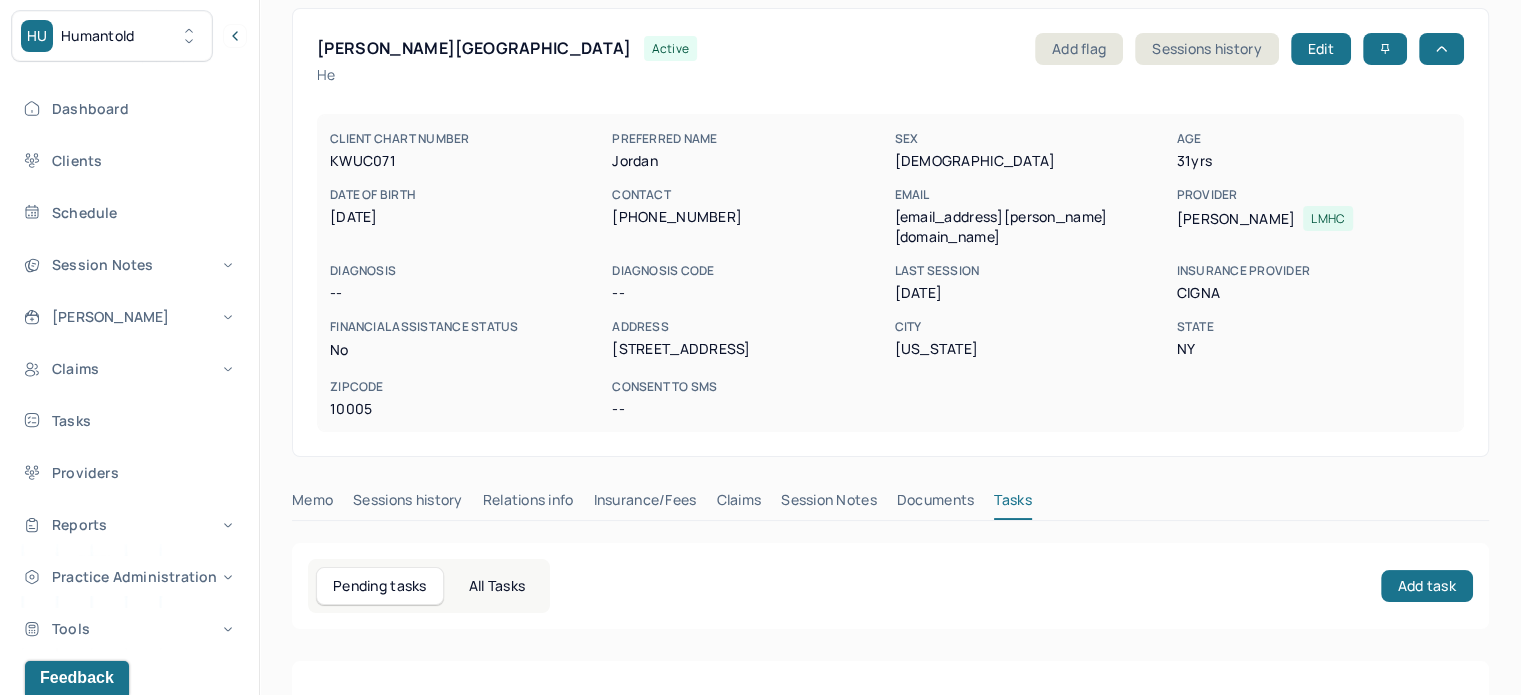 scroll, scrollTop: 180, scrollLeft: 0, axis: vertical 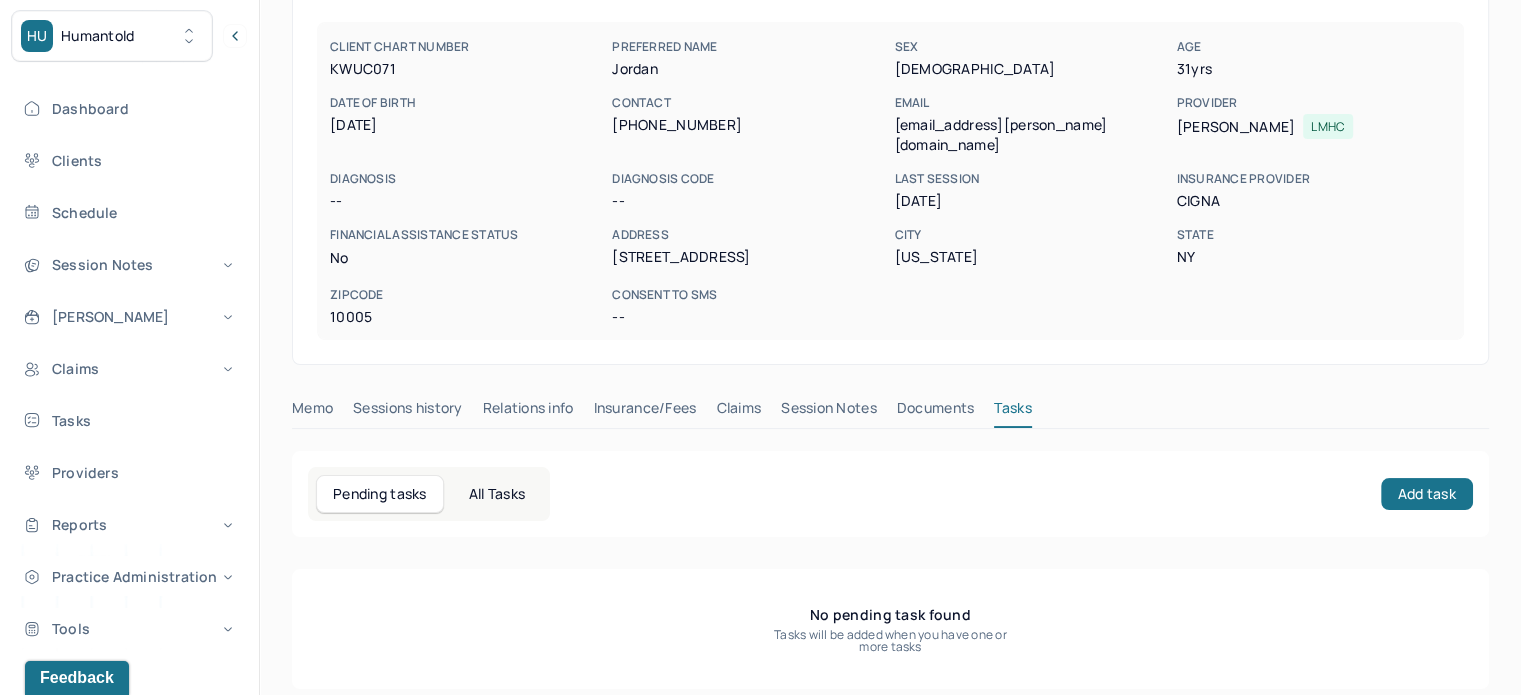 click on "Claims" at bounding box center (738, 412) 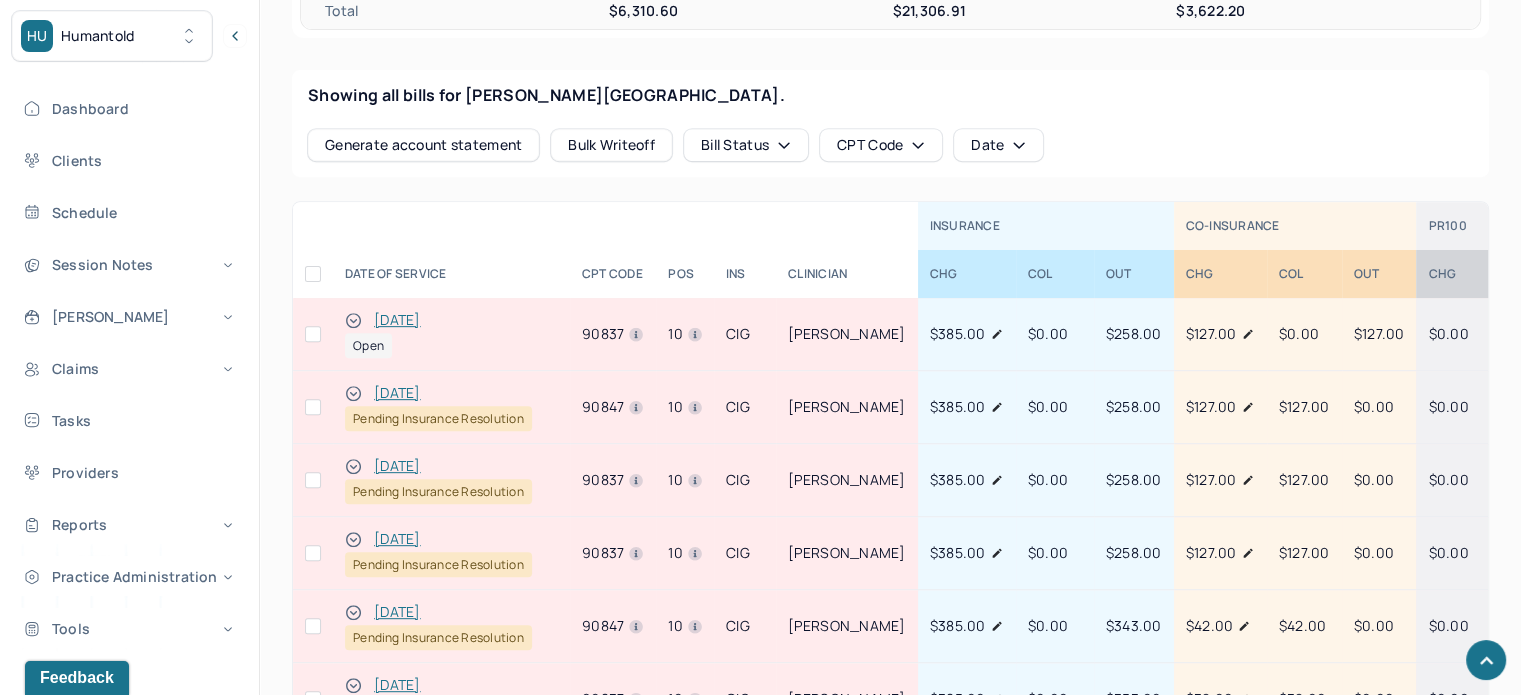 scroll, scrollTop: 880, scrollLeft: 0, axis: vertical 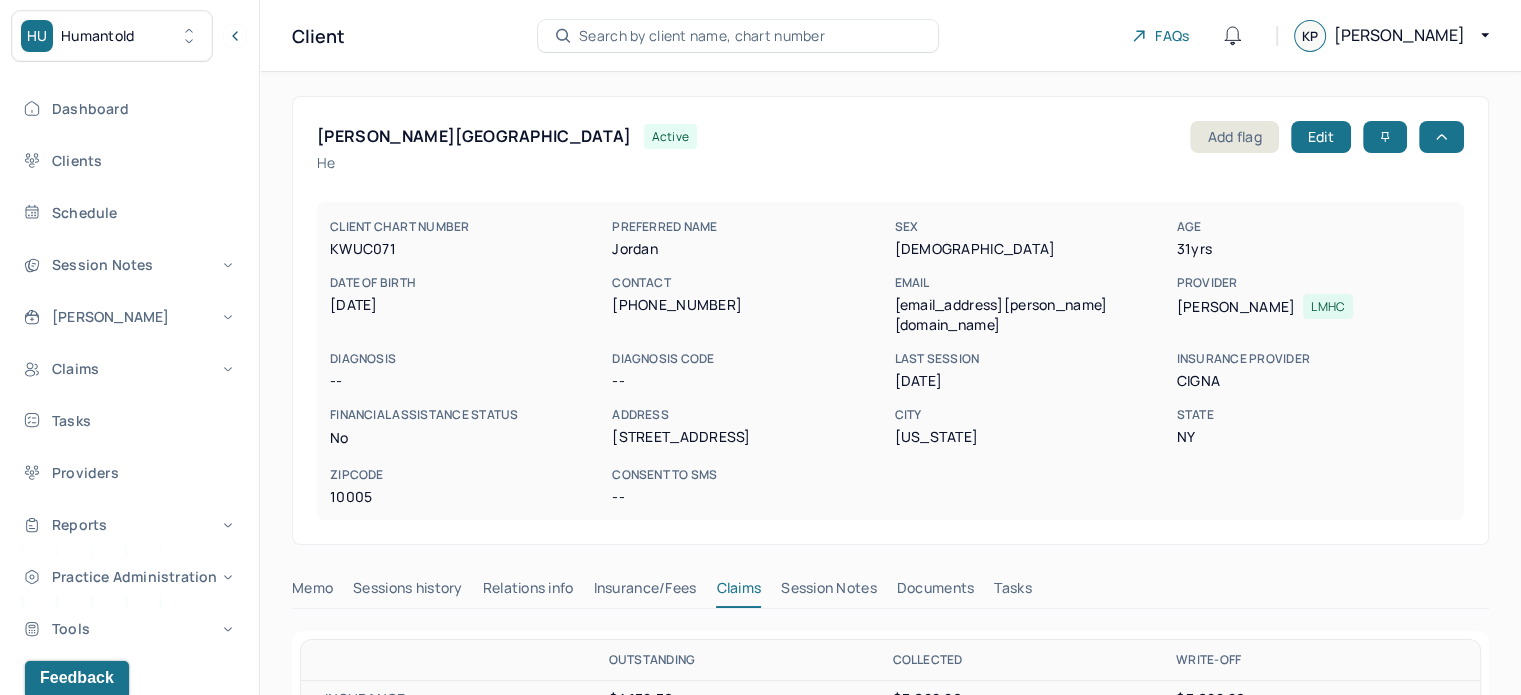 click on "Search by client name, chart number" at bounding box center [702, 36] 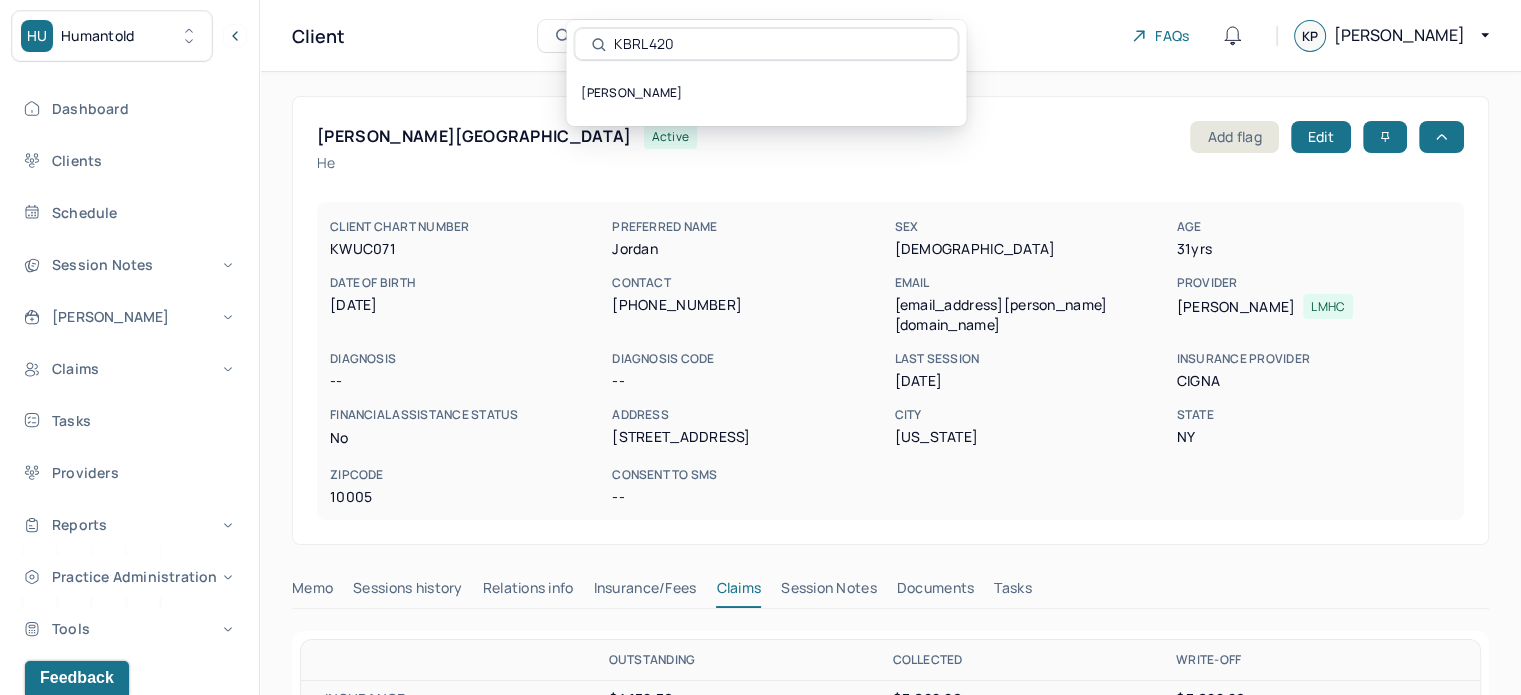 type on "KBRL420" 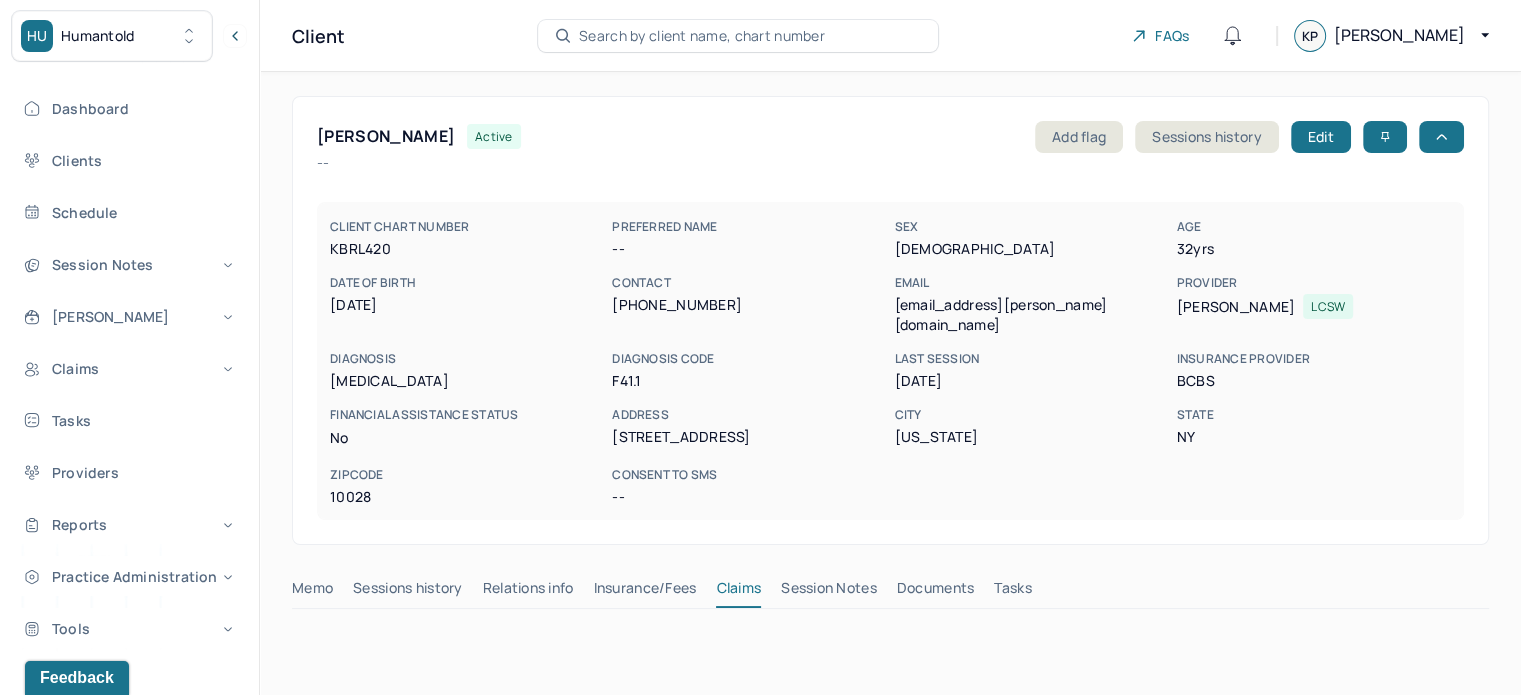 click on "[EMAIL_ADDRESS][PERSON_NAME][DOMAIN_NAME]" at bounding box center [1031, 315] 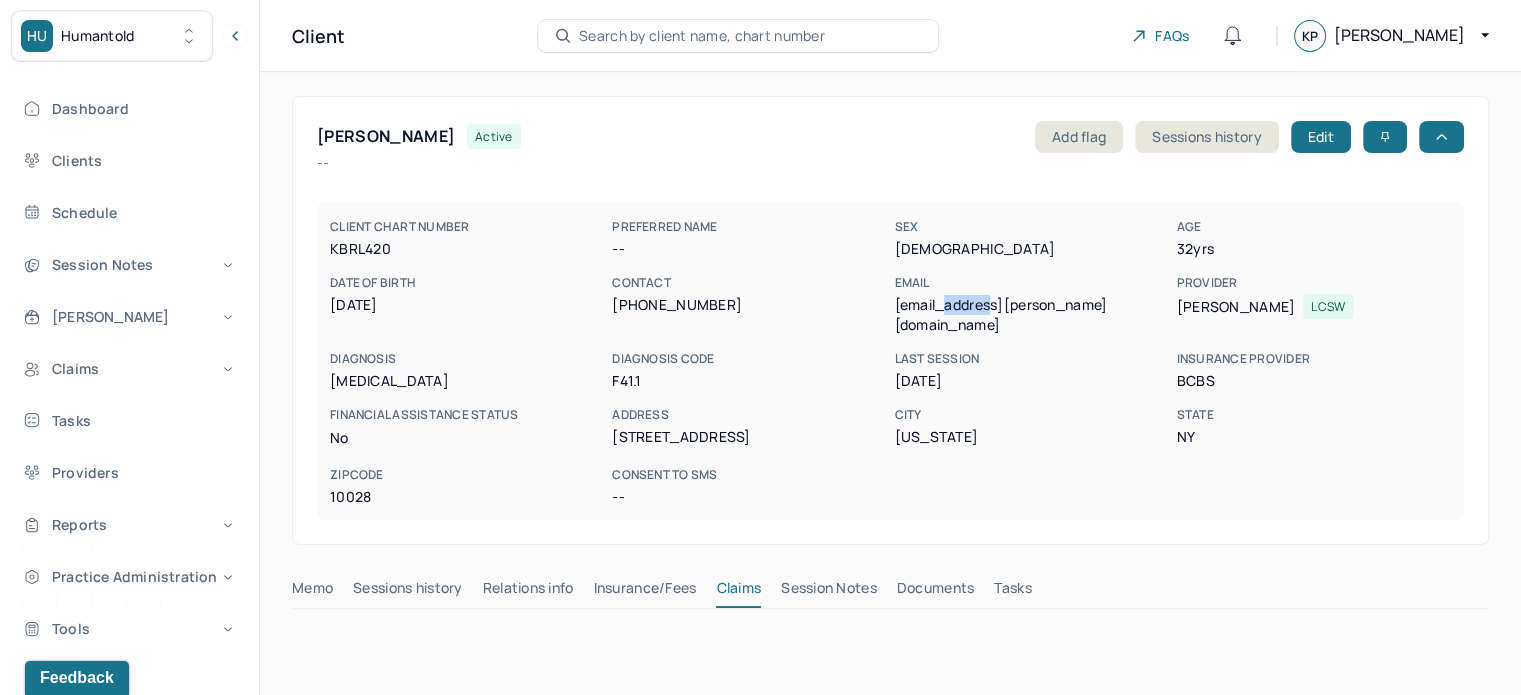 click on "[EMAIL_ADDRESS][PERSON_NAME][DOMAIN_NAME]" at bounding box center (1031, 315) 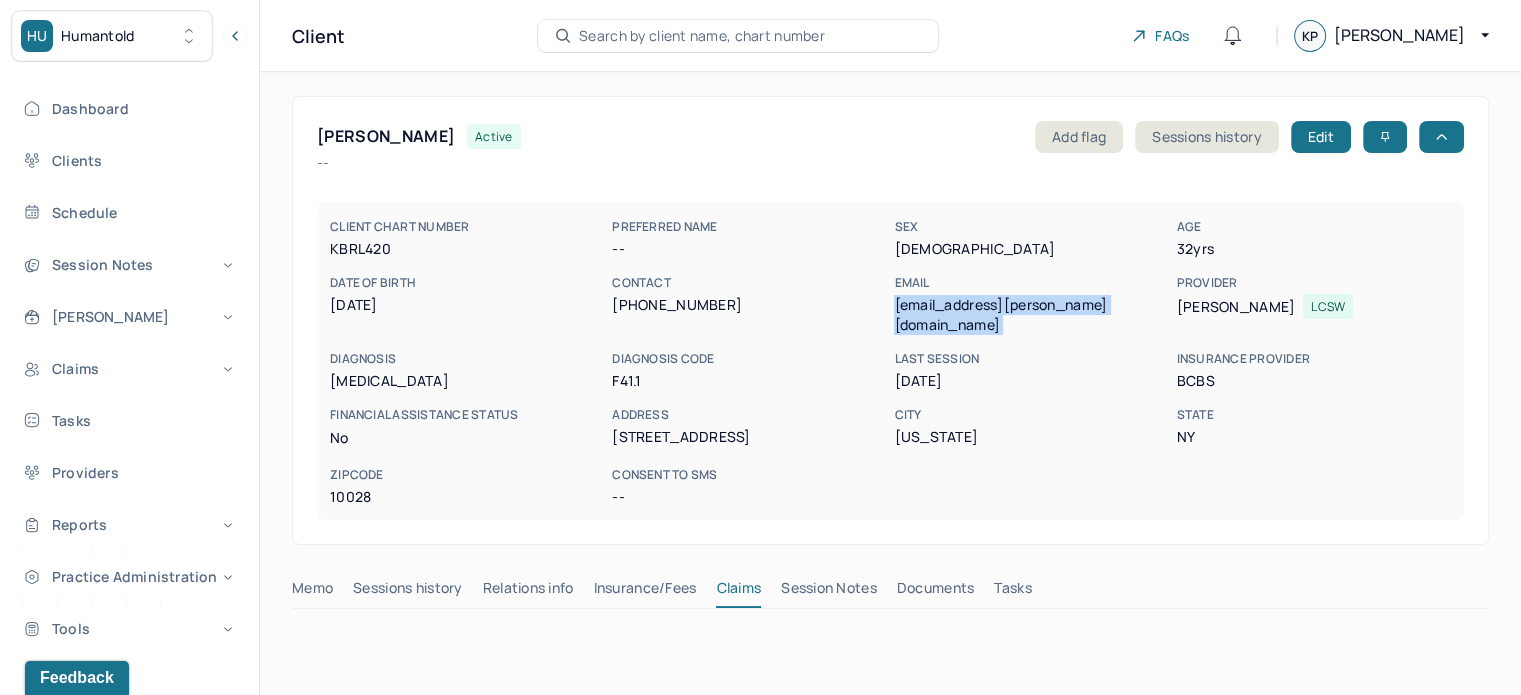 click on "[EMAIL_ADDRESS][PERSON_NAME][DOMAIN_NAME]" at bounding box center [1031, 315] 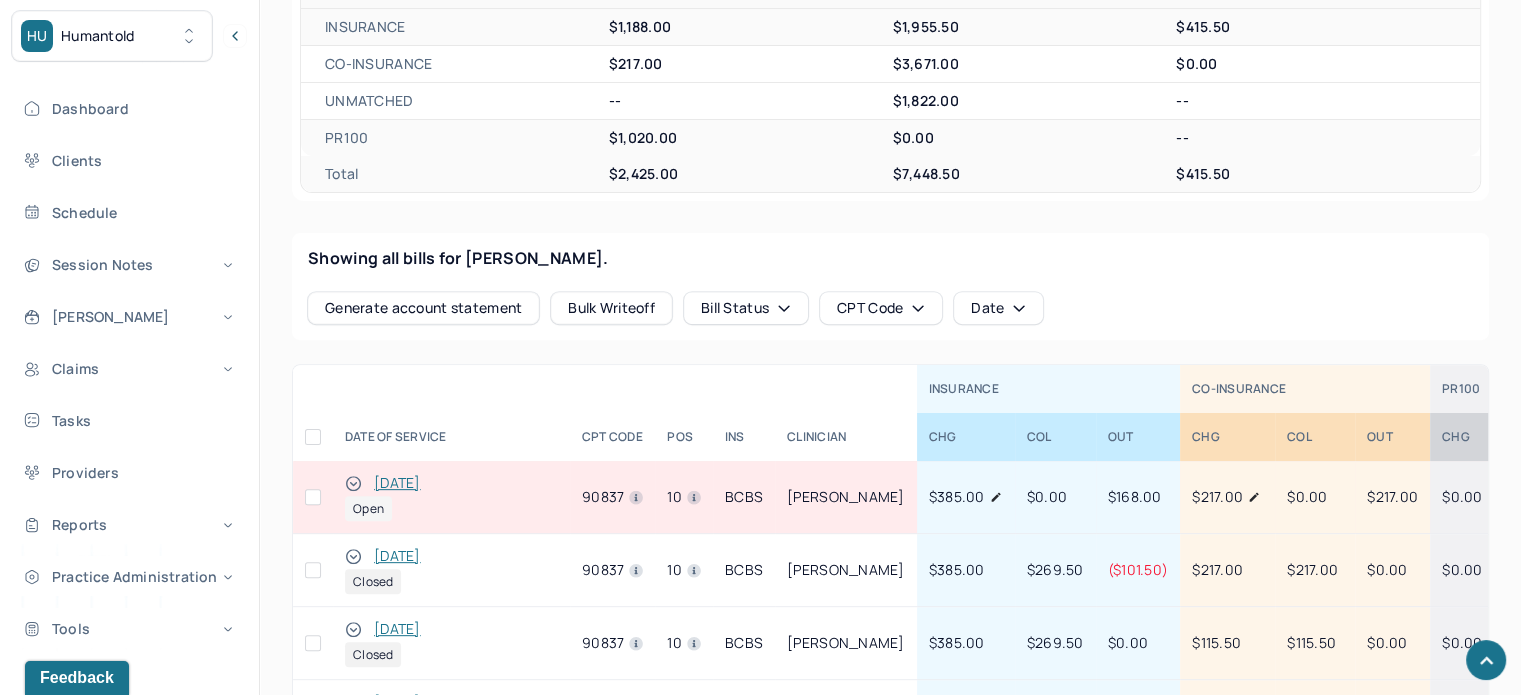 scroll, scrollTop: 900, scrollLeft: 0, axis: vertical 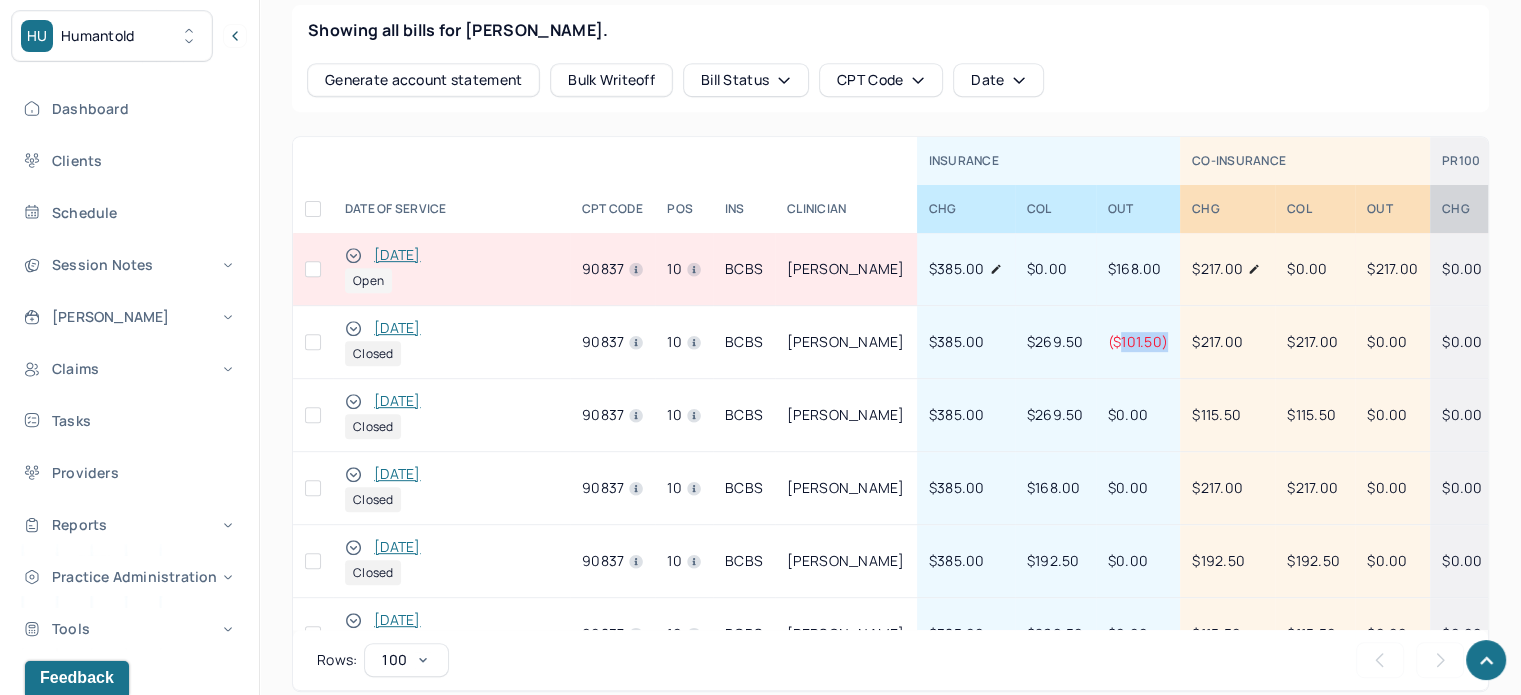 drag, startPoint x: 1118, startPoint y: 323, endPoint x: 1172, endPoint y: 323, distance: 54 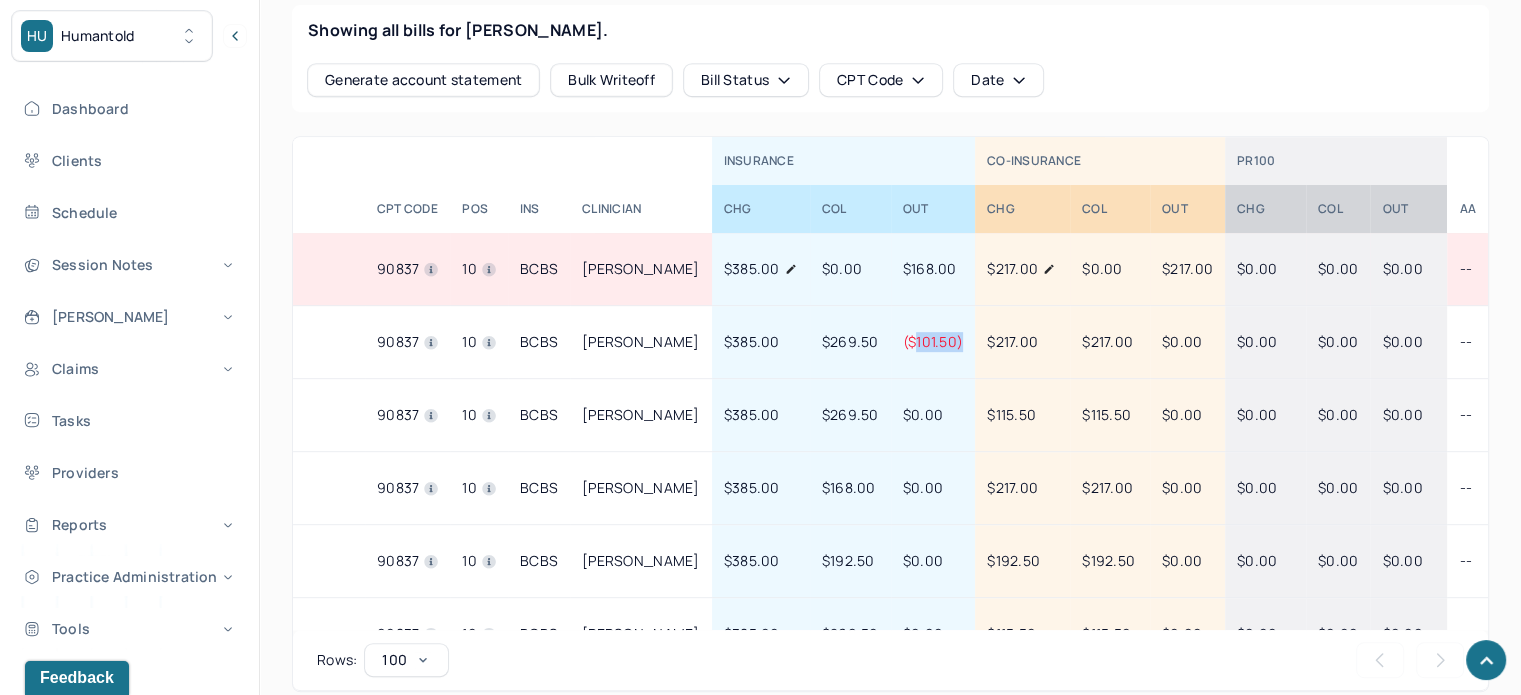 scroll, scrollTop: 0, scrollLeft: 0, axis: both 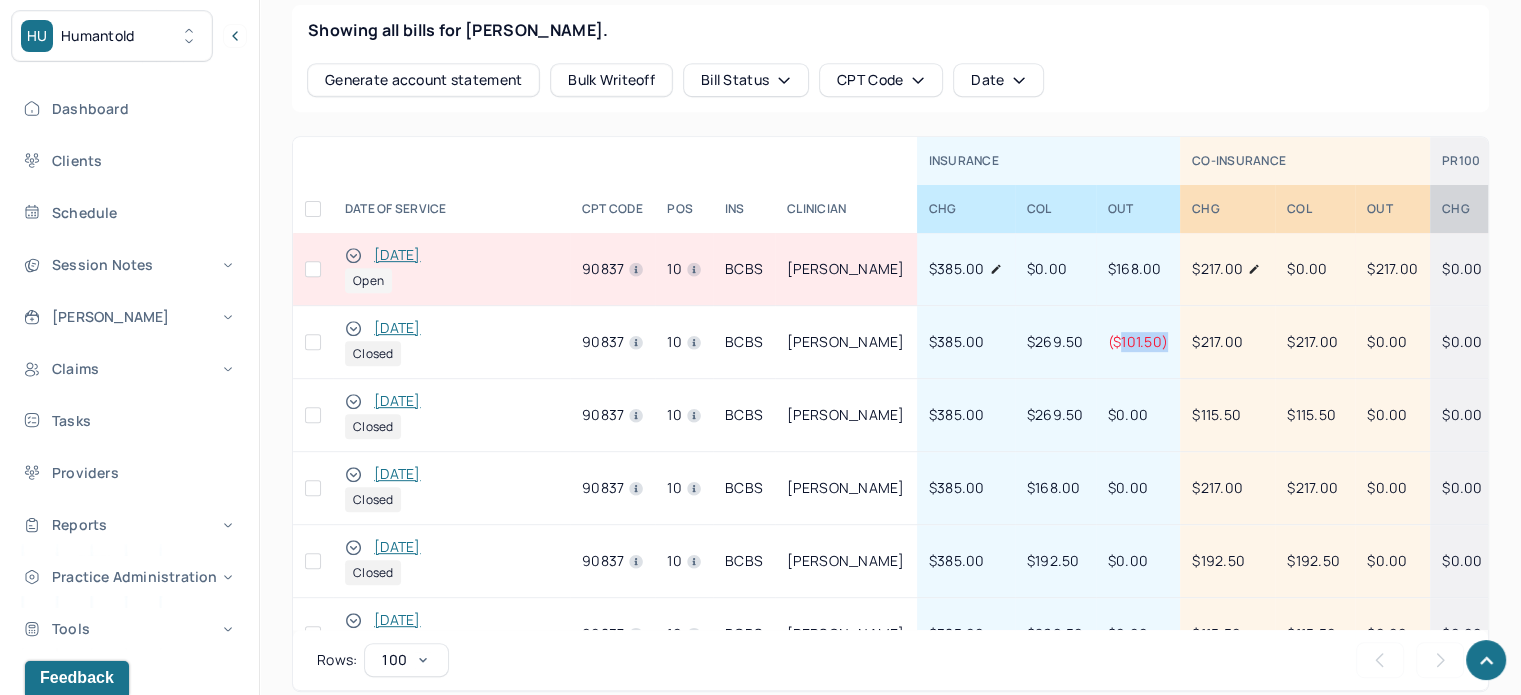 drag, startPoint x: 1012, startPoint y: 604, endPoint x: 844, endPoint y: 544, distance: 178.39282 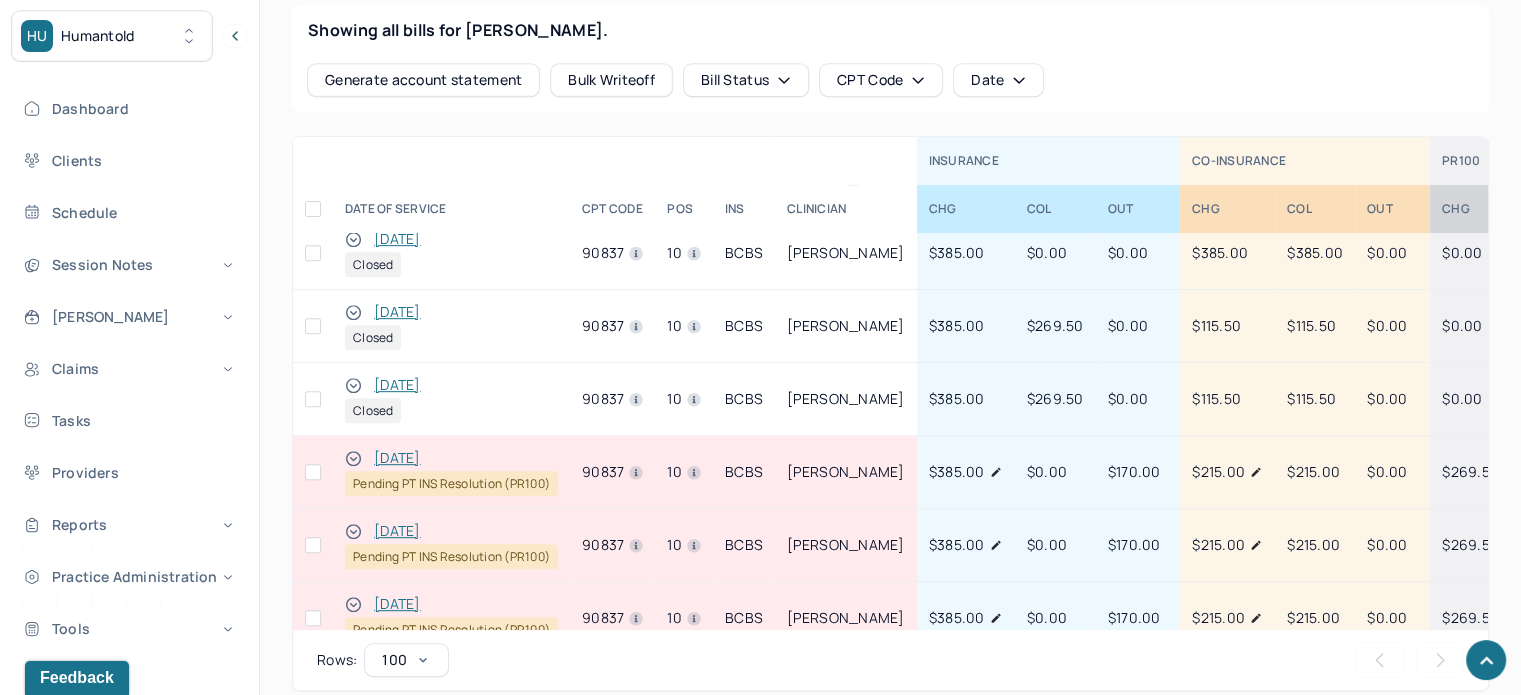 scroll, scrollTop: 928, scrollLeft: 0, axis: vertical 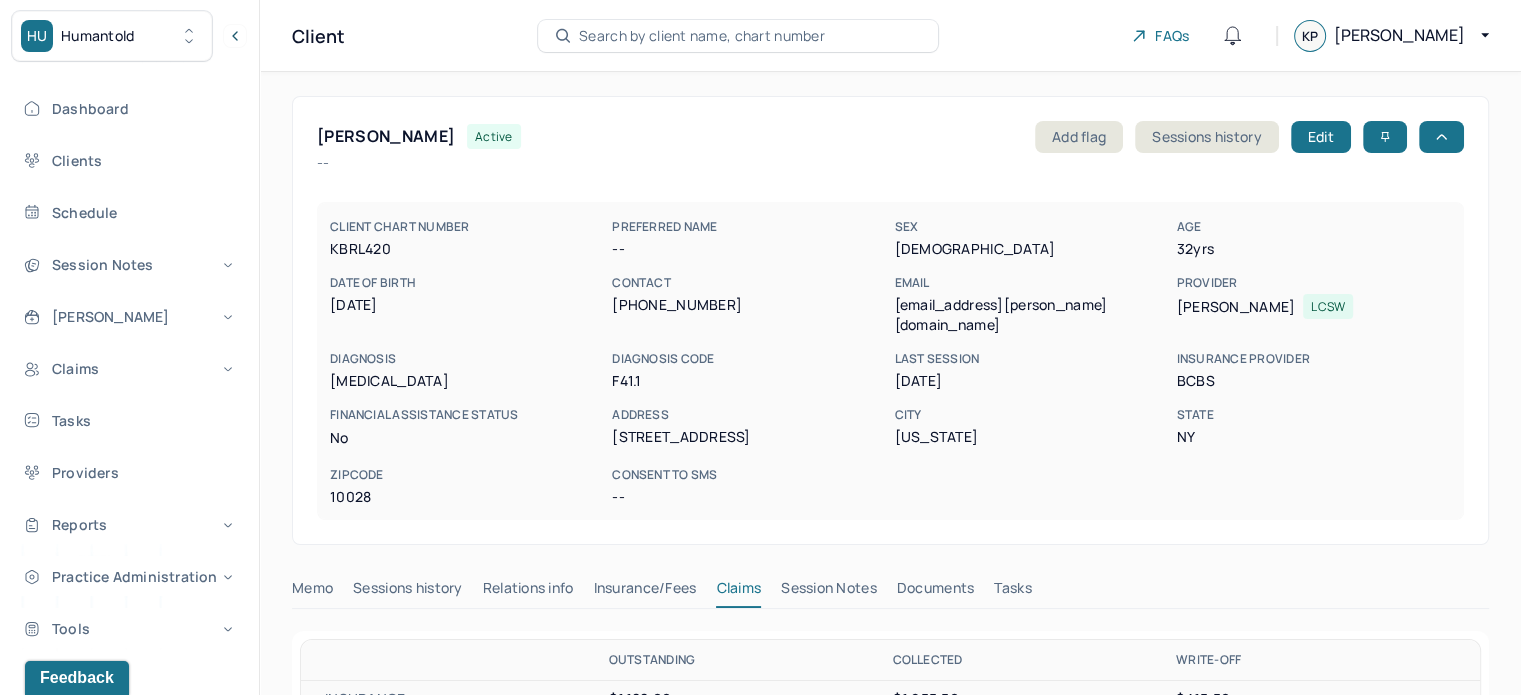 click on "Search by client name, chart number" at bounding box center (702, 36) 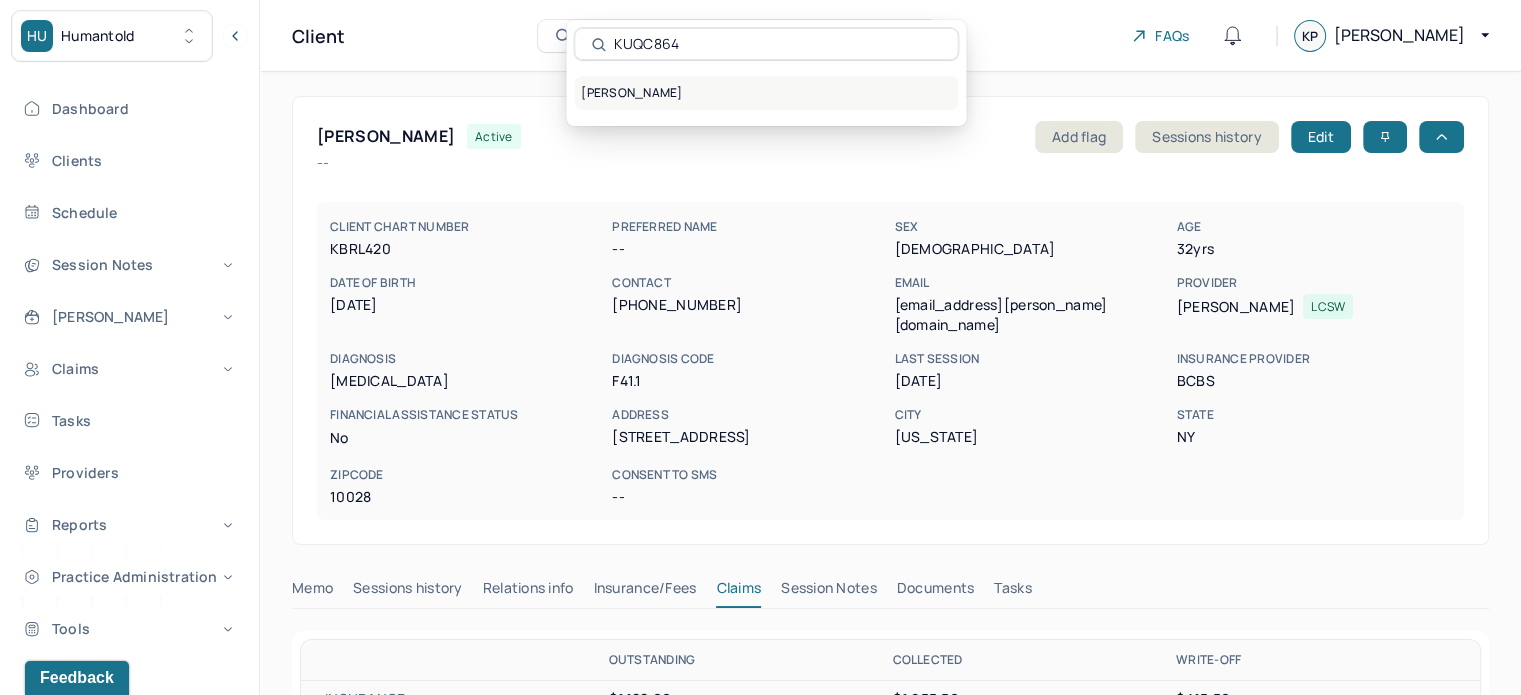type on "KUQC864" 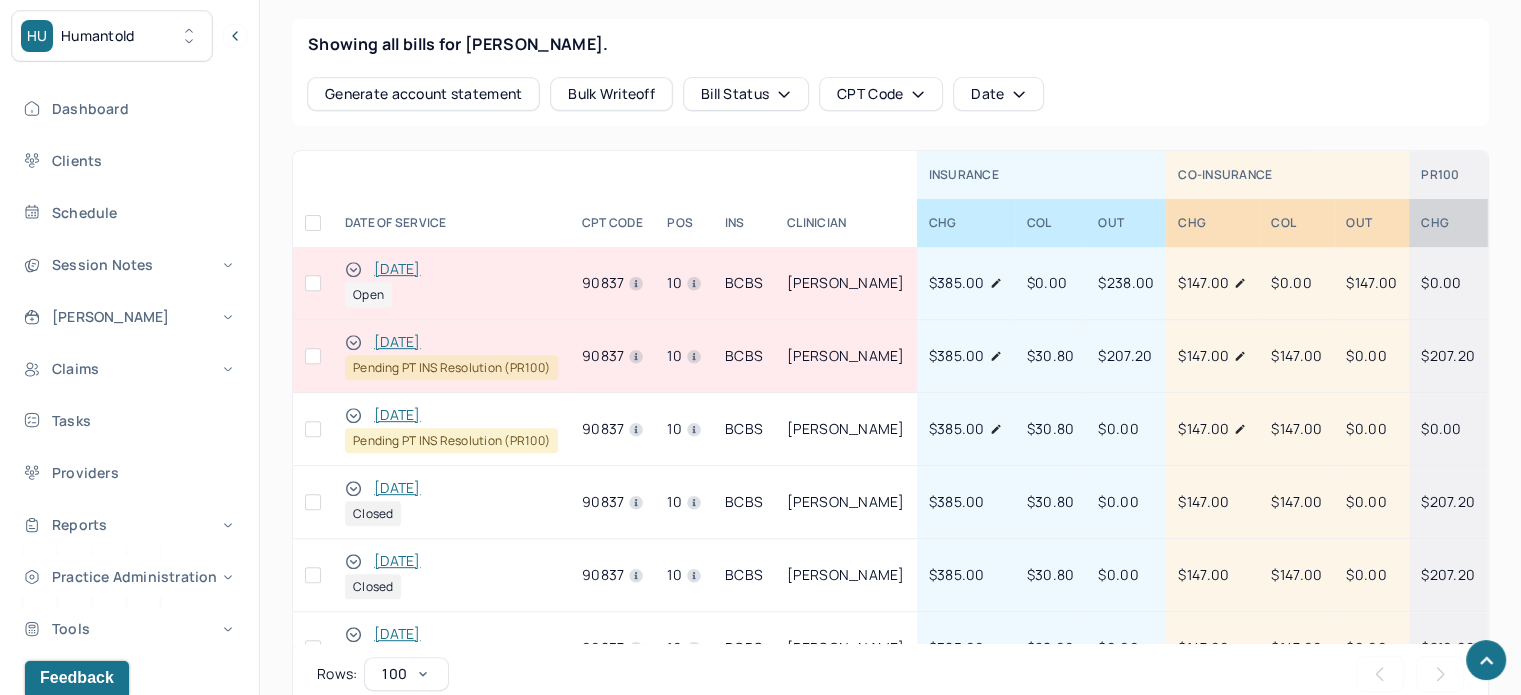 scroll, scrollTop: 900, scrollLeft: 0, axis: vertical 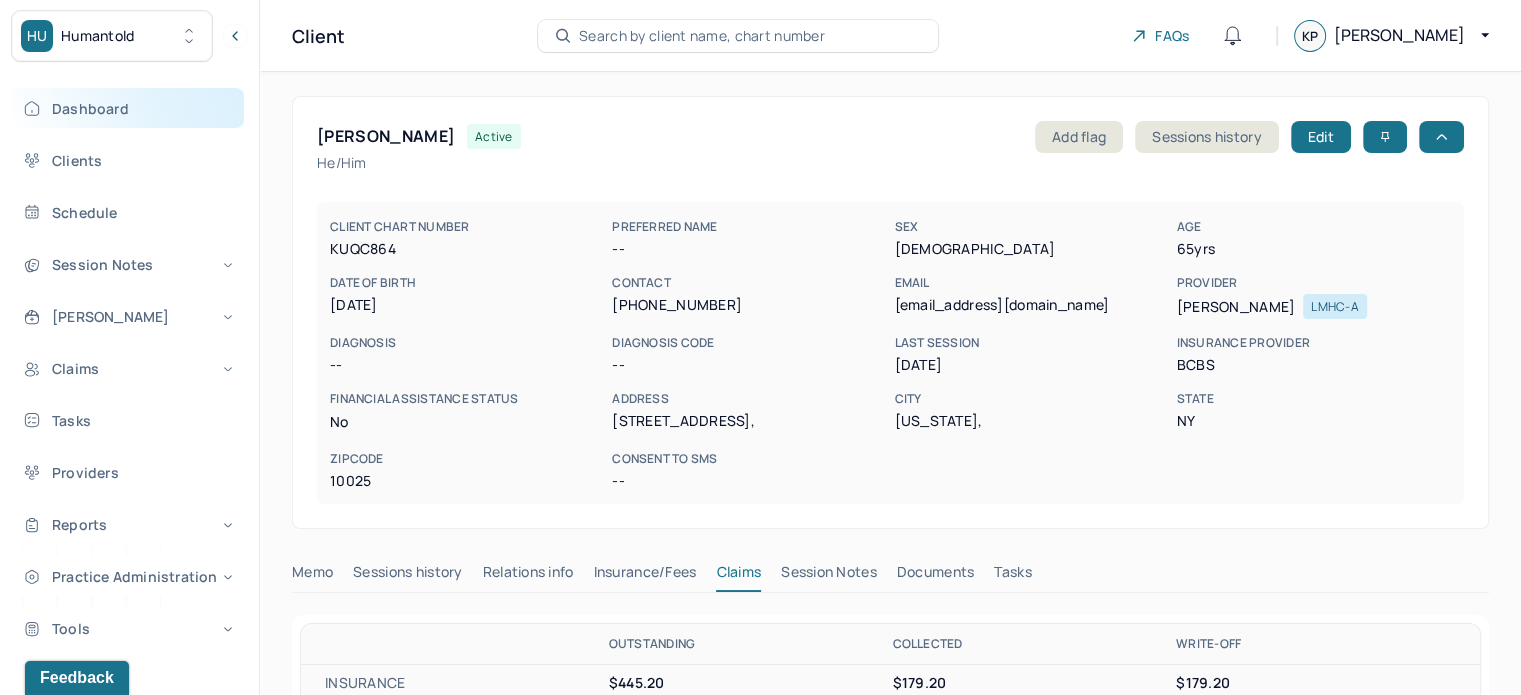 click on "Dashboard" at bounding box center [128, 108] 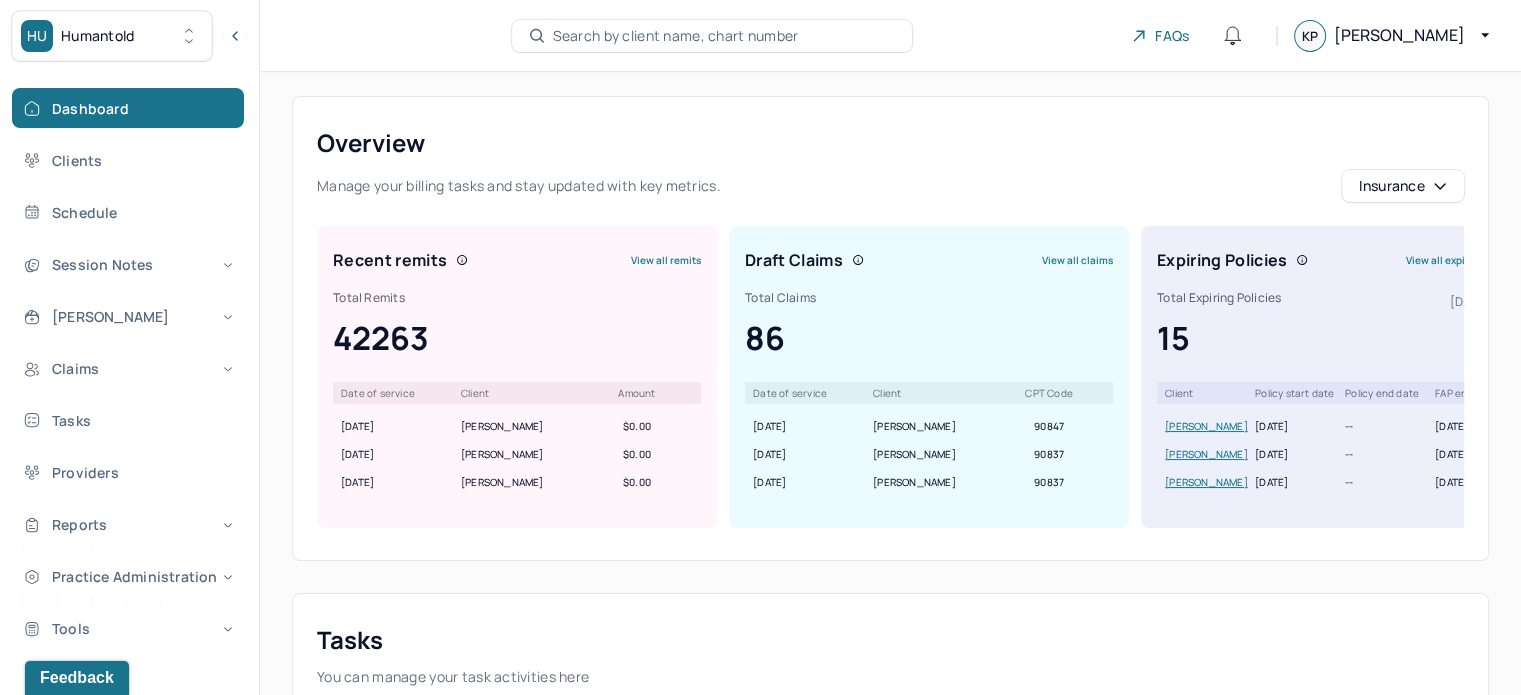 type 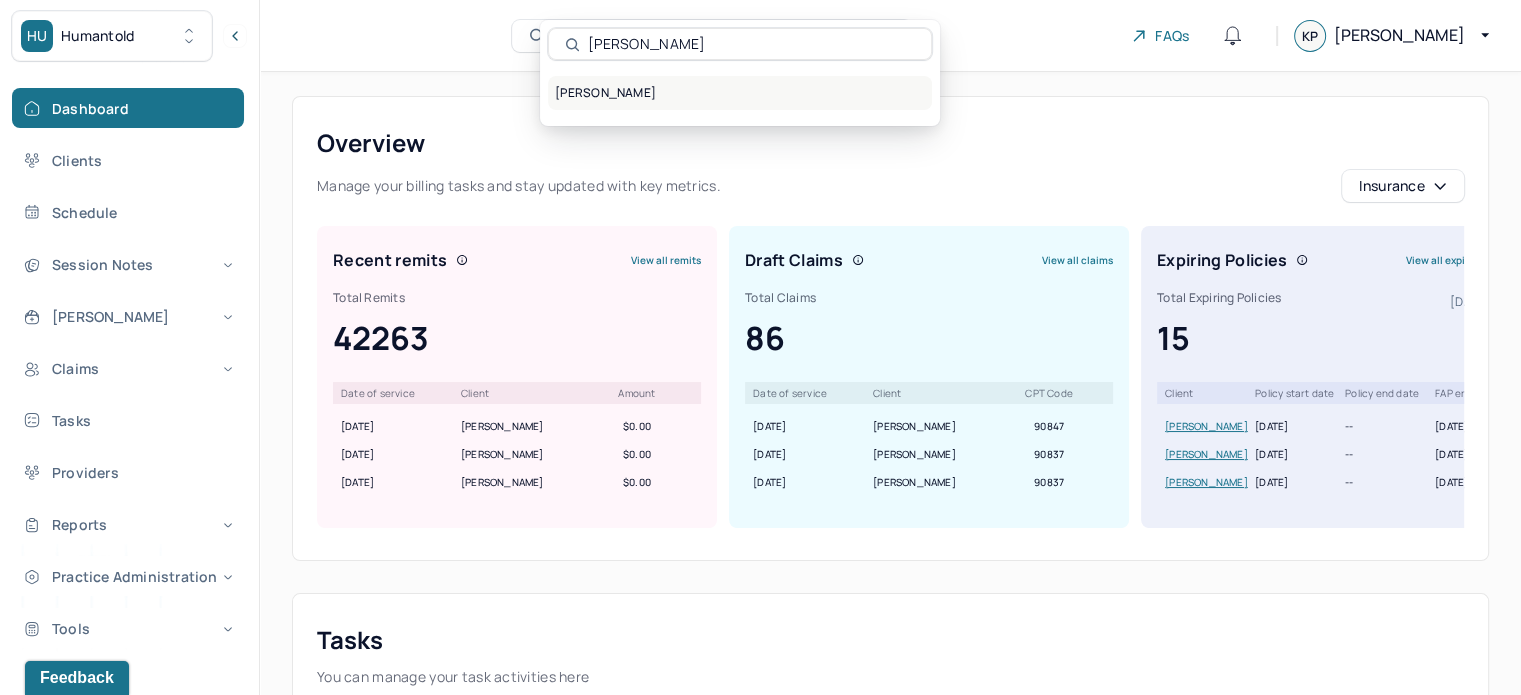 type on "[PERSON_NAME]" 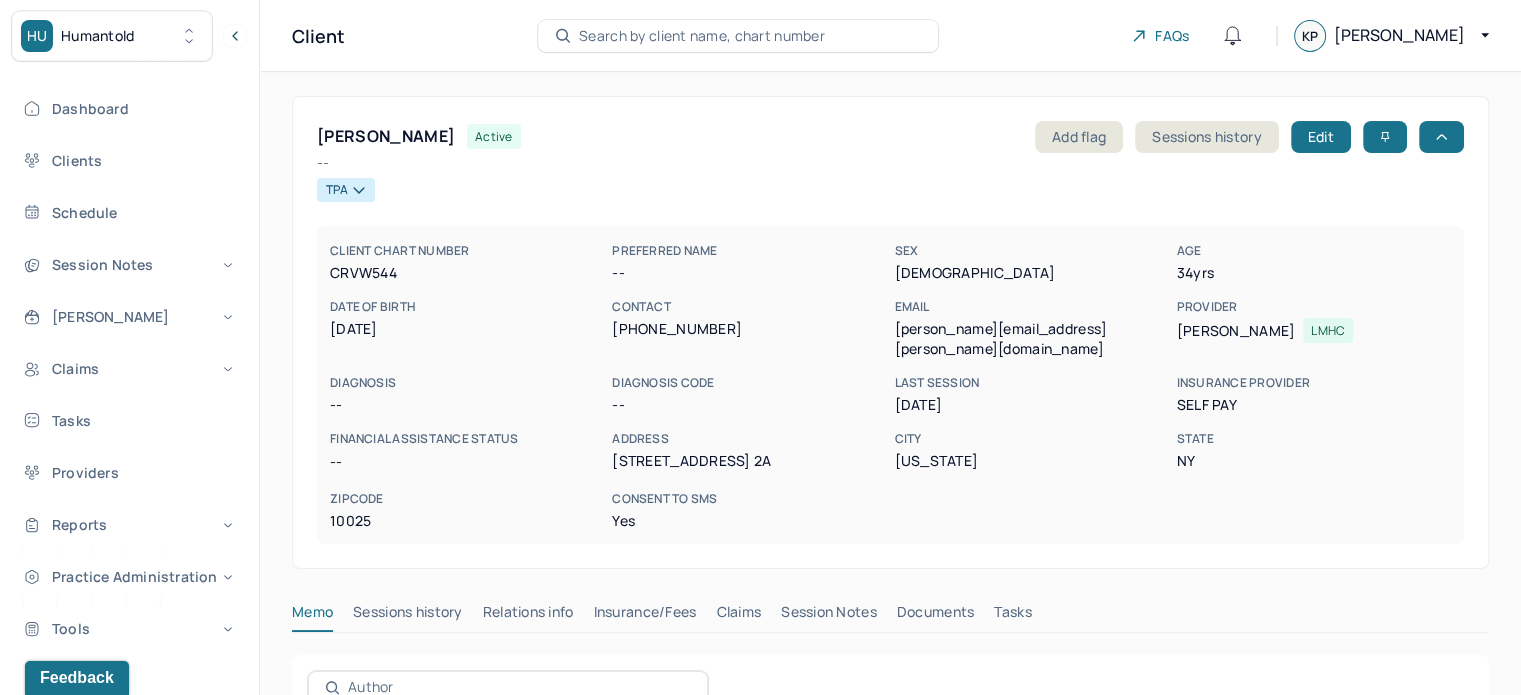 click on "Search by client name, chart number" at bounding box center (702, 36) 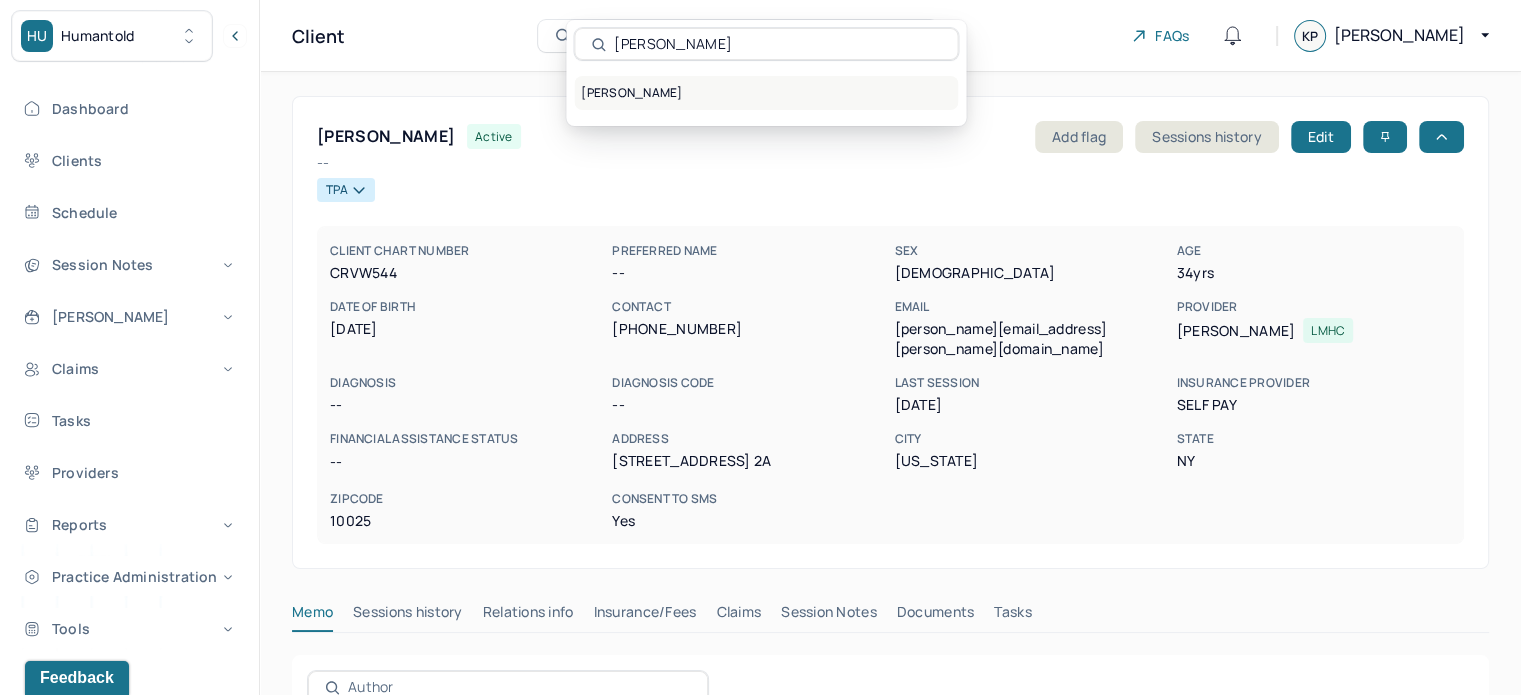 type on "[PERSON_NAME]" 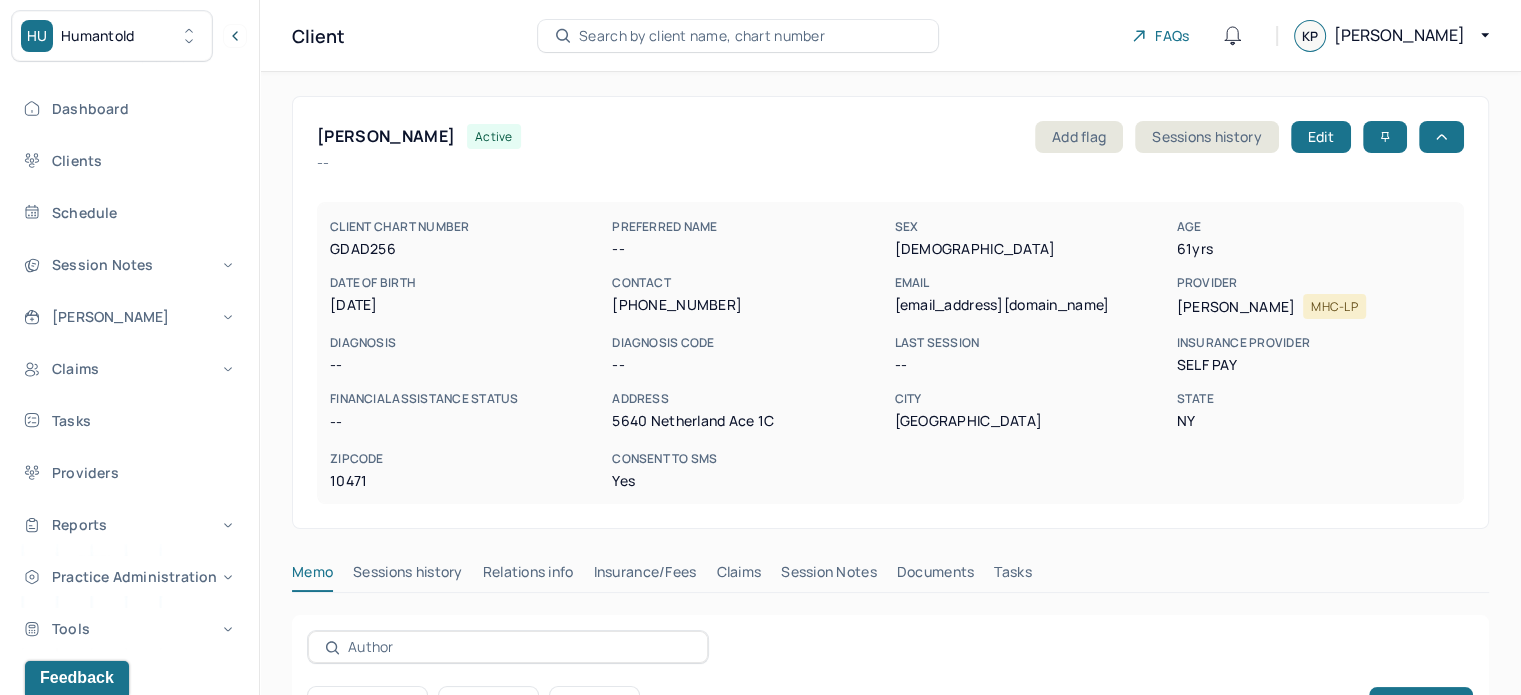 type 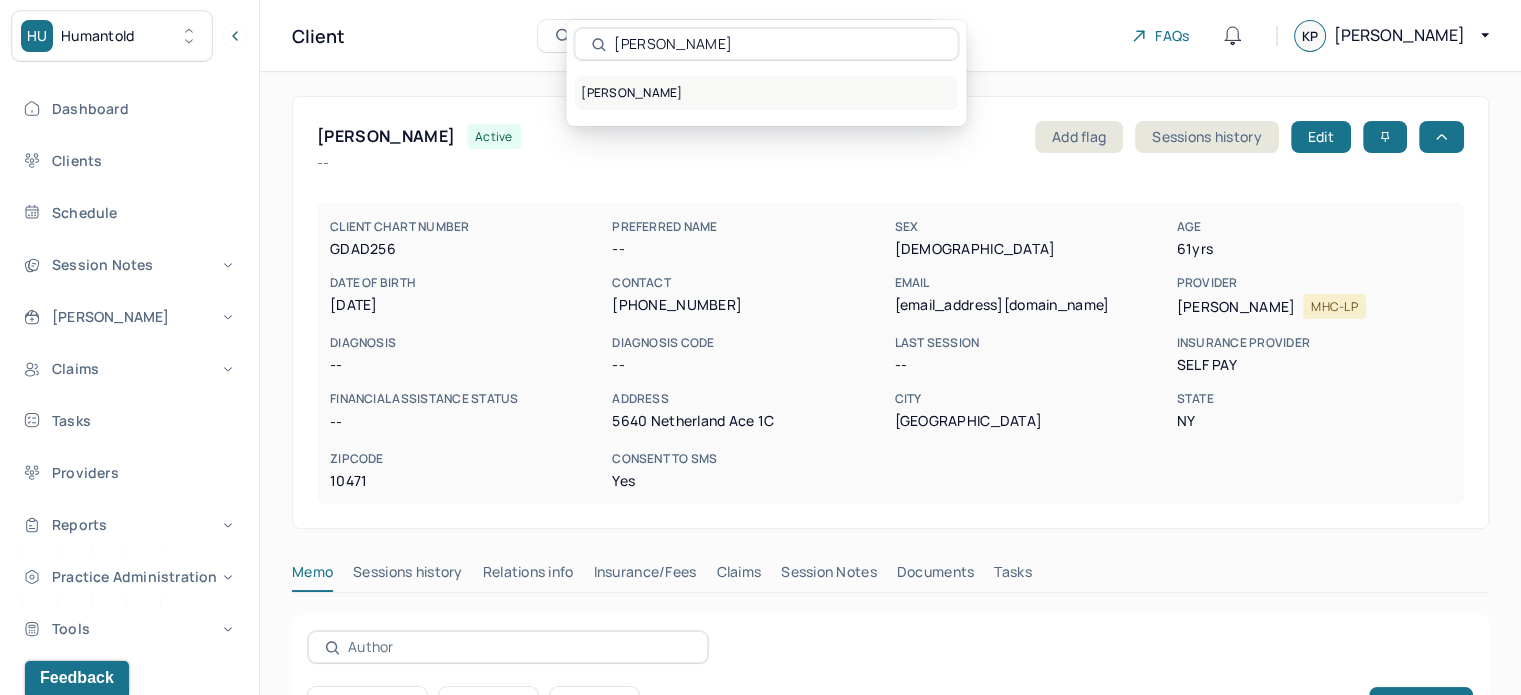 type on "[PERSON_NAME]" 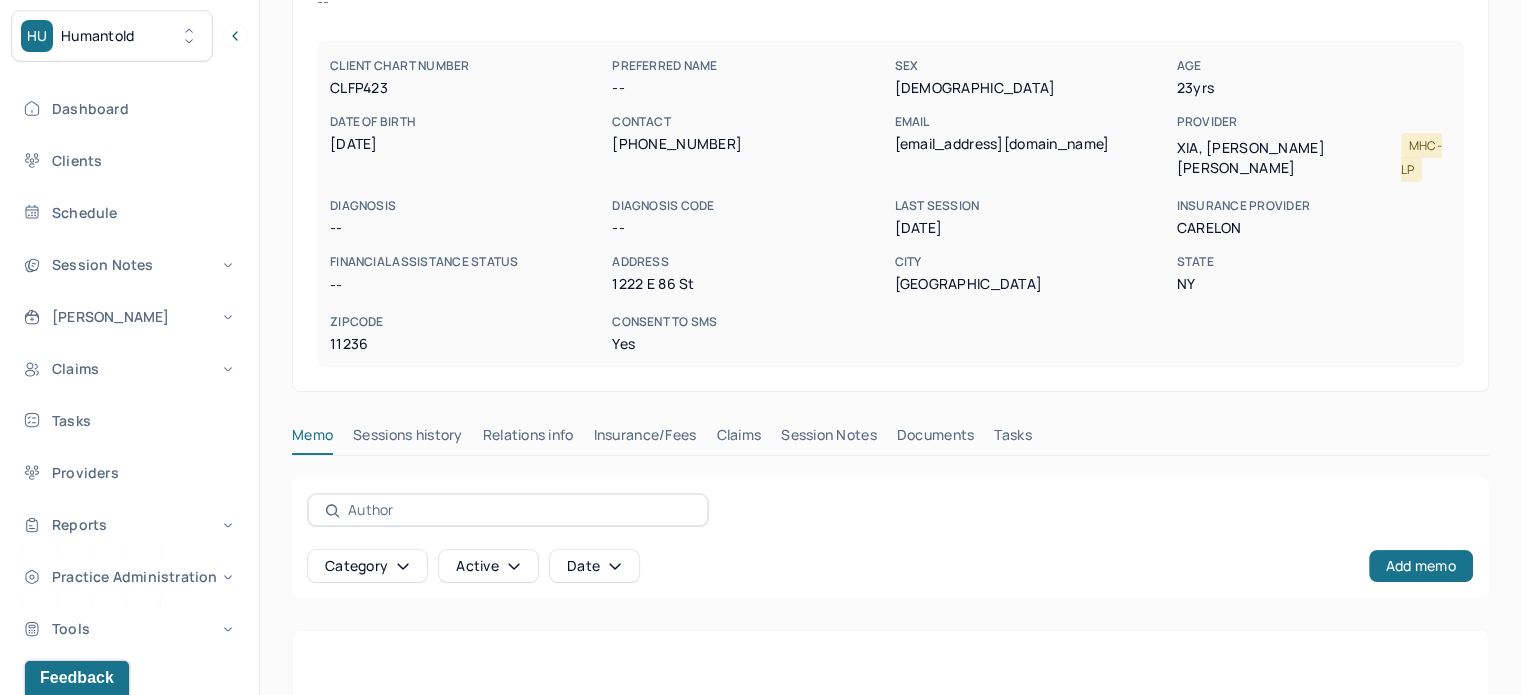 scroll, scrollTop: 160, scrollLeft: 0, axis: vertical 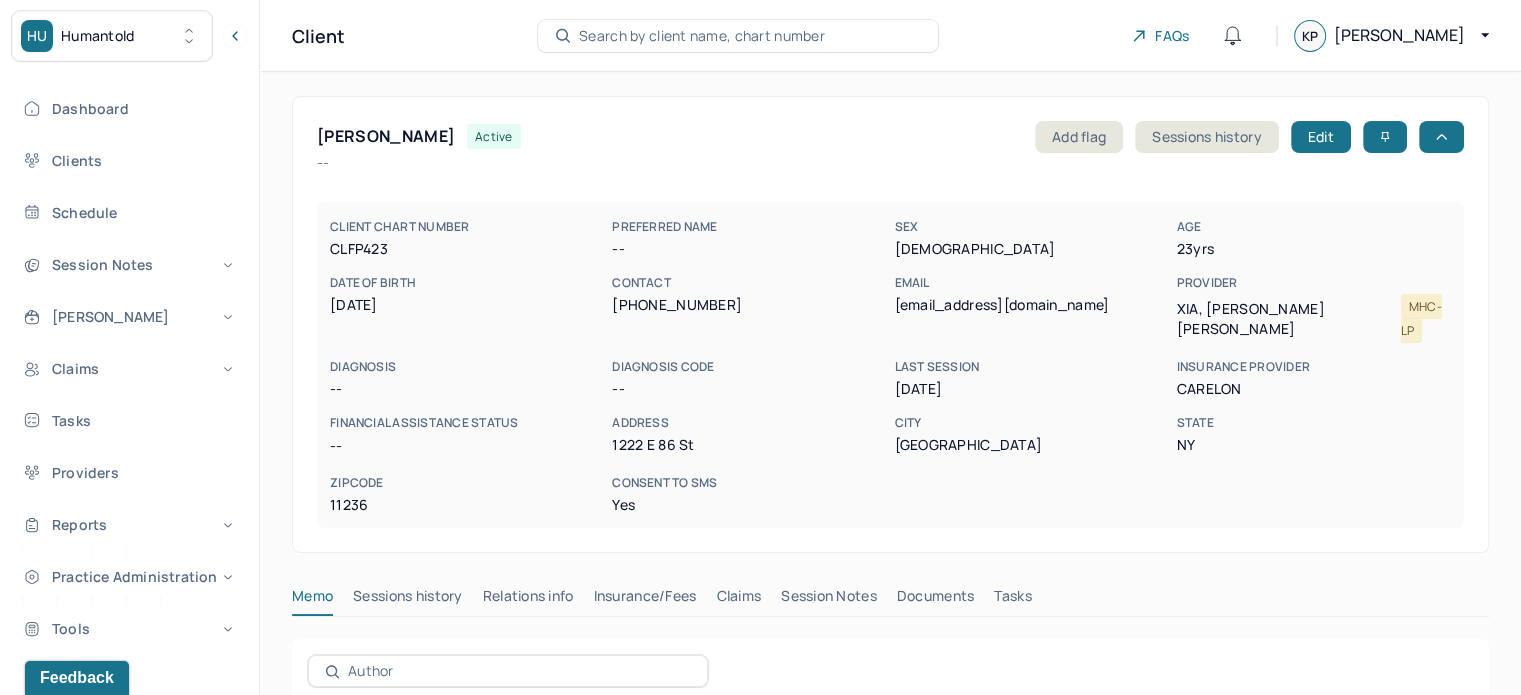 click on "Search by client name, chart number" at bounding box center [702, 36] 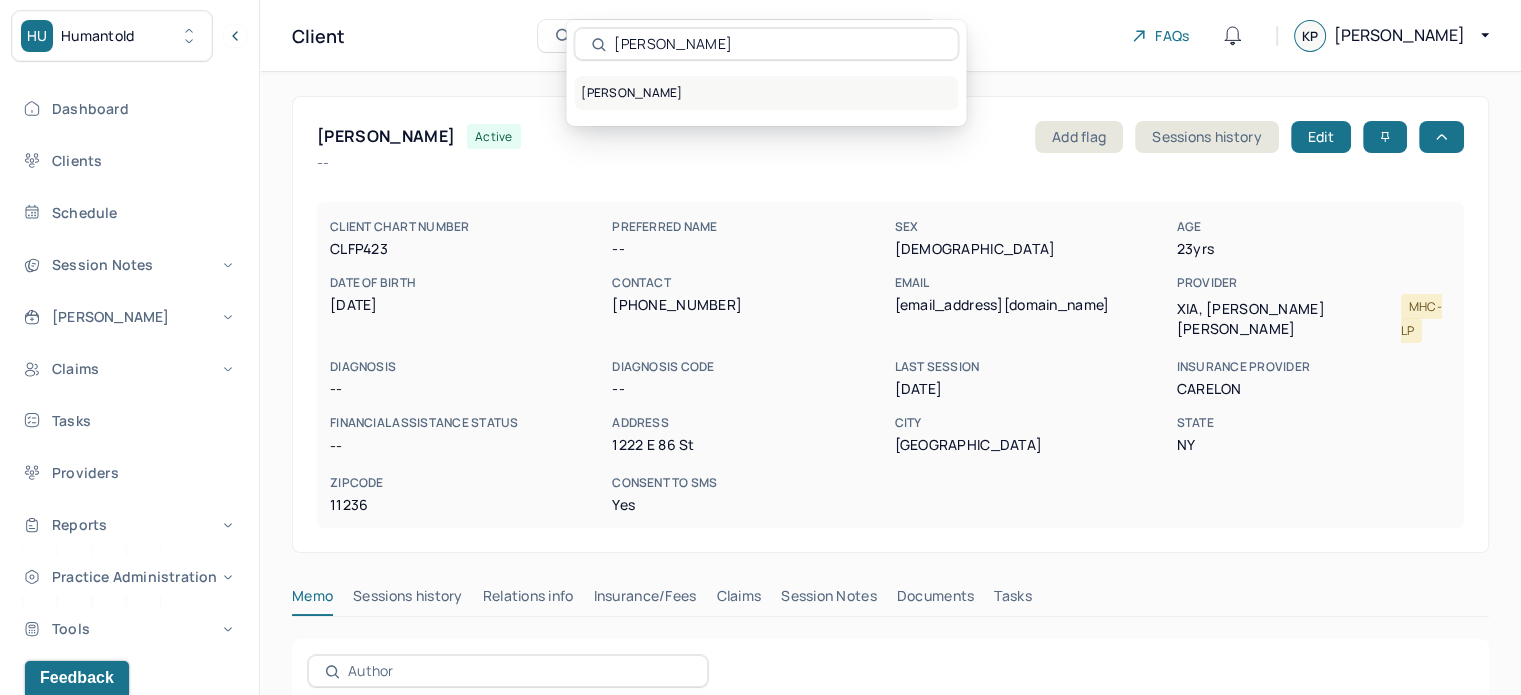 type on "[PERSON_NAME]" 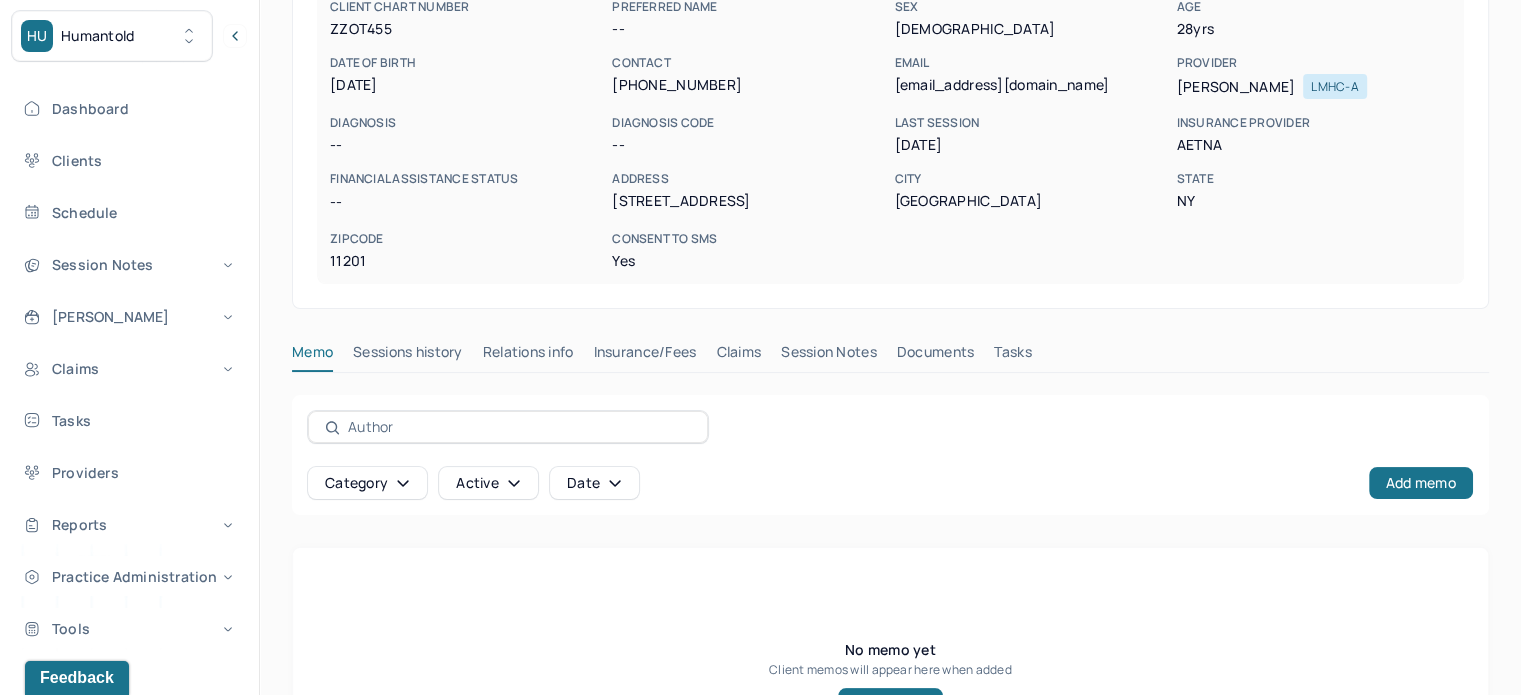 scroll, scrollTop: 360, scrollLeft: 0, axis: vertical 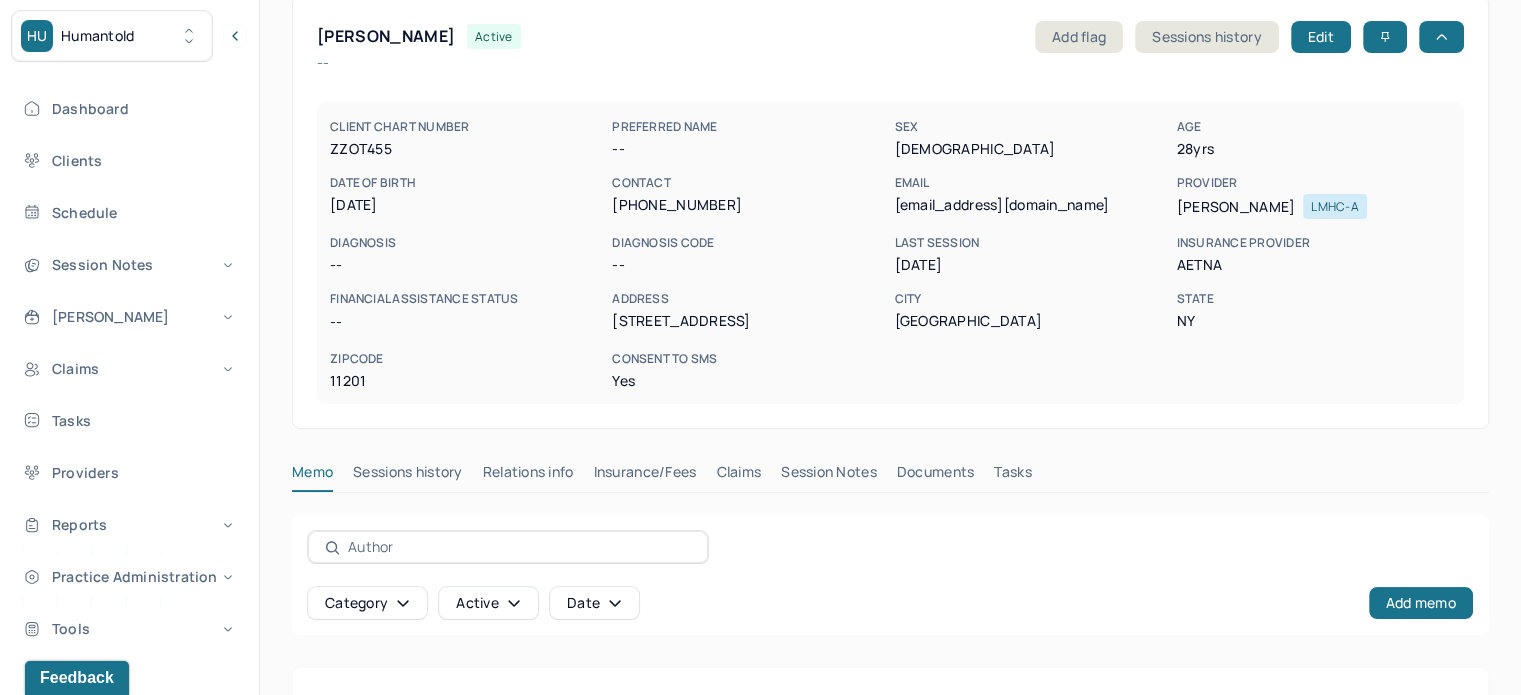 click on "[EMAIL_ADDRESS][DOMAIN_NAME]" at bounding box center [1031, 205] 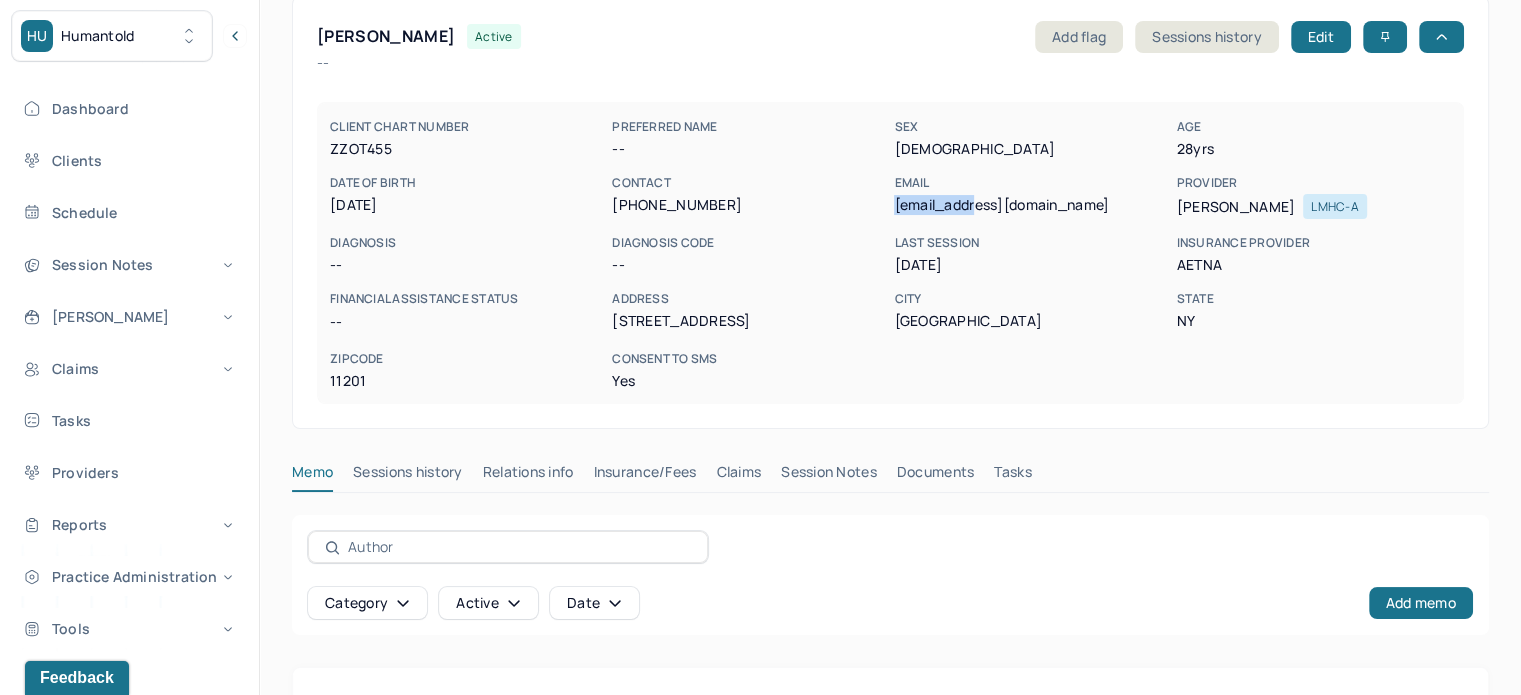click on "[EMAIL_ADDRESS][DOMAIN_NAME]" at bounding box center (1031, 205) 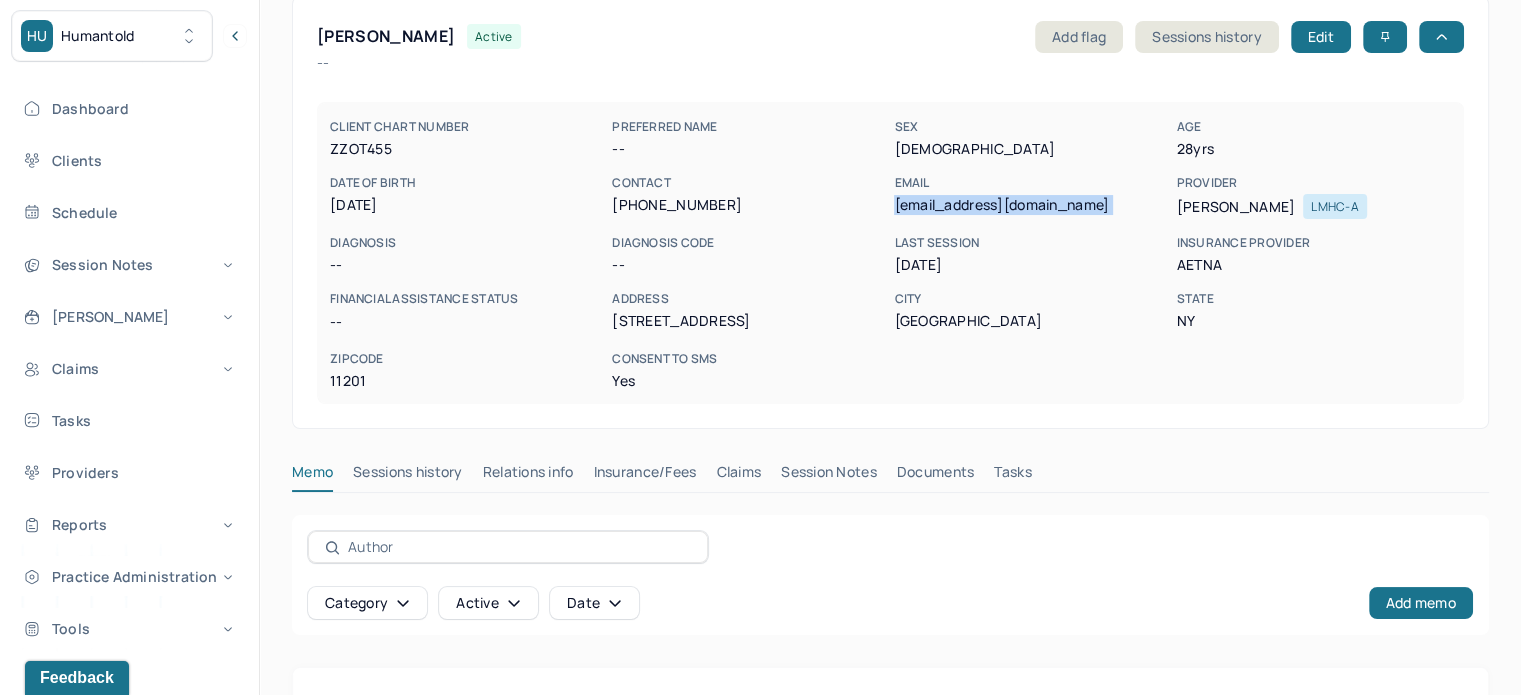 click on "[EMAIL_ADDRESS][DOMAIN_NAME]" at bounding box center (1031, 205) 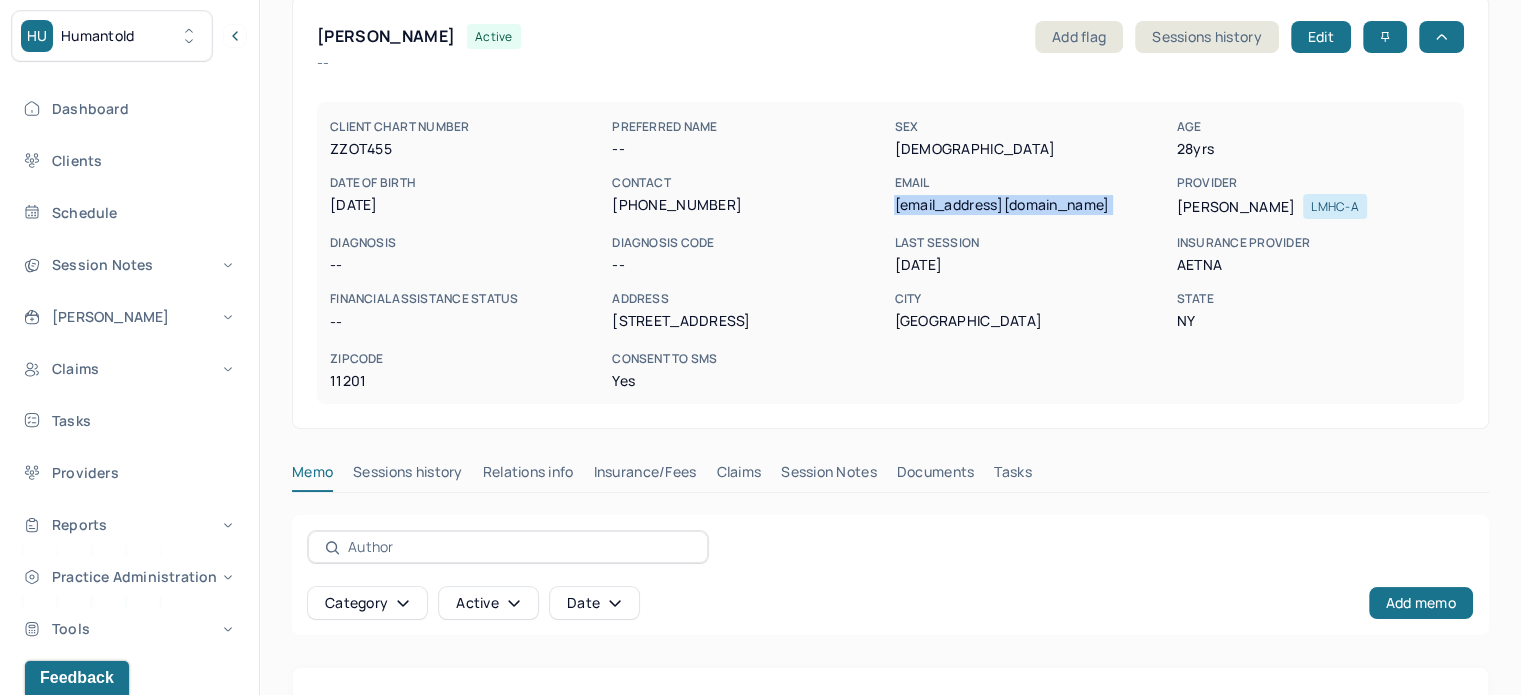 click on "Insurance/Fees" at bounding box center (645, 476) 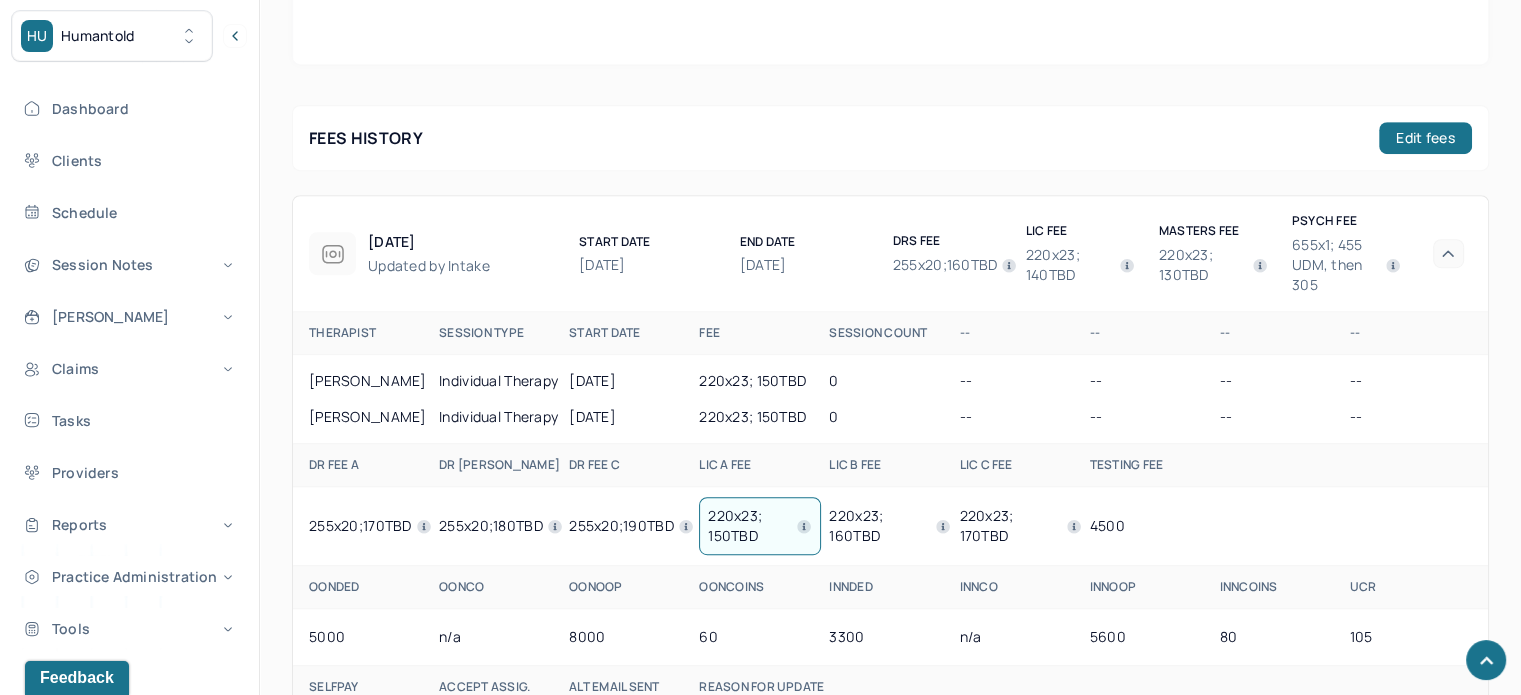 scroll, scrollTop: 1332, scrollLeft: 0, axis: vertical 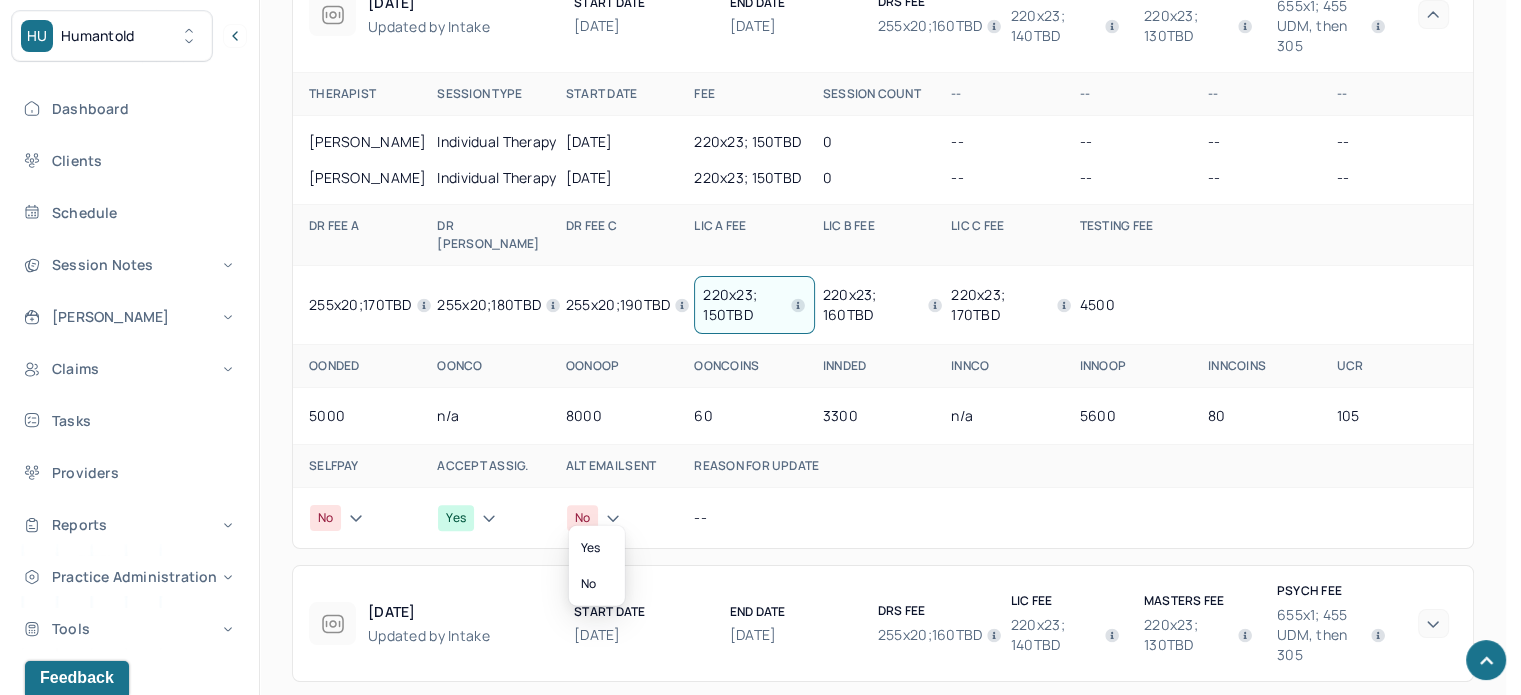 click 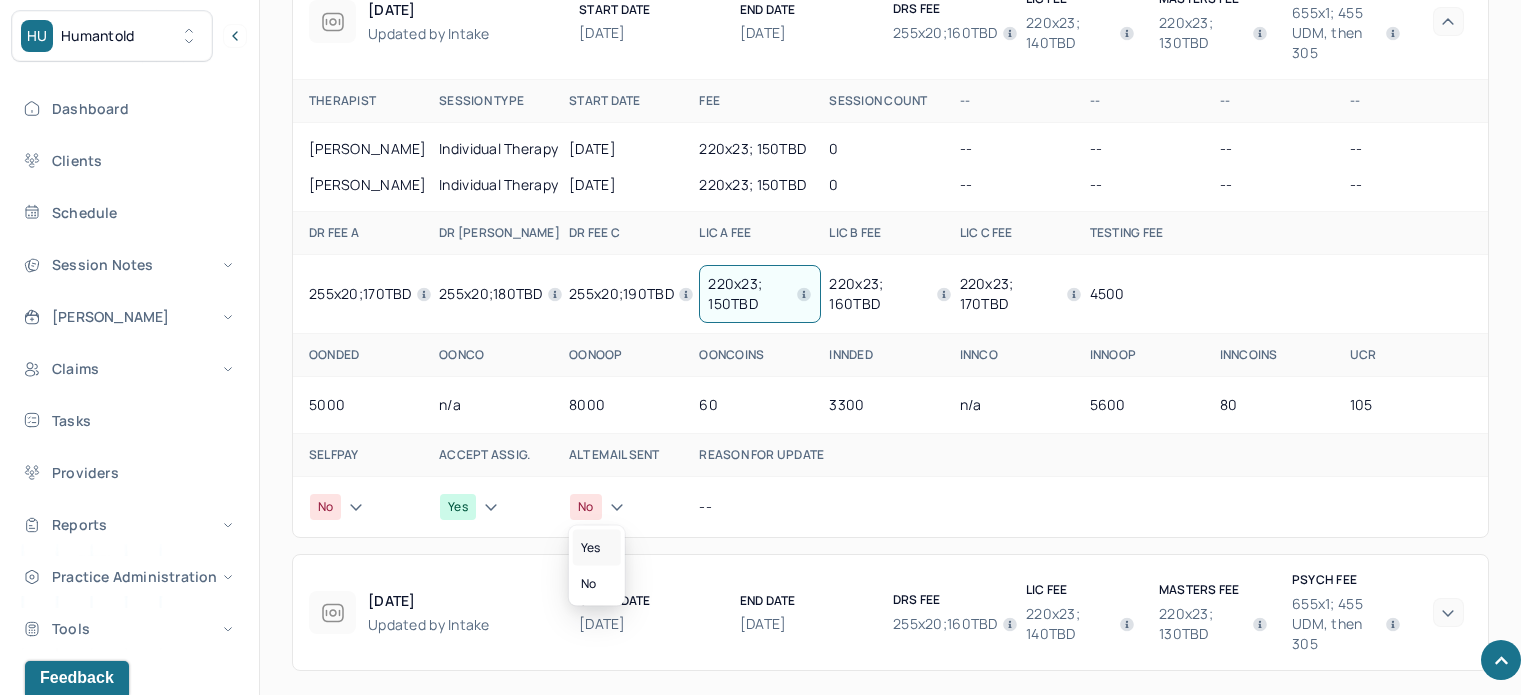 click on "Yes" at bounding box center [597, 548] 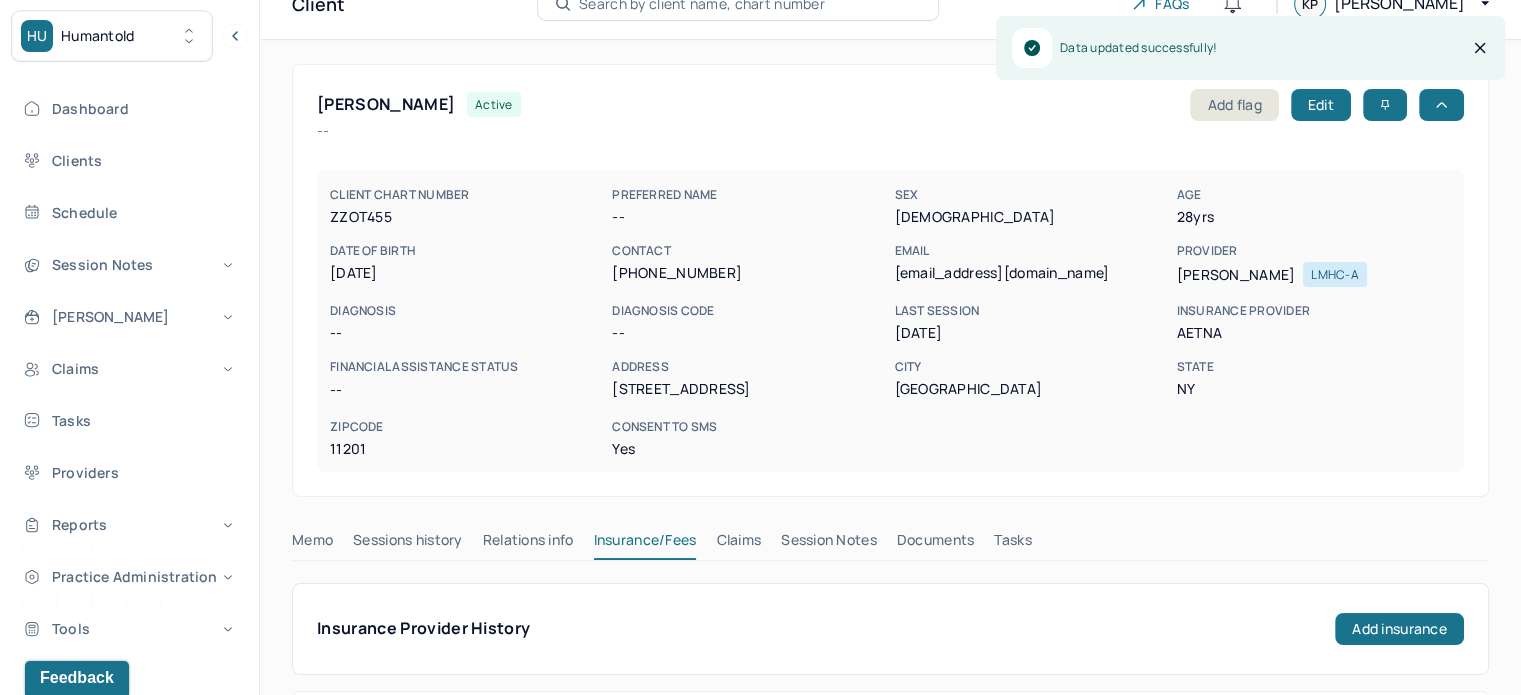 scroll, scrollTop: 0, scrollLeft: 0, axis: both 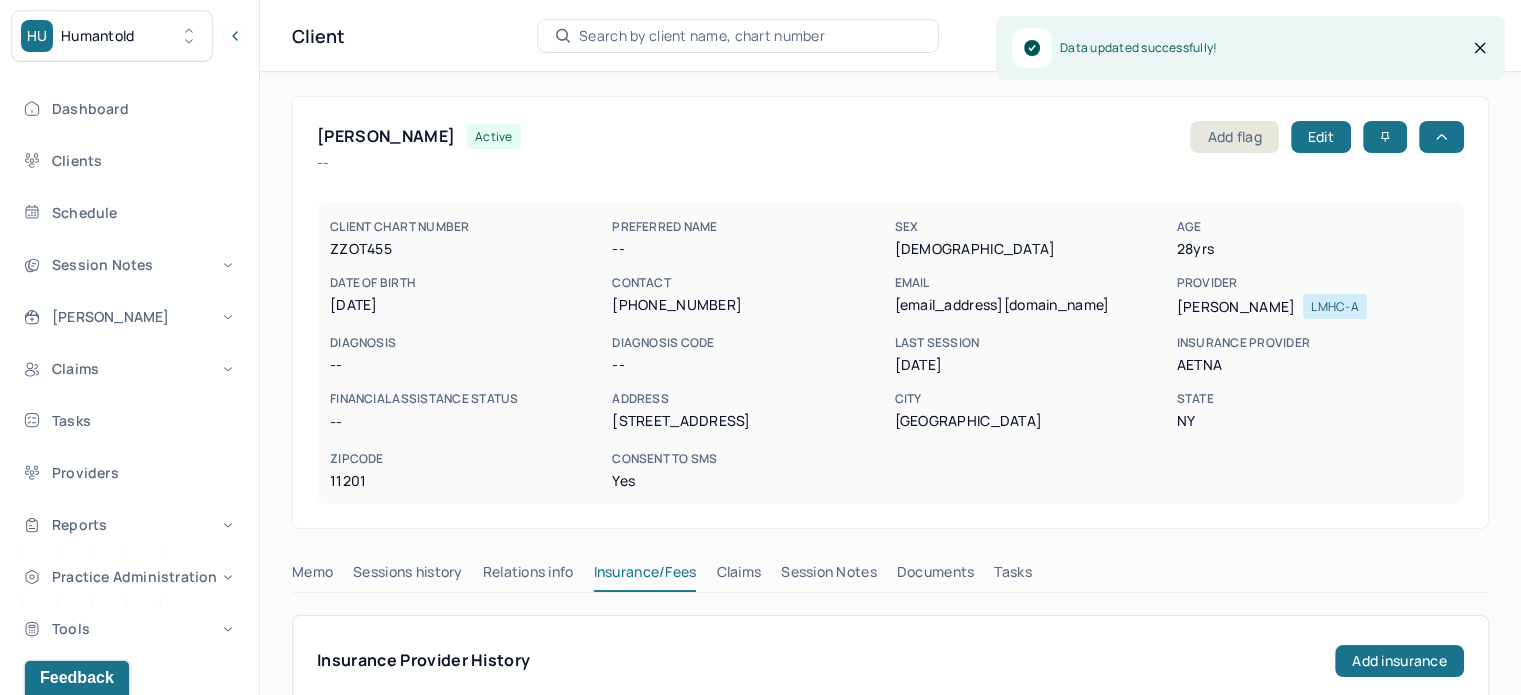 click on "Memo" at bounding box center [312, 576] 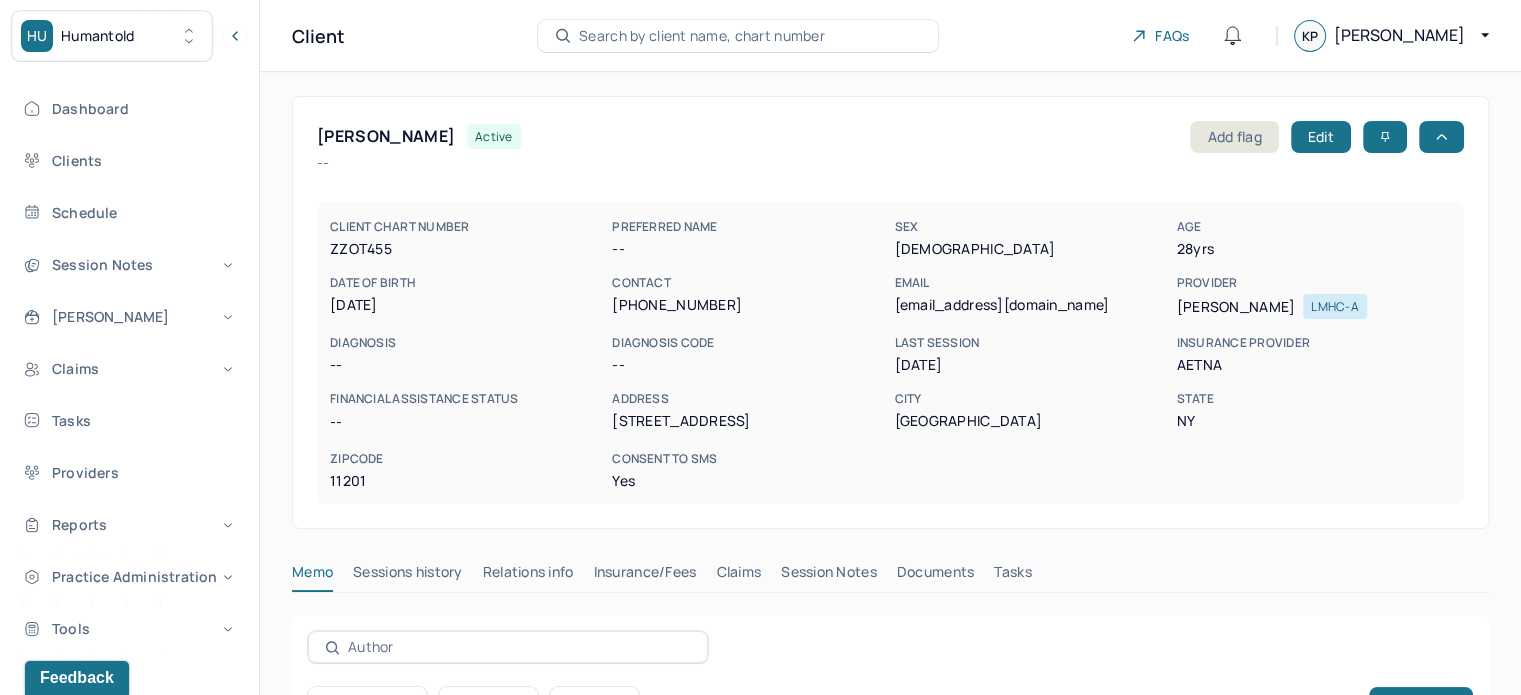 scroll, scrollTop: 360, scrollLeft: 0, axis: vertical 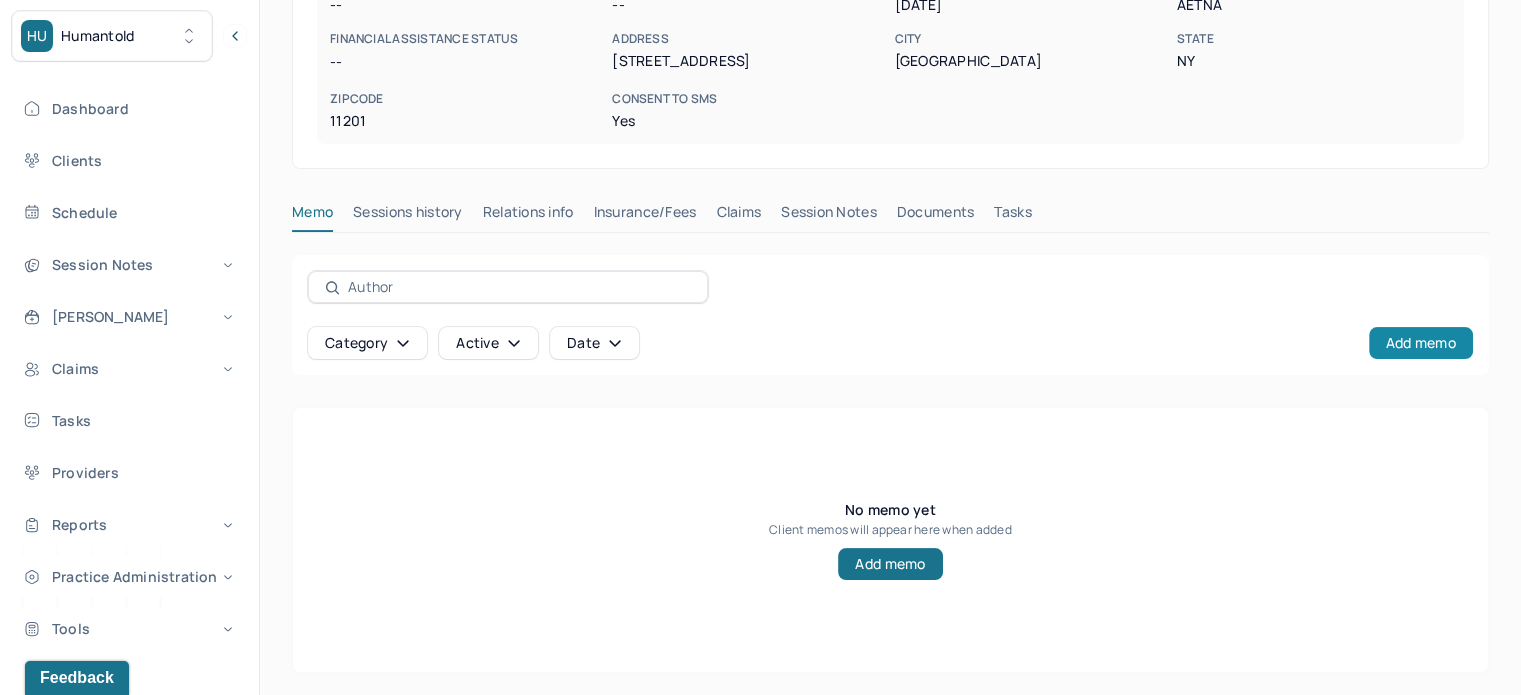 click on "Add memo" at bounding box center (1421, 343) 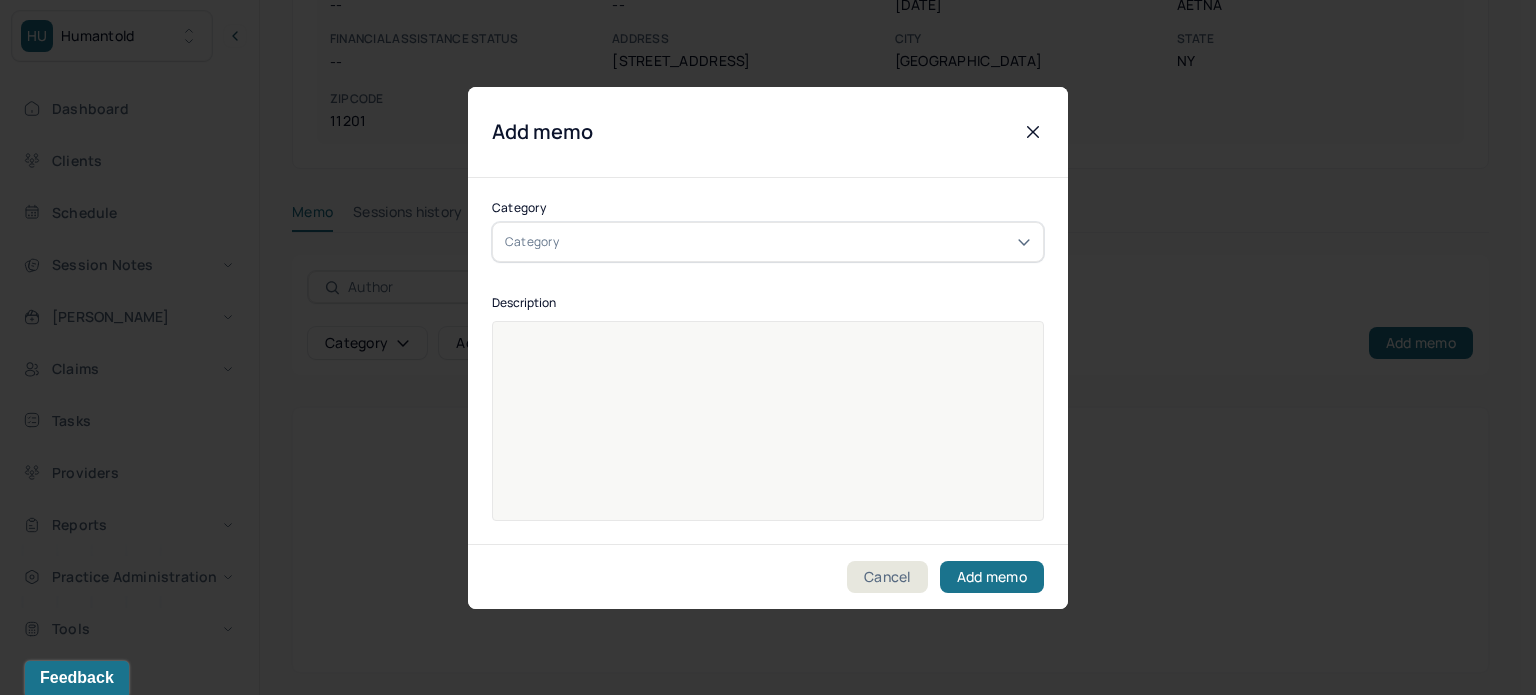 click on "Category" at bounding box center (768, 242) 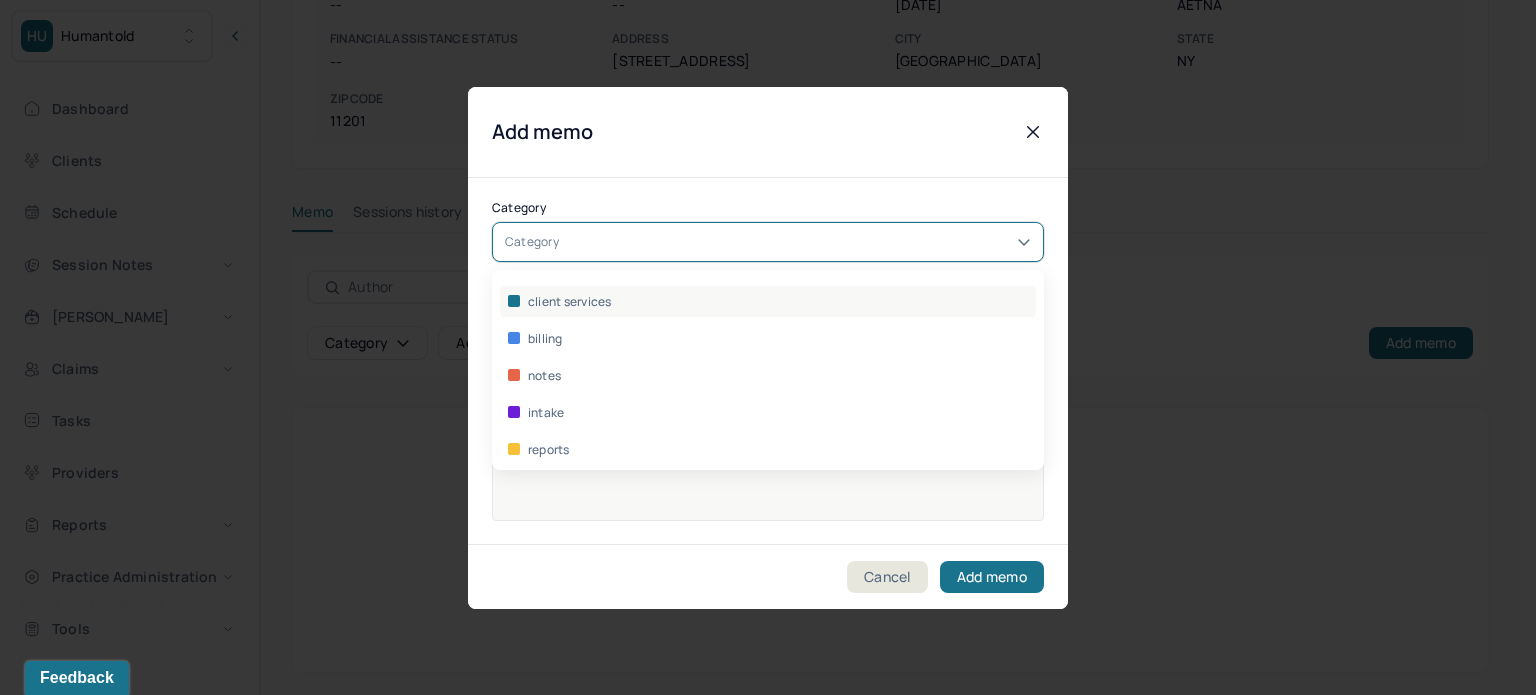 click on "client services" at bounding box center (768, 301) 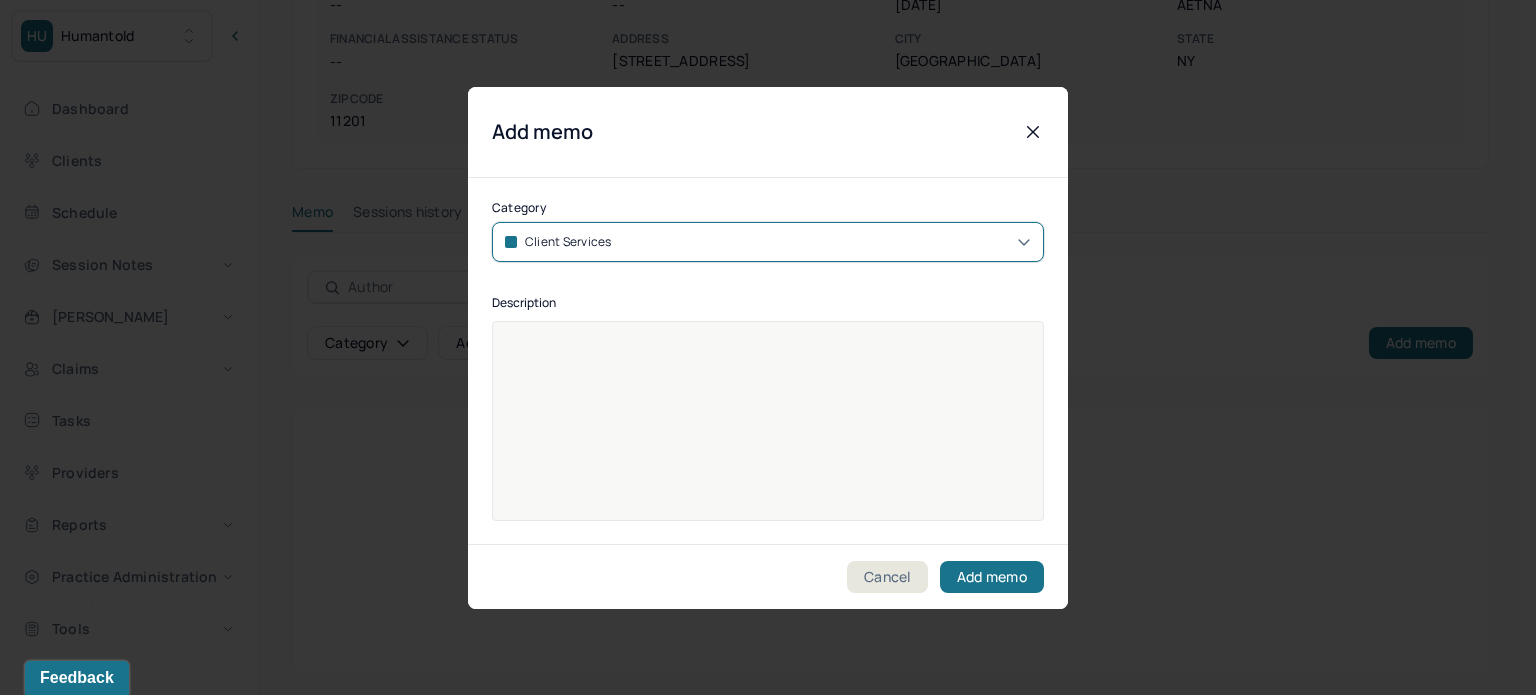 click at bounding box center (768, 434) 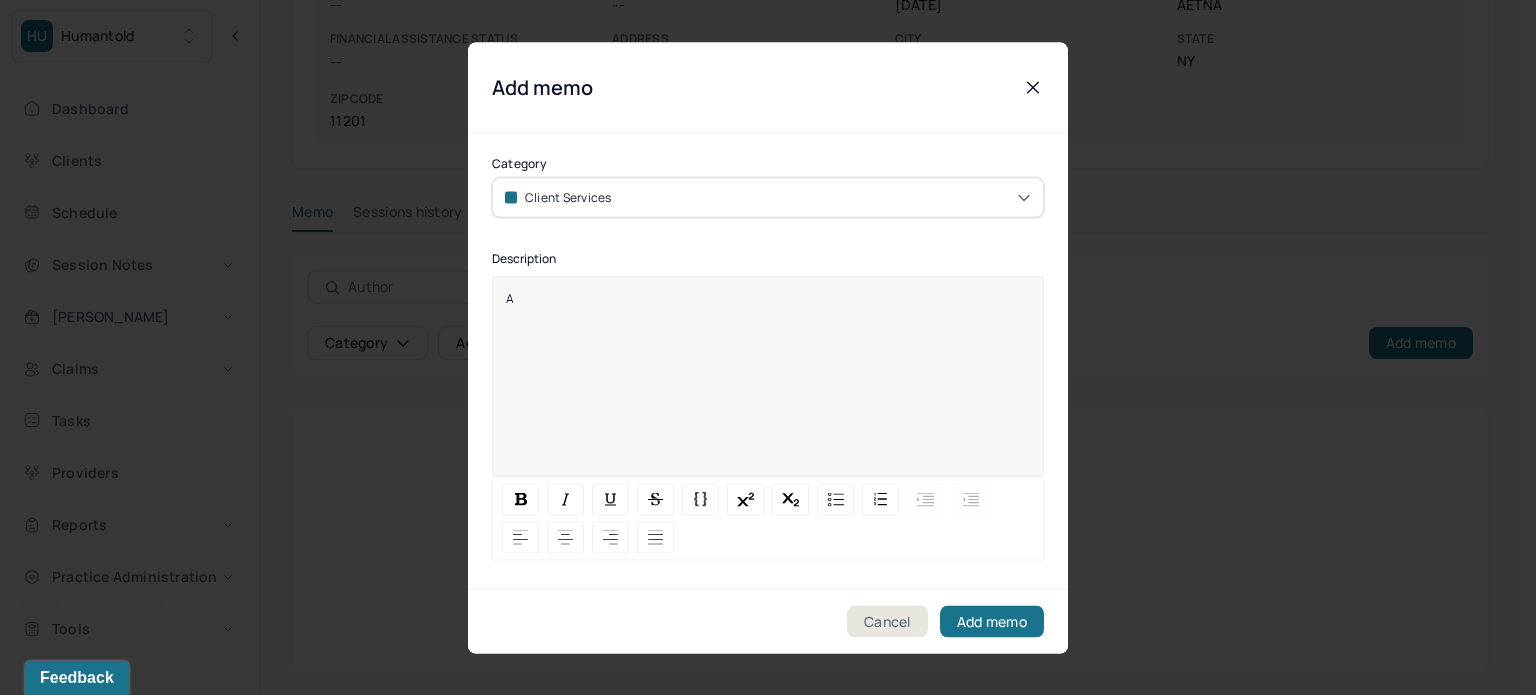 type 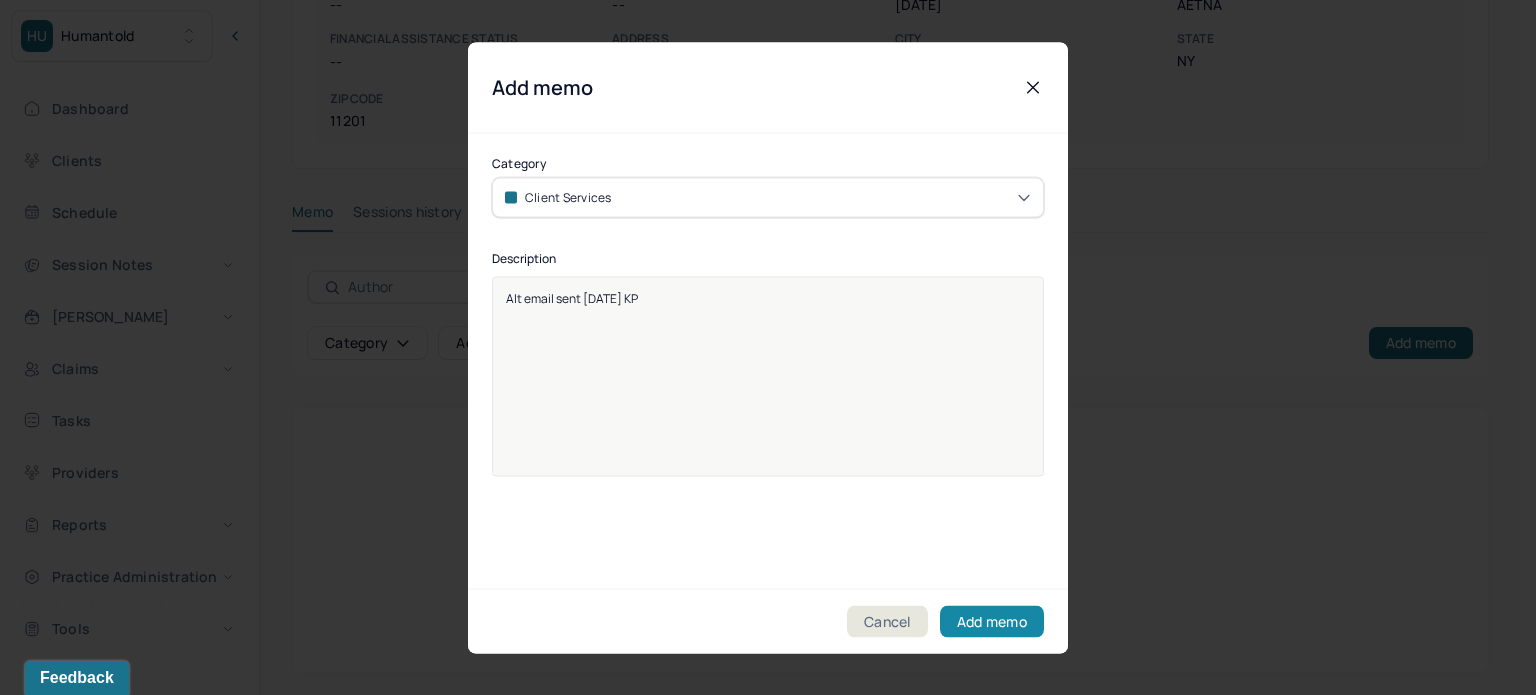 click on "Add memo" at bounding box center [992, 621] 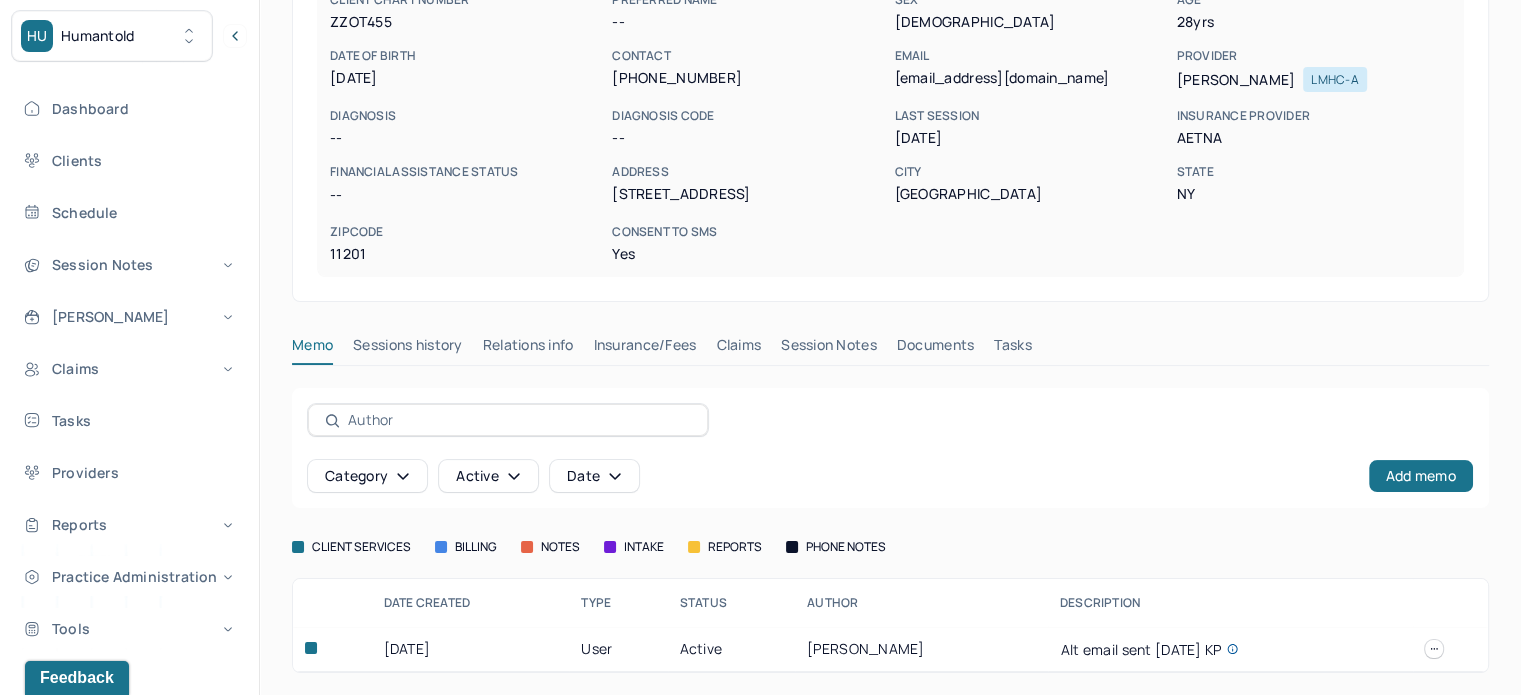 scroll, scrollTop: 0, scrollLeft: 0, axis: both 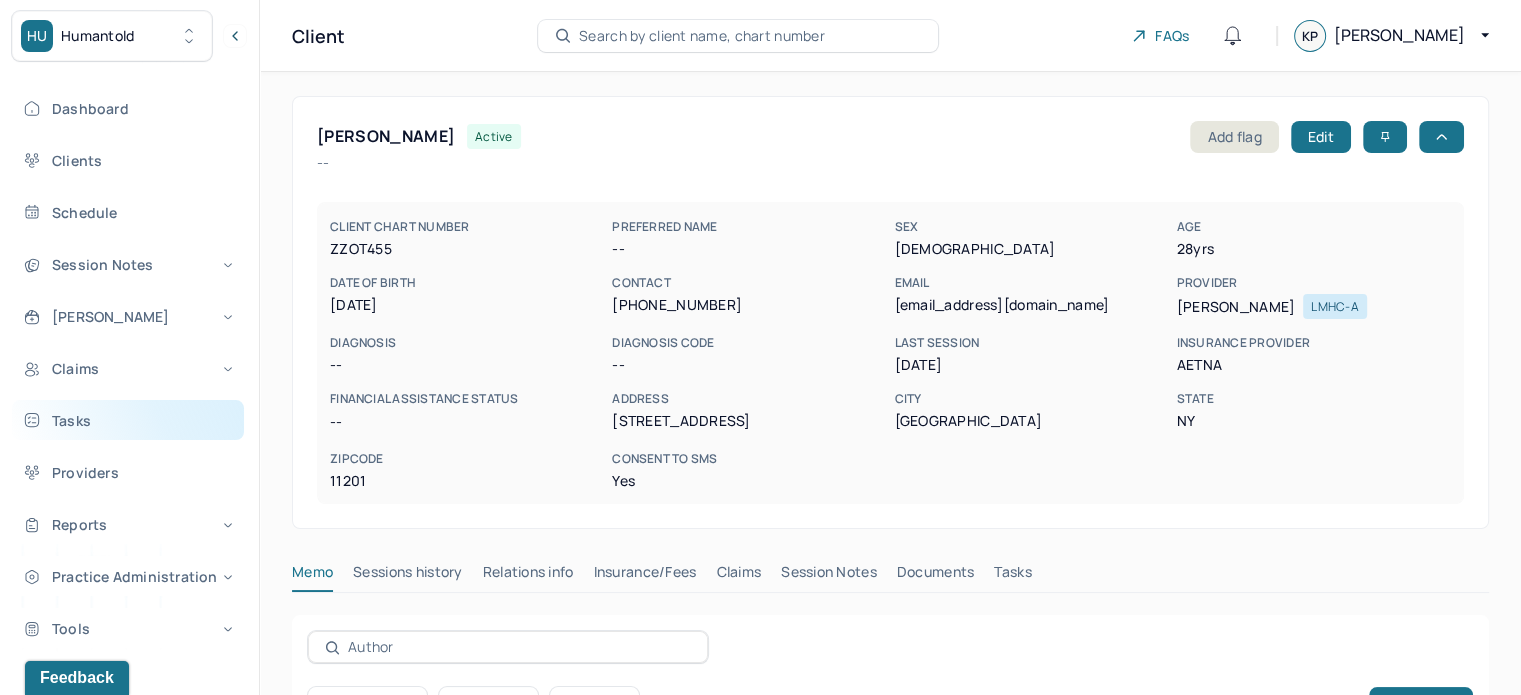 click on "Tasks" at bounding box center [128, 420] 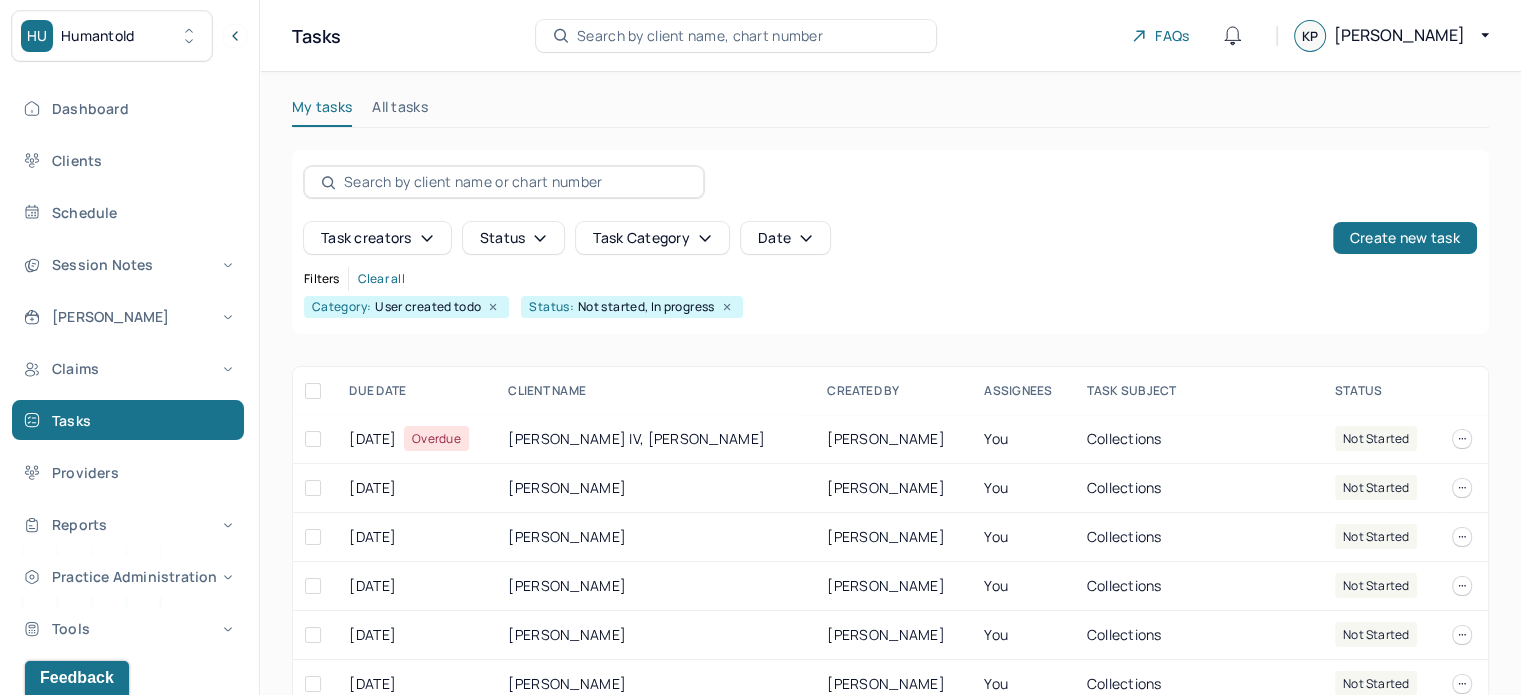 click on "Tasks   Search by client name, chart number     FAQs     KP [PERSON_NAME]" at bounding box center [890, 36] 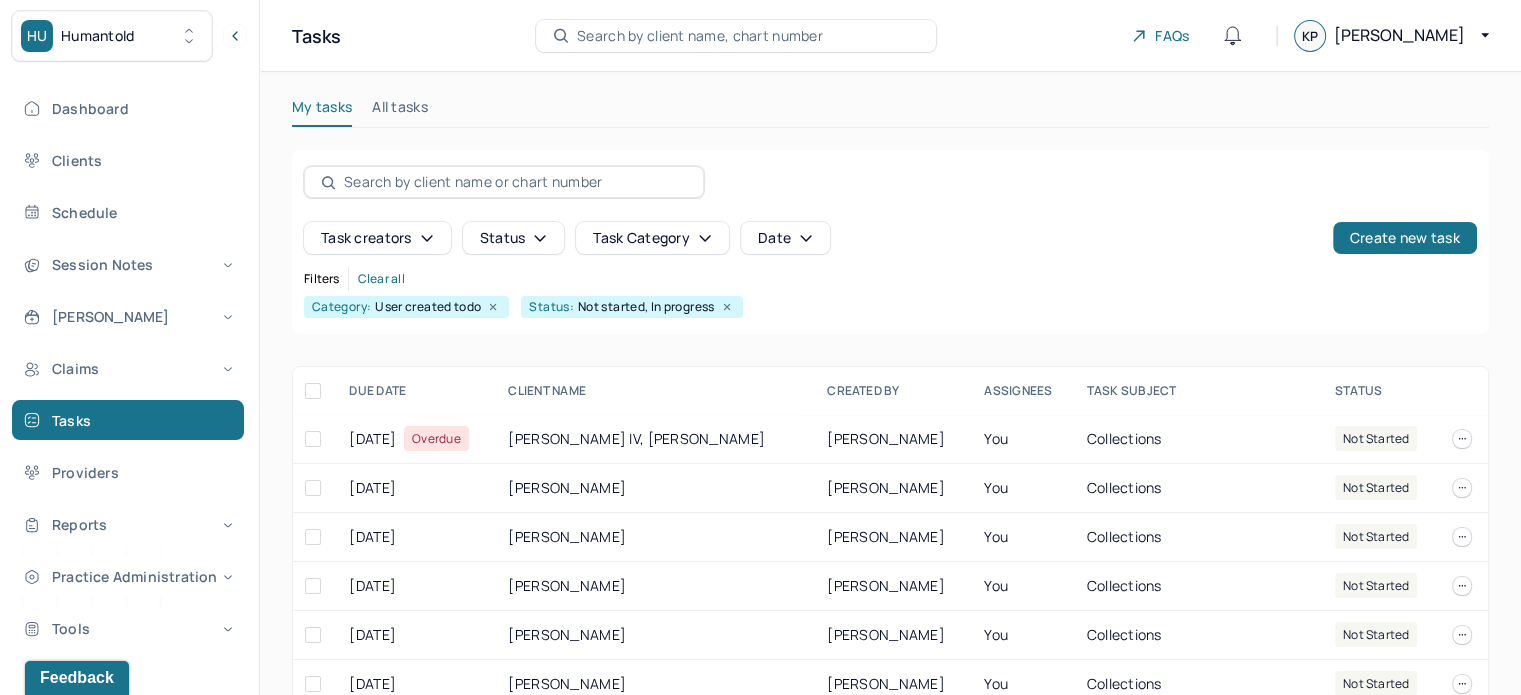 type 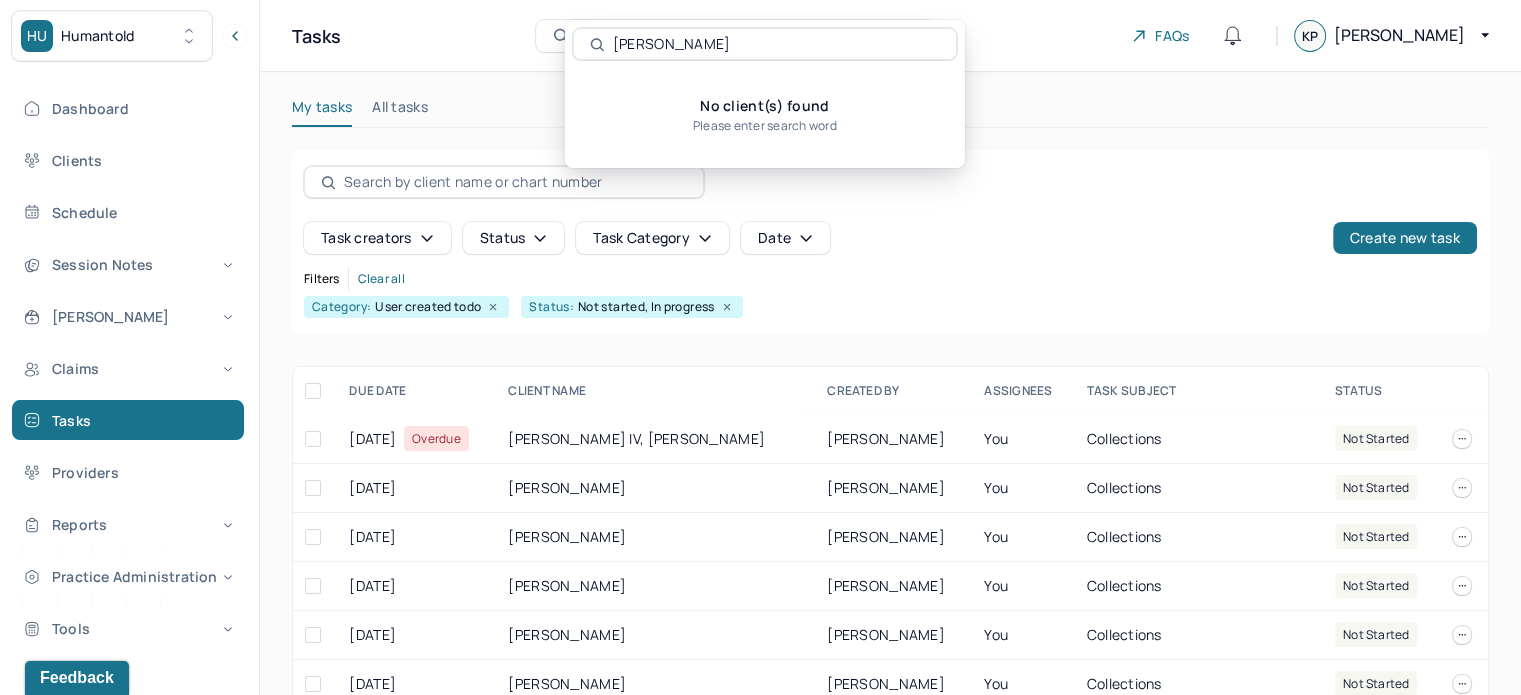 click on "[PERSON_NAME]" at bounding box center (776, 44) 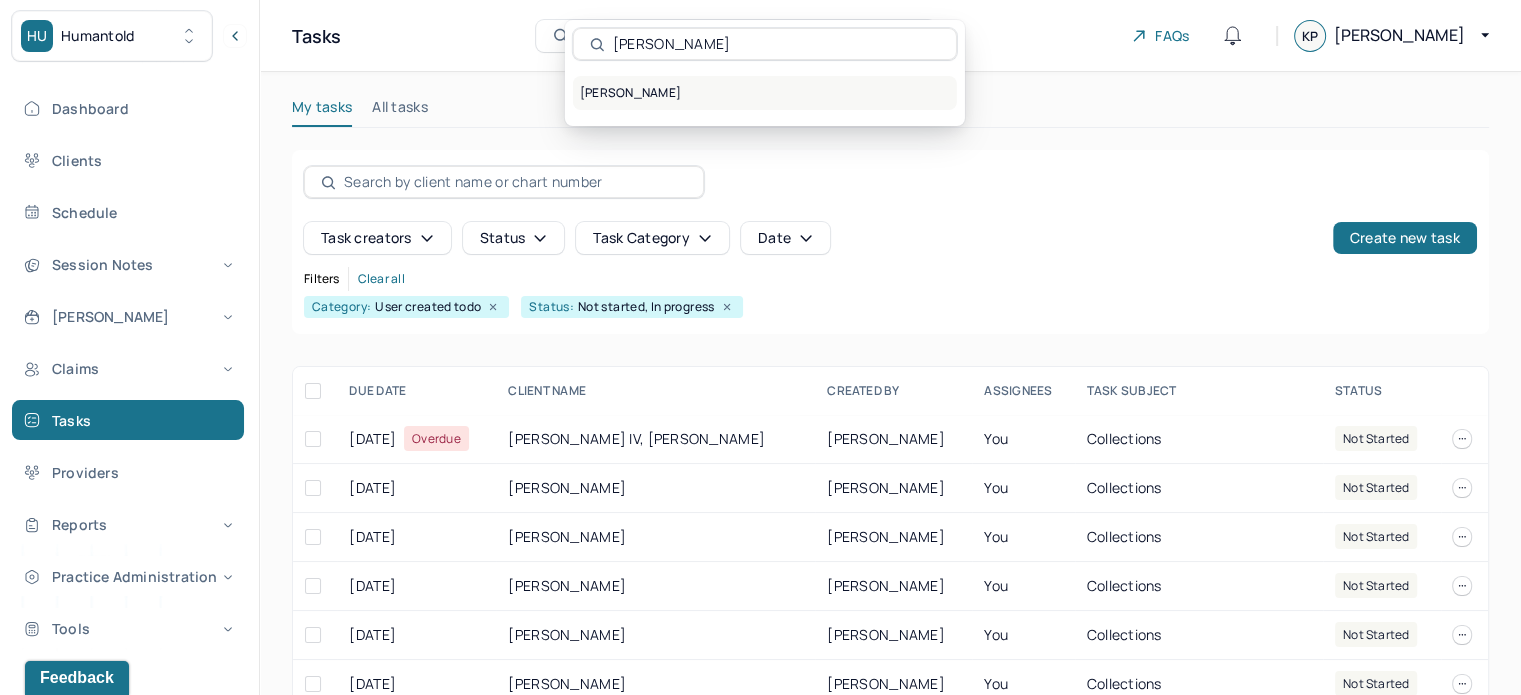 type on "[PERSON_NAME]" 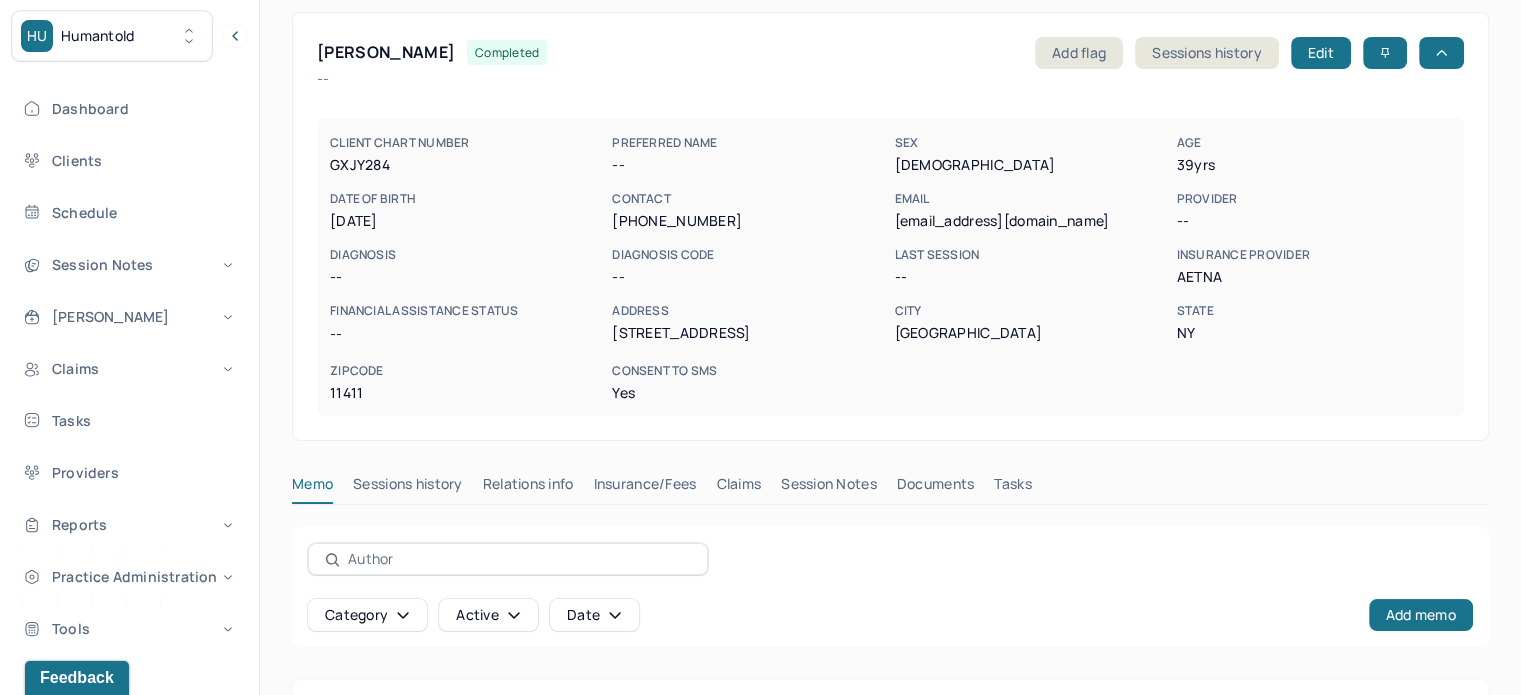 scroll, scrollTop: 200, scrollLeft: 0, axis: vertical 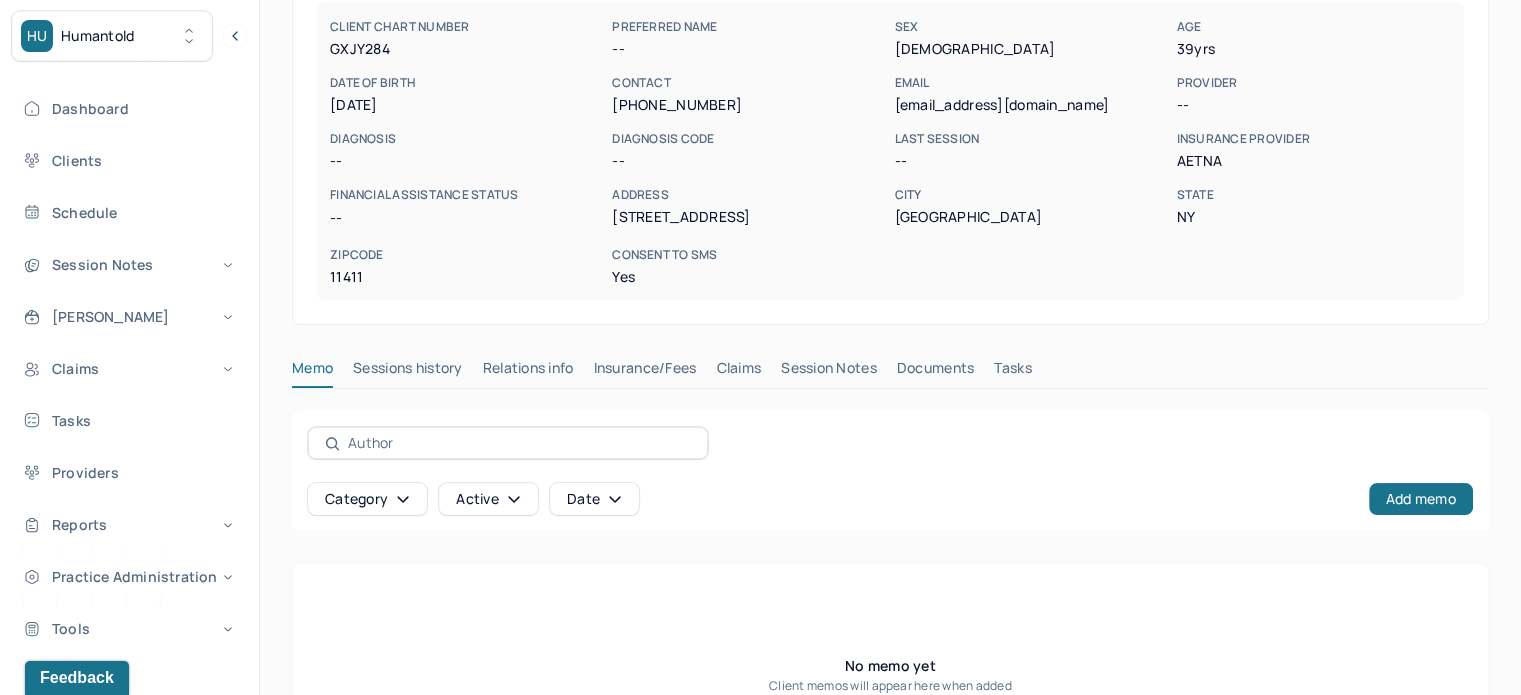 click on "[EMAIL_ADDRESS][DOMAIN_NAME]" at bounding box center [1031, 105] 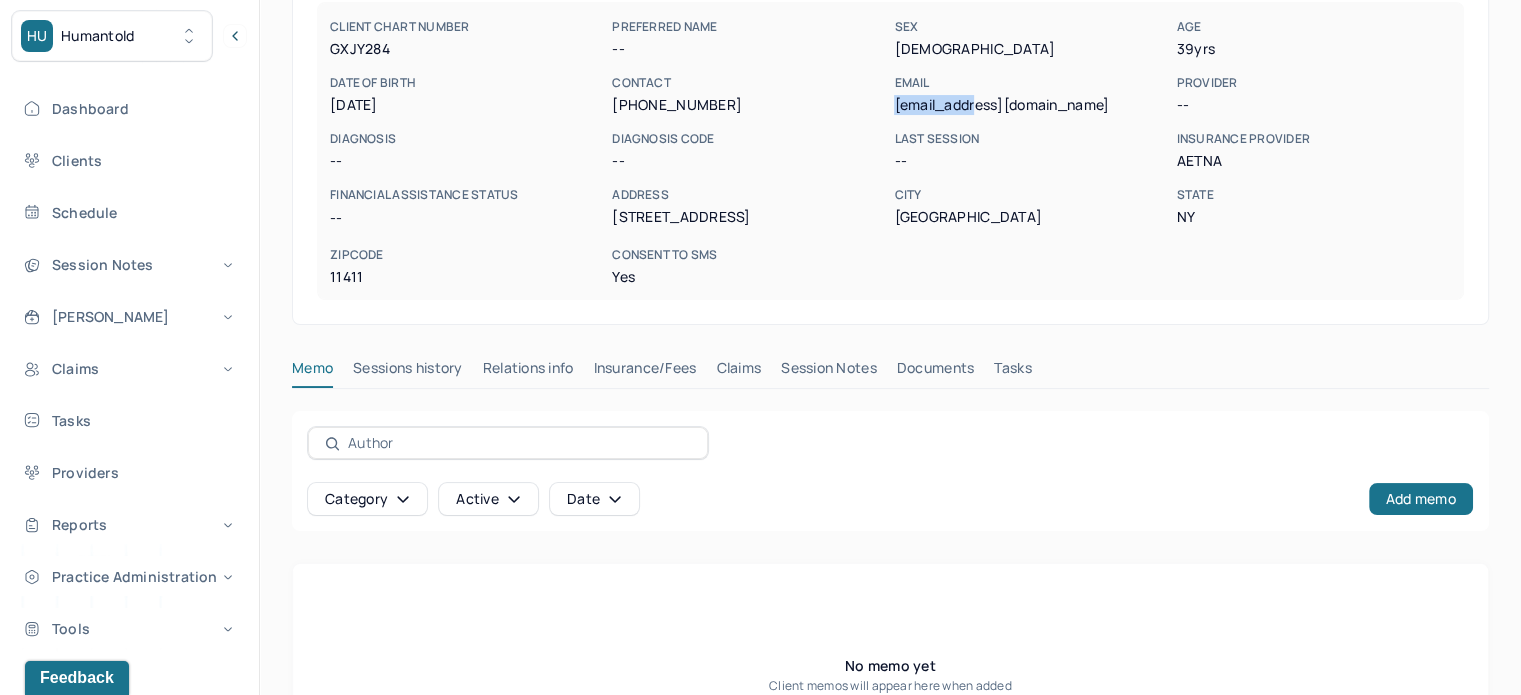 click on "[EMAIL_ADDRESS][DOMAIN_NAME]" at bounding box center (1031, 105) 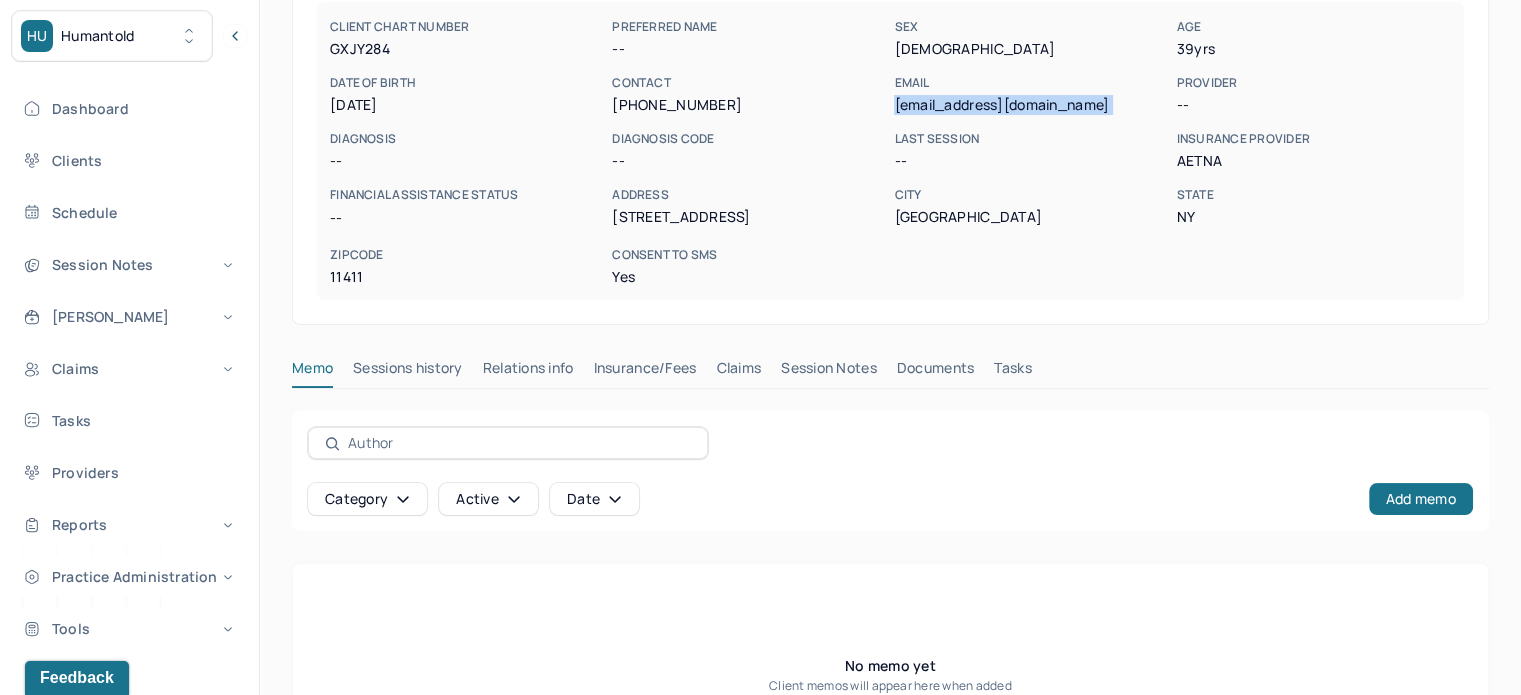 click on "[EMAIL_ADDRESS][DOMAIN_NAME]" at bounding box center (1031, 105) 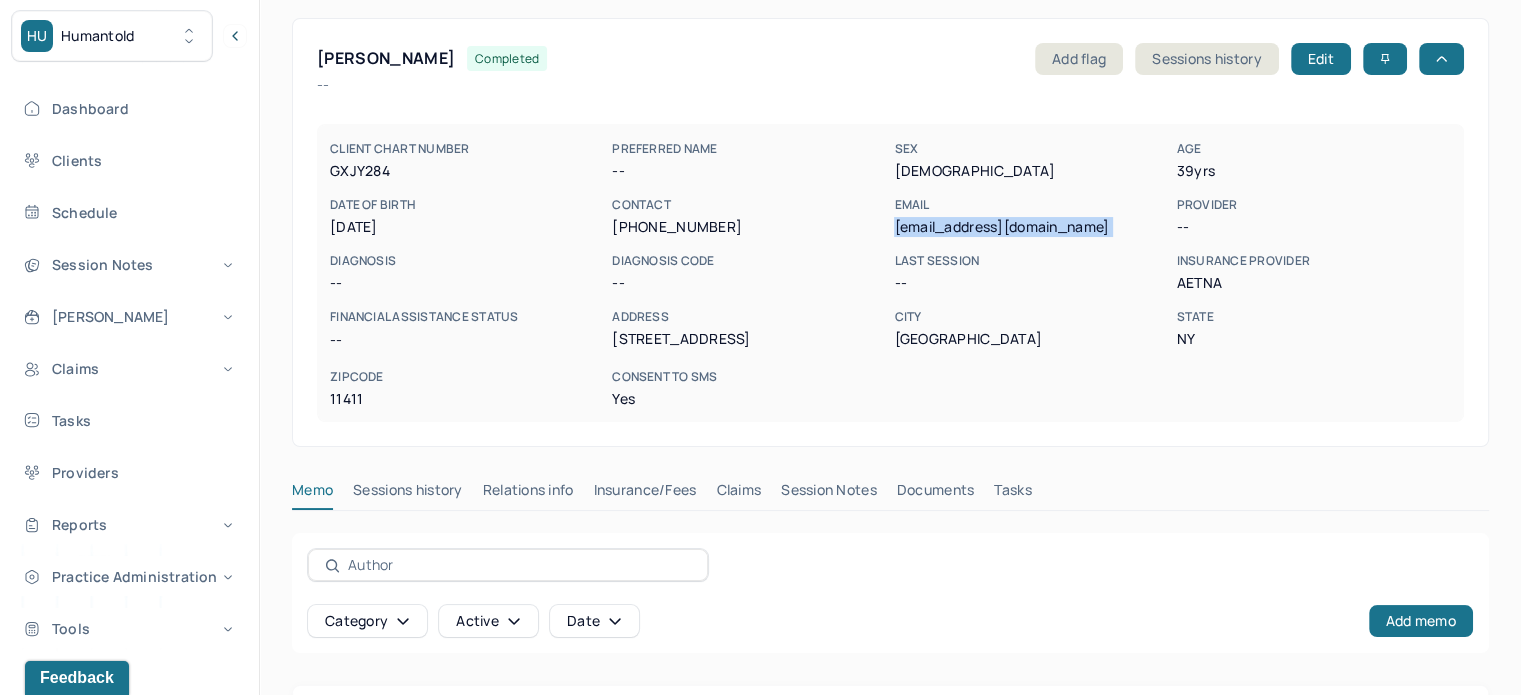 scroll, scrollTop: 0, scrollLeft: 0, axis: both 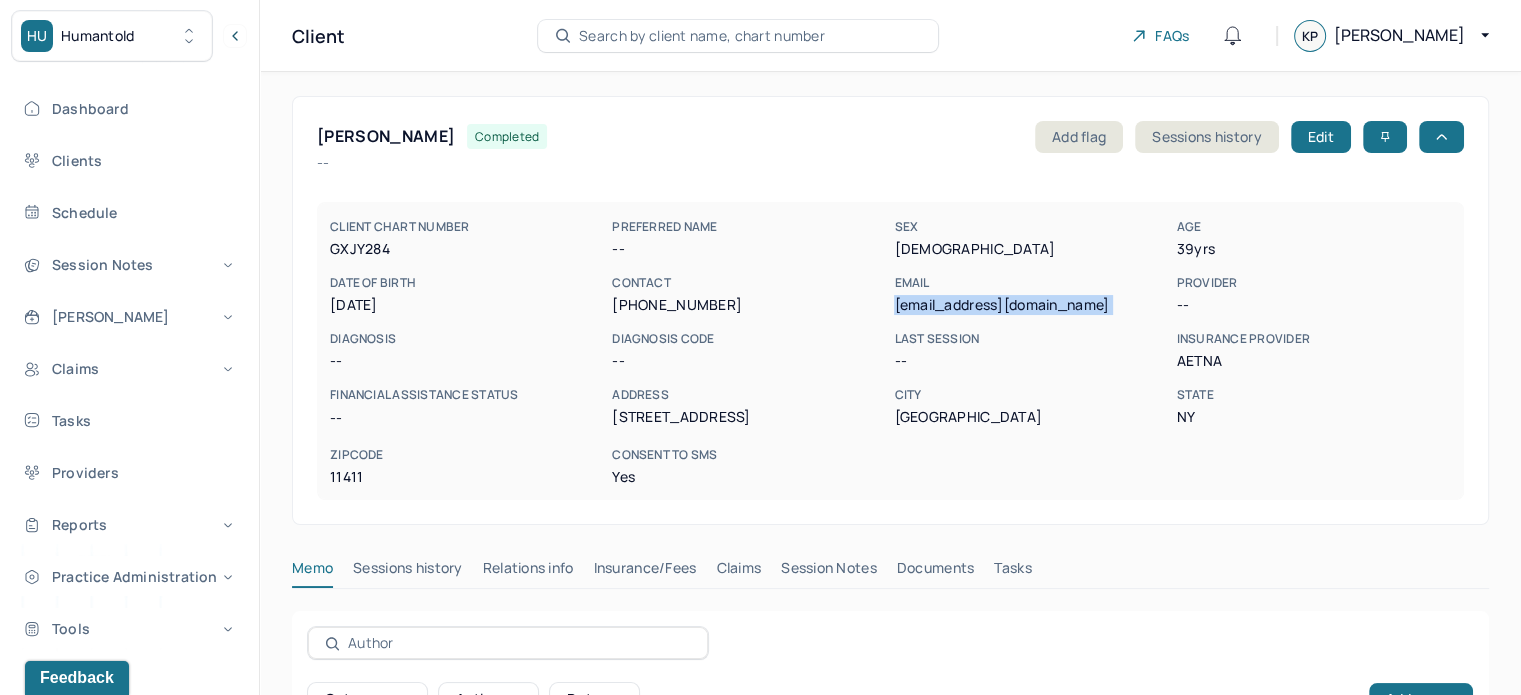type 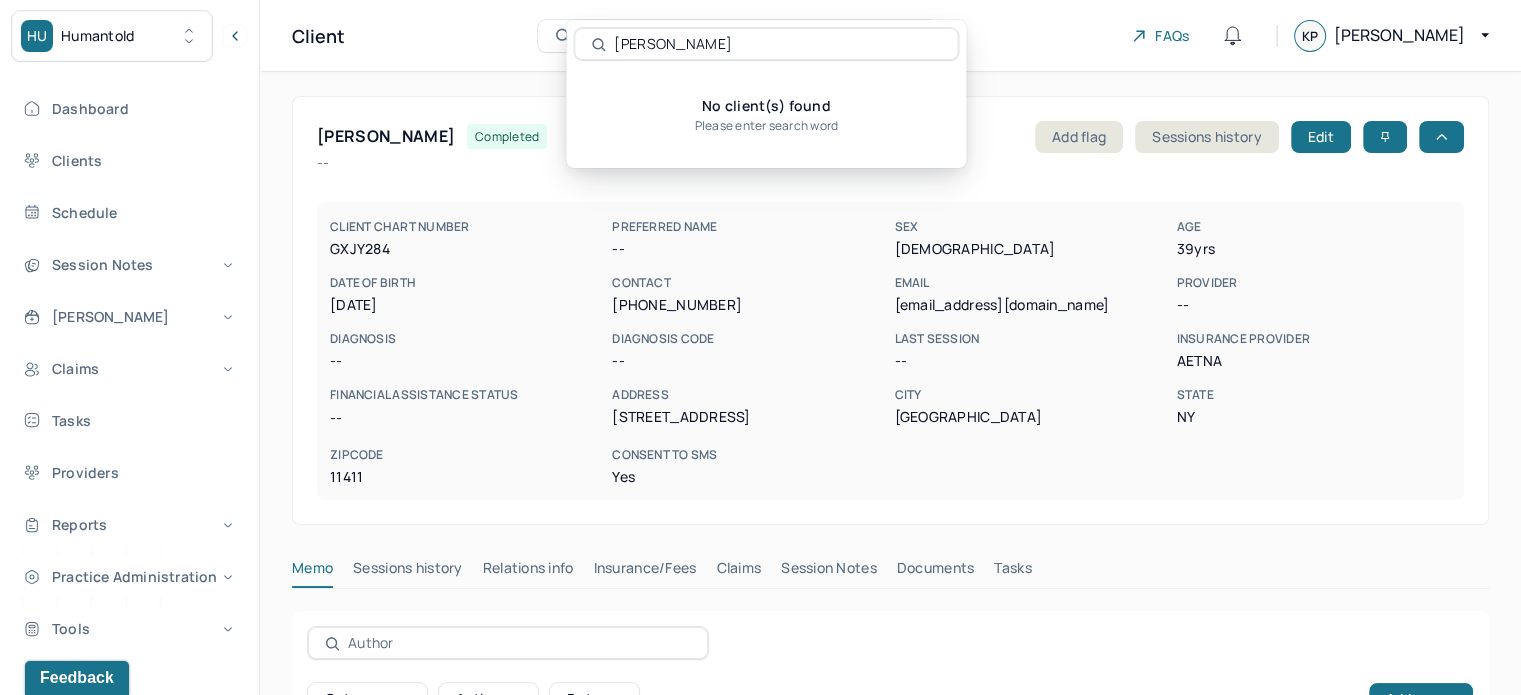 click on "[PERSON_NAME]" at bounding box center [777, 44] 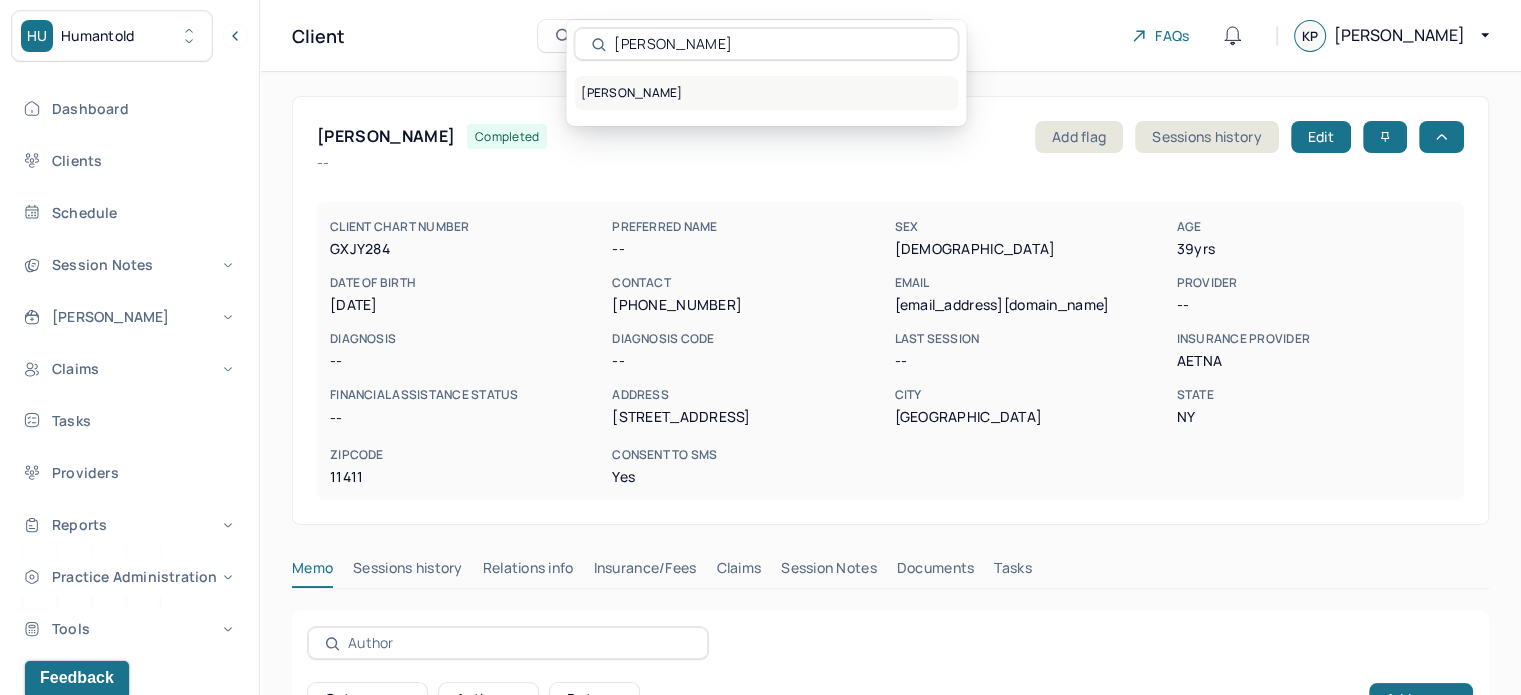 type on "[PERSON_NAME]" 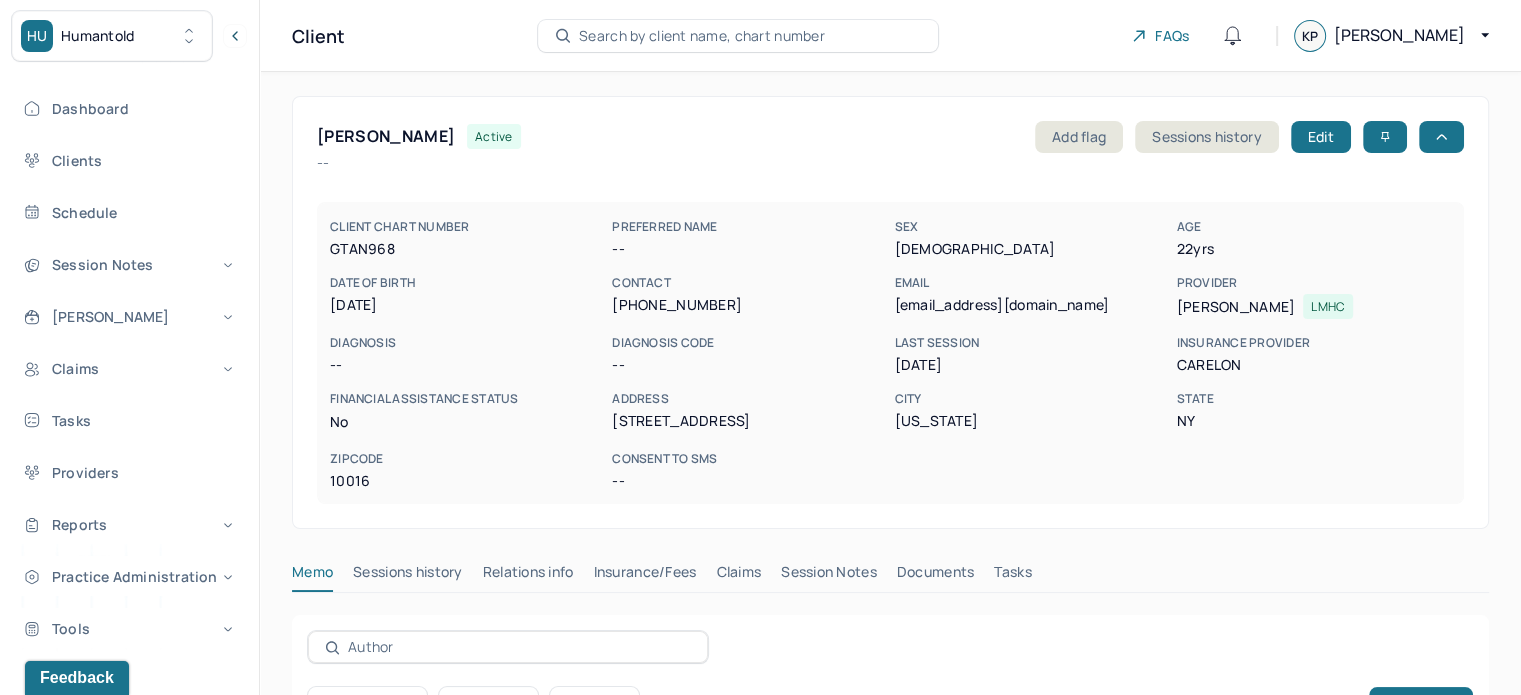 click on "[EMAIL_ADDRESS][DOMAIN_NAME]" at bounding box center [1031, 305] 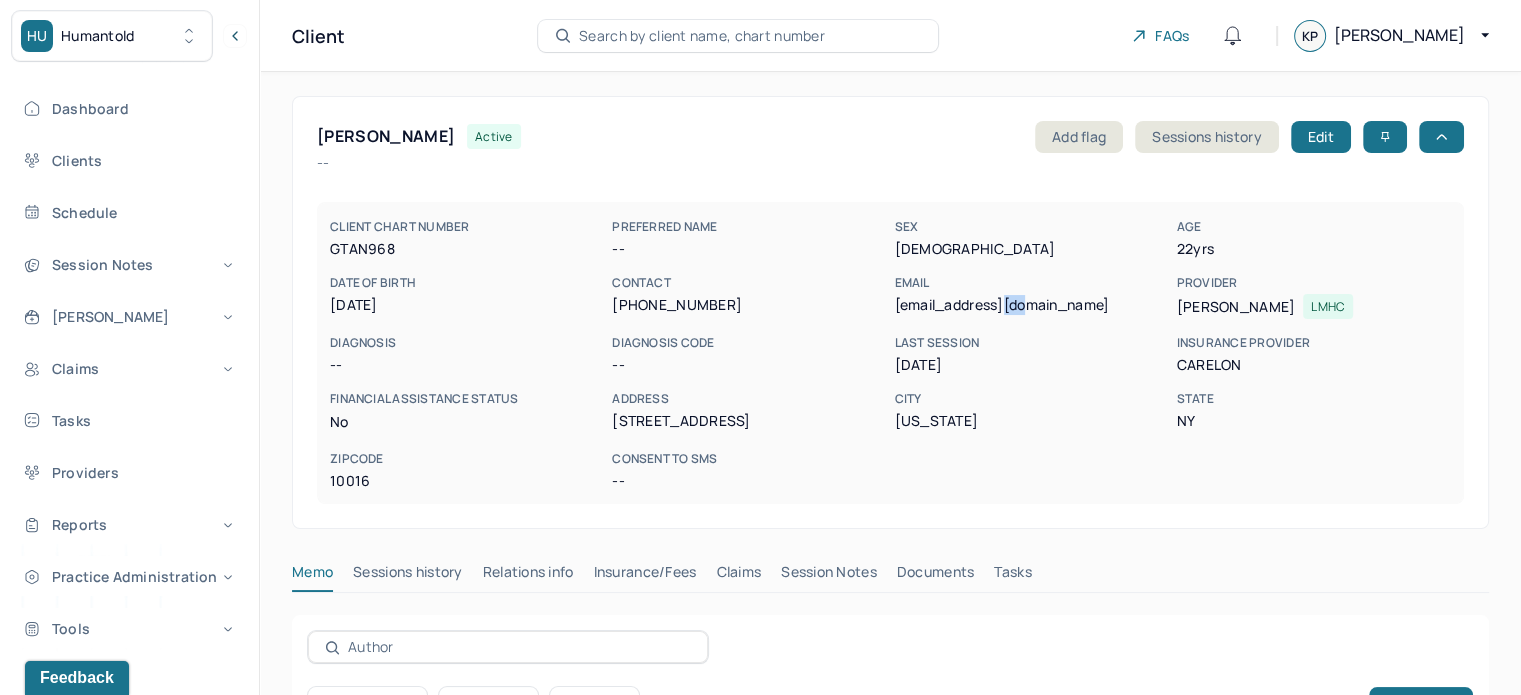 click on "[EMAIL_ADDRESS][DOMAIN_NAME]" at bounding box center [1031, 305] 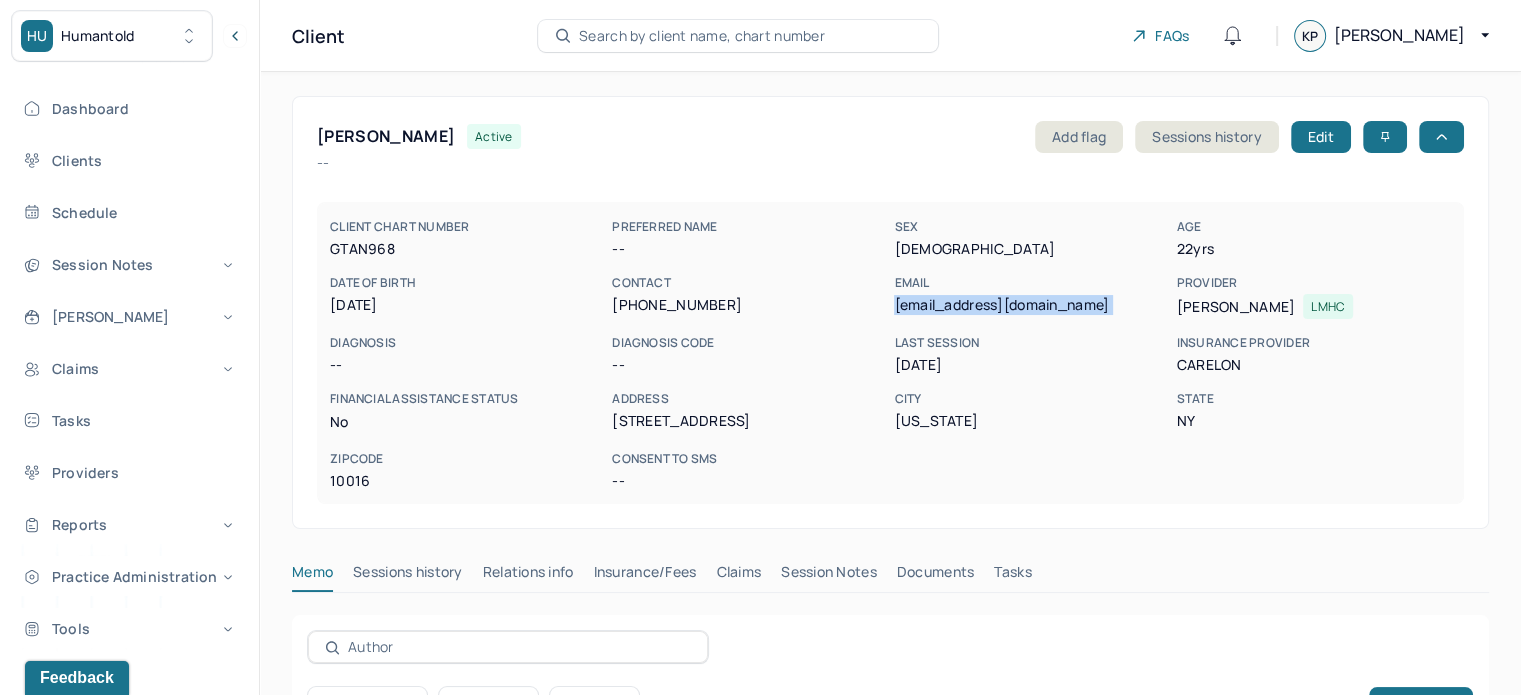 click on "[EMAIL_ADDRESS][DOMAIN_NAME]" at bounding box center [1031, 305] 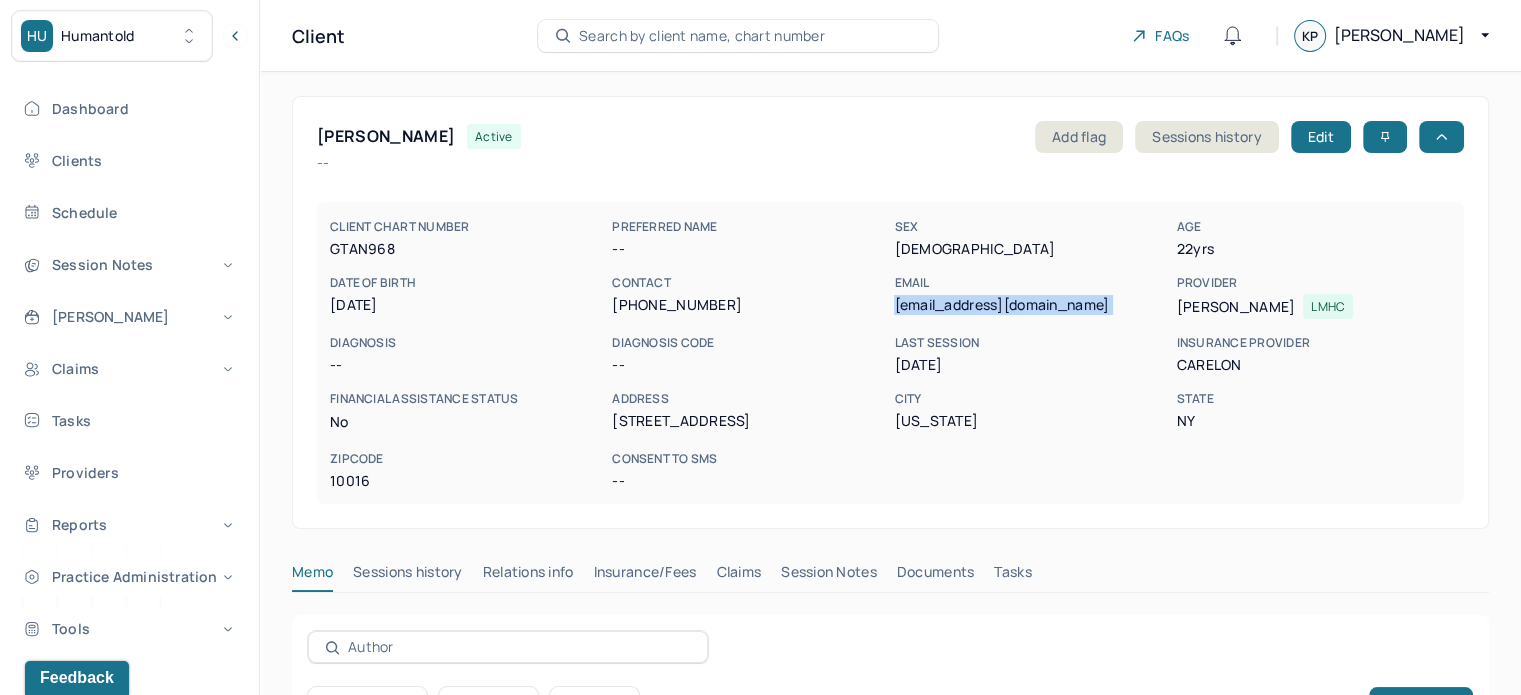 copy on "[EMAIL_ADDRESS][DOMAIN_NAME]" 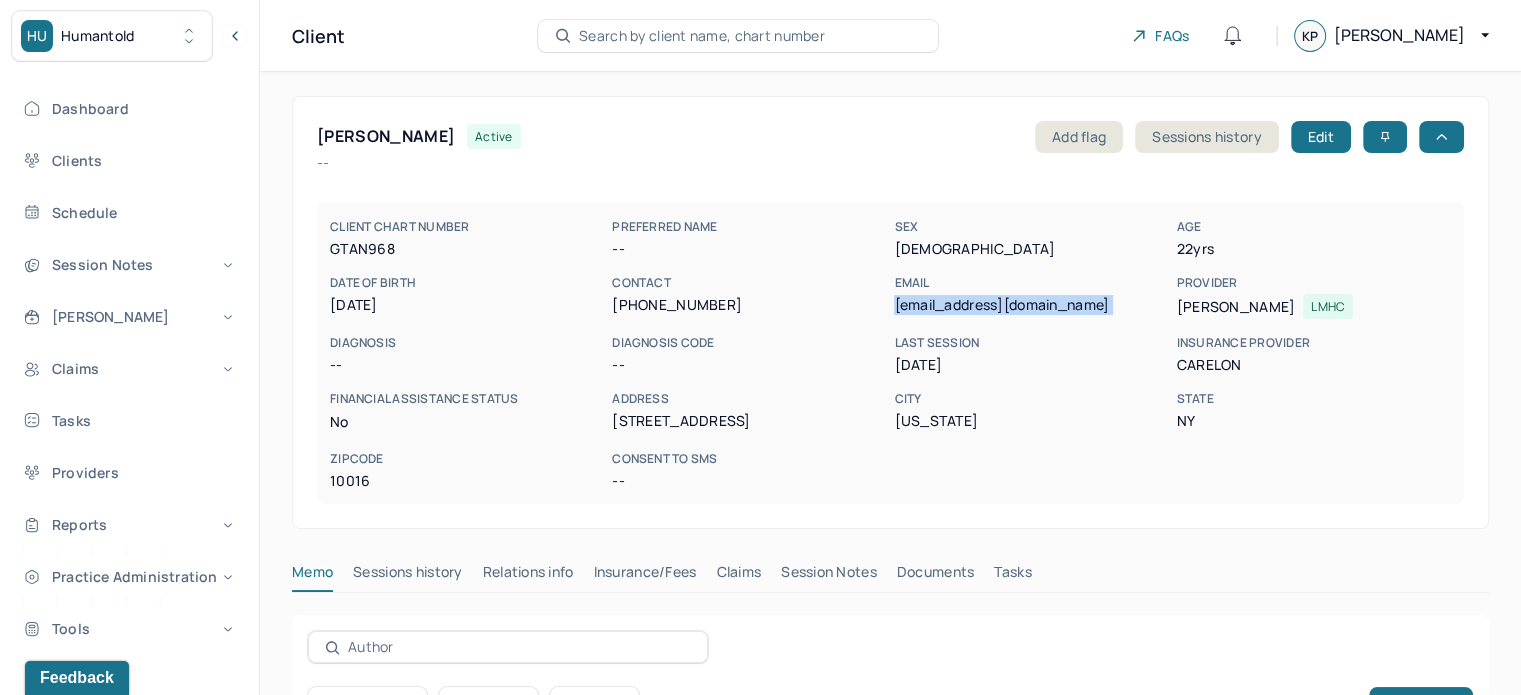 click on "Search by client name, chart number" at bounding box center (702, 36) 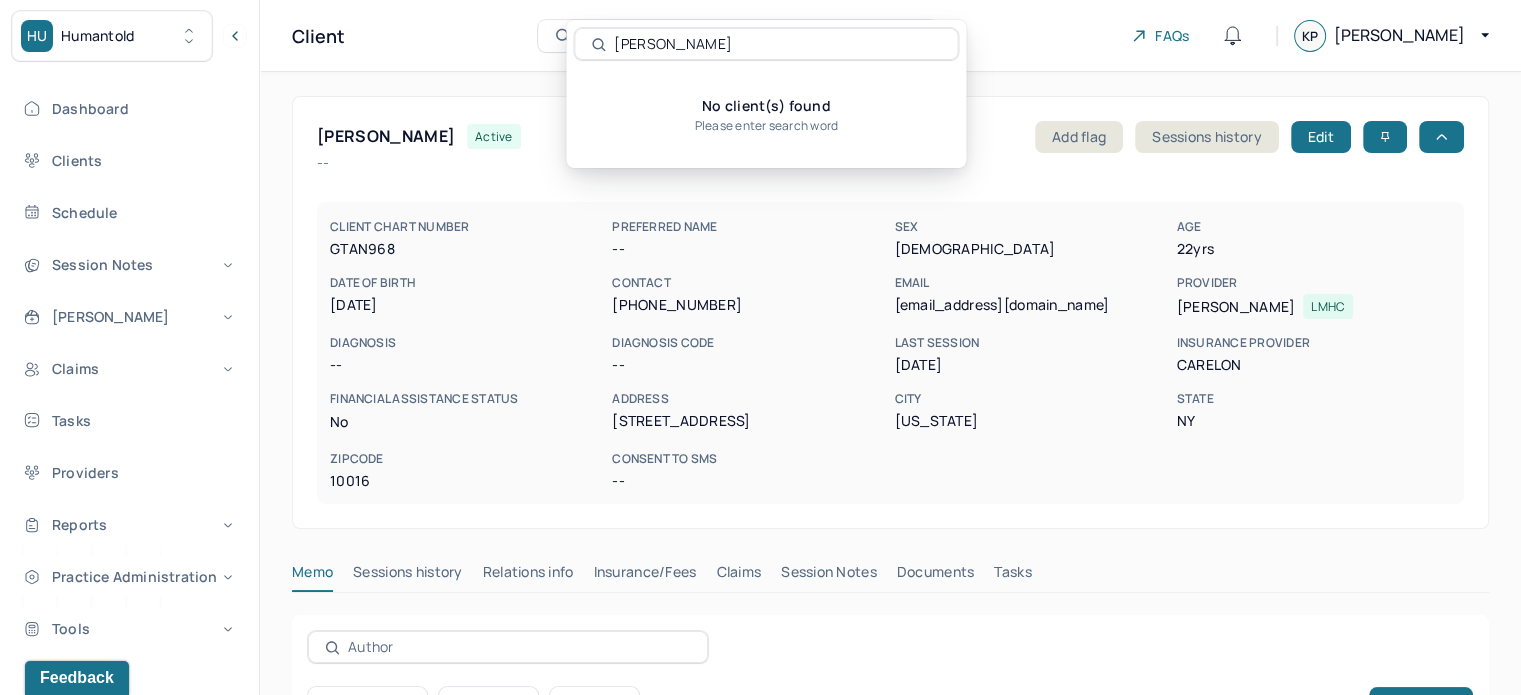 click on "[PERSON_NAME]" at bounding box center (777, 44) 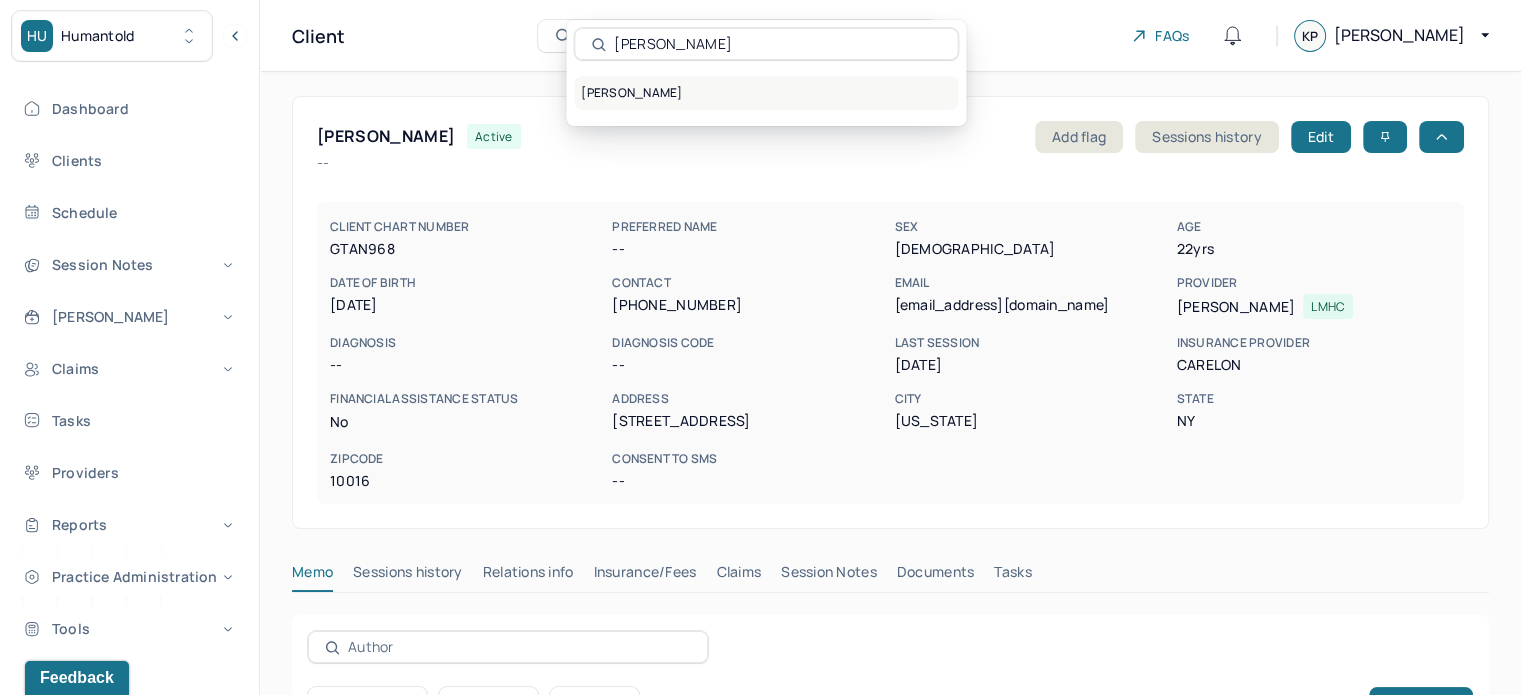 type on "[PERSON_NAME]" 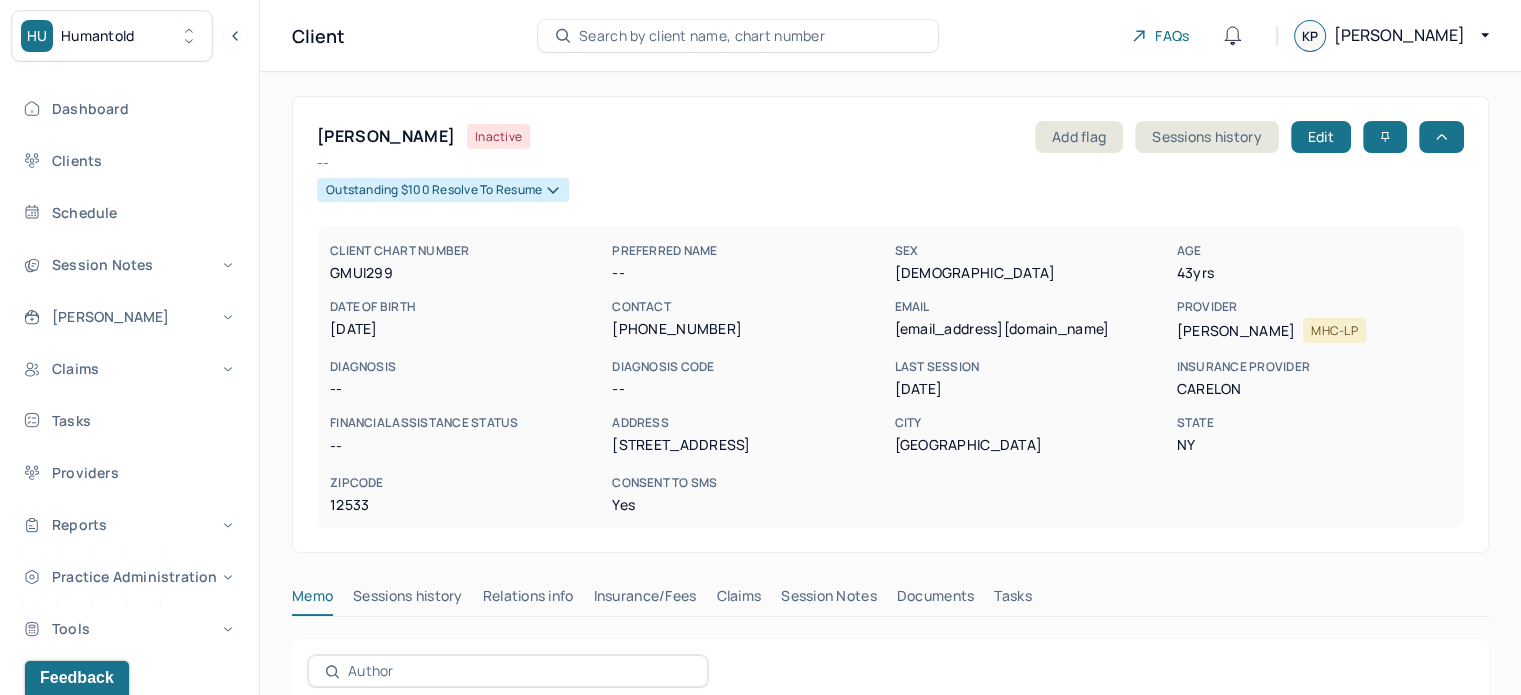click on "[EMAIL_ADDRESS][DOMAIN_NAME]" at bounding box center [1031, 329] 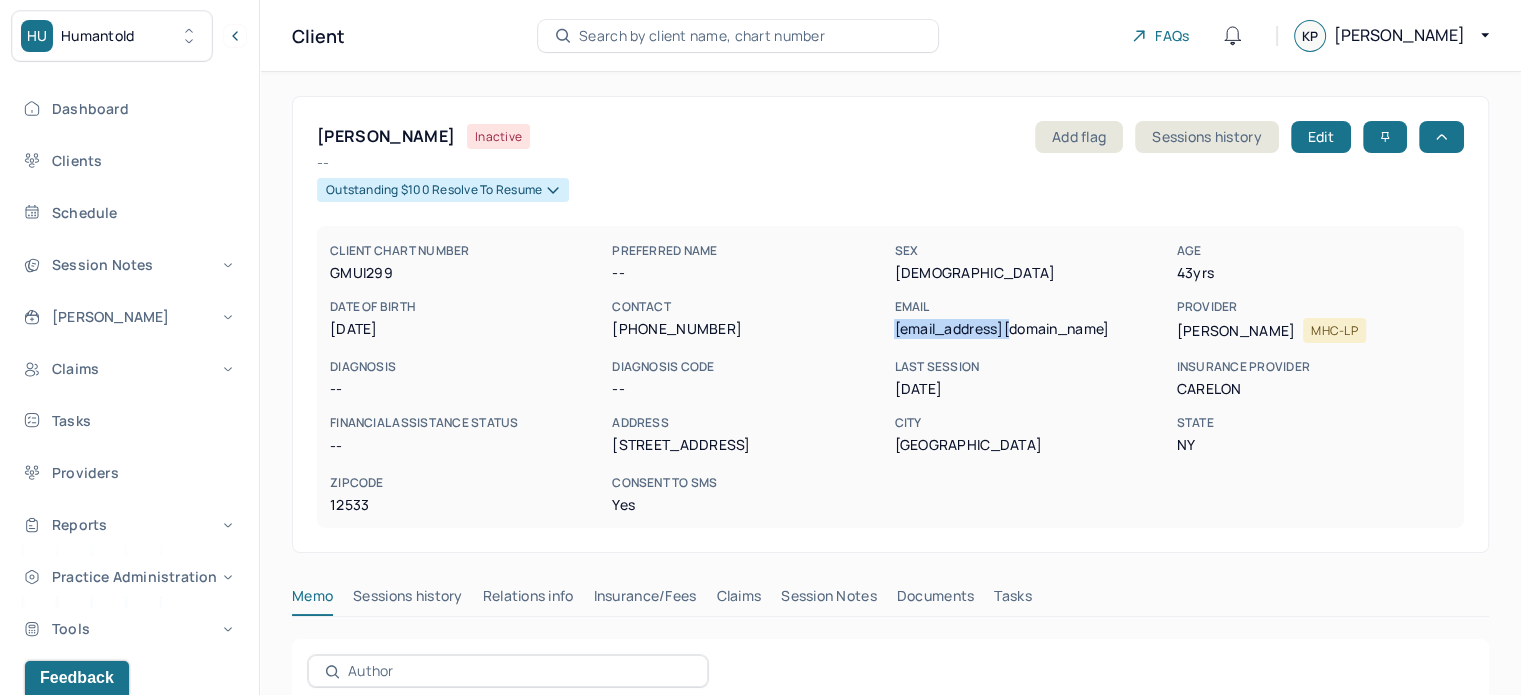 click on "[EMAIL_ADDRESS][DOMAIN_NAME]" at bounding box center (1031, 329) 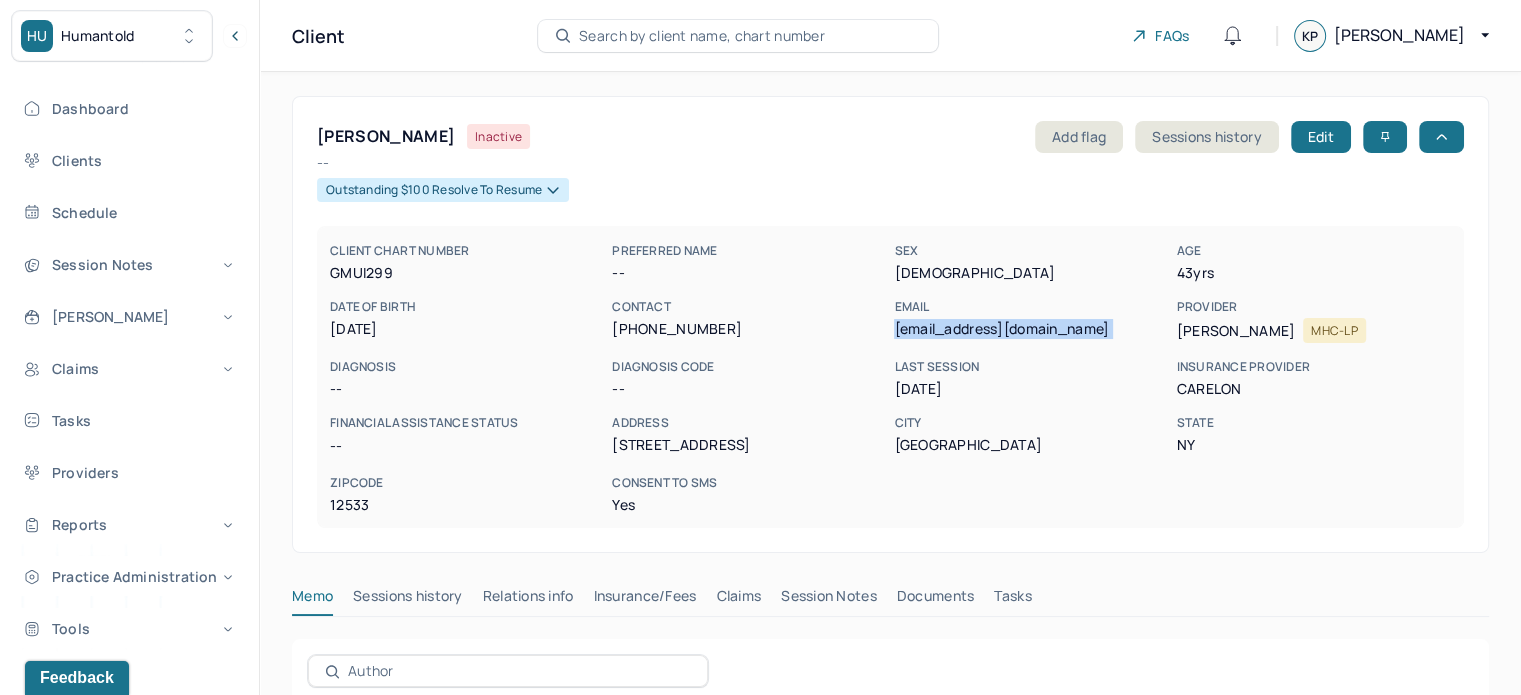 click on "[EMAIL_ADDRESS][DOMAIN_NAME]" at bounding box center [1031, 329] 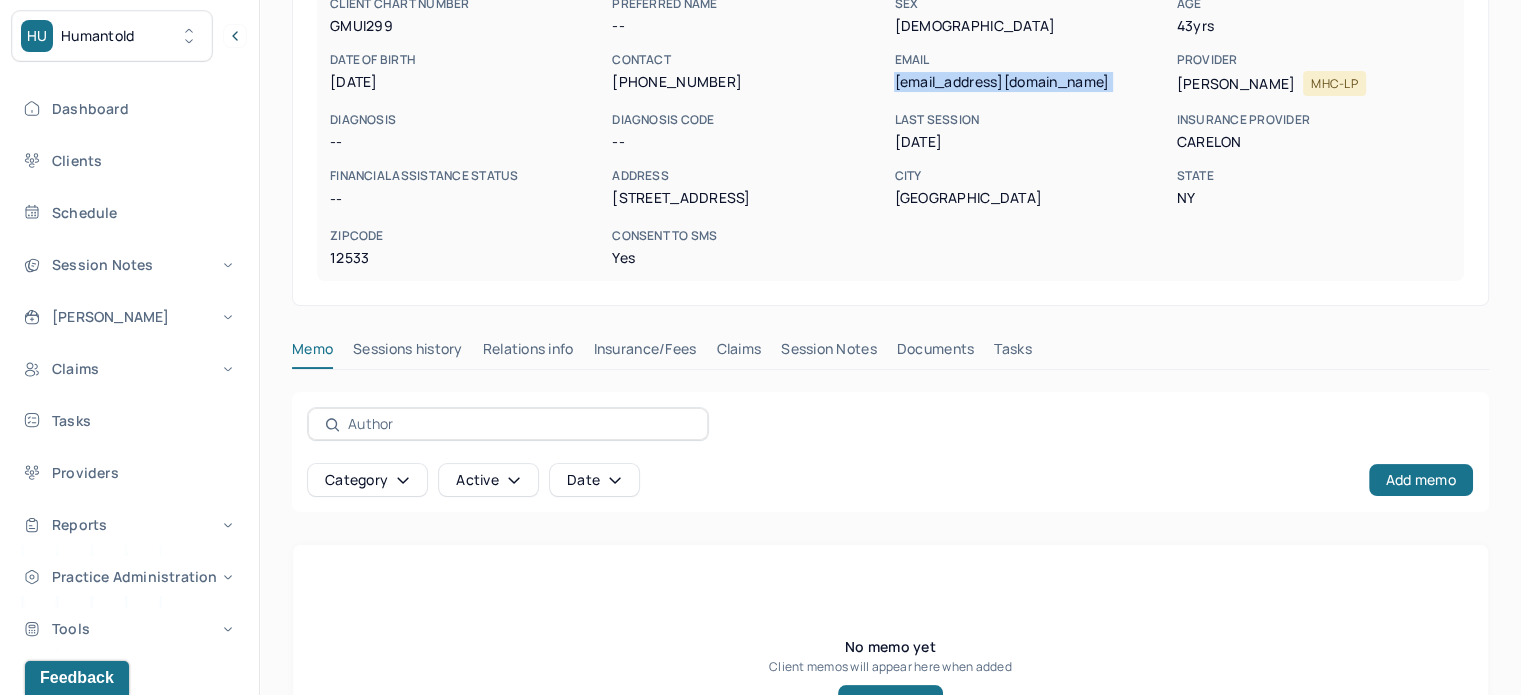 scroll, scrollTop: 300, scrollLeft: 0, axis: vertical 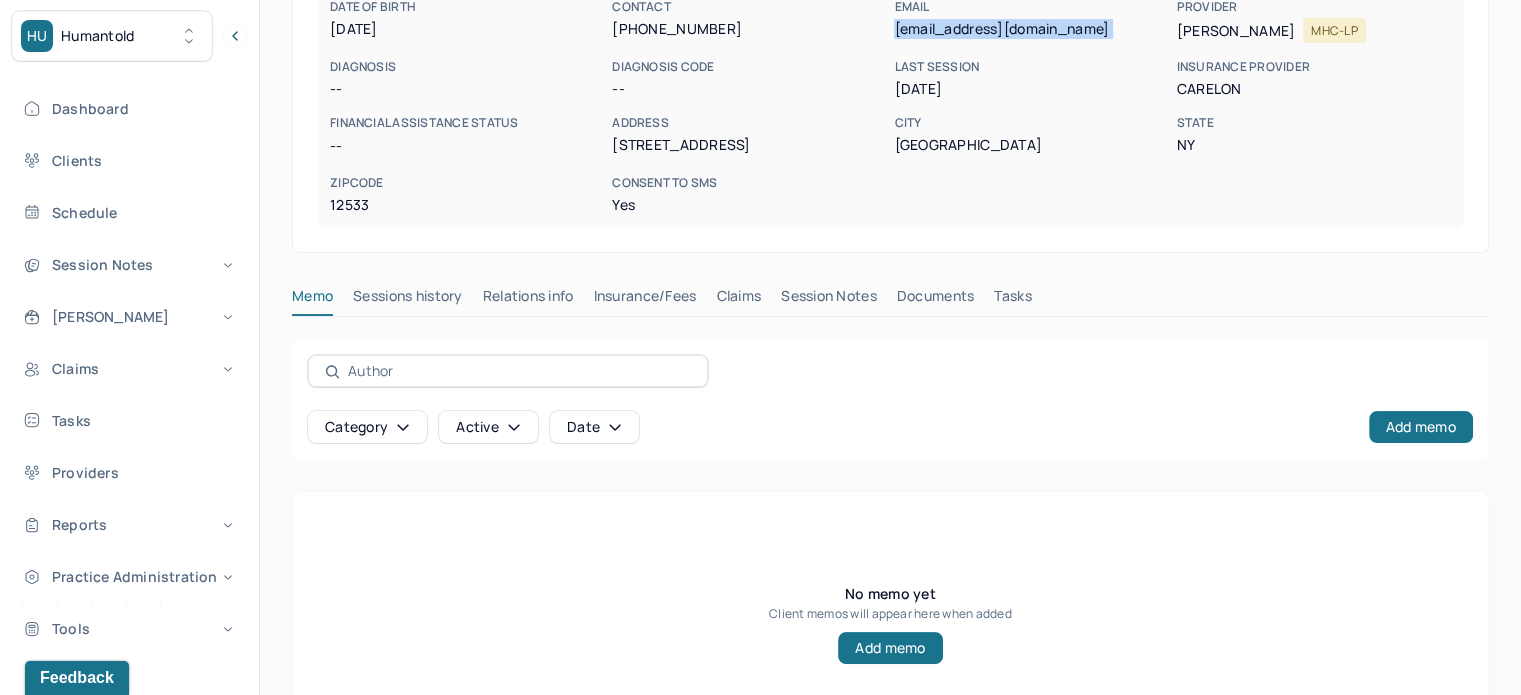 click on "Insurance/Fees" at bounding box center (645, 300) 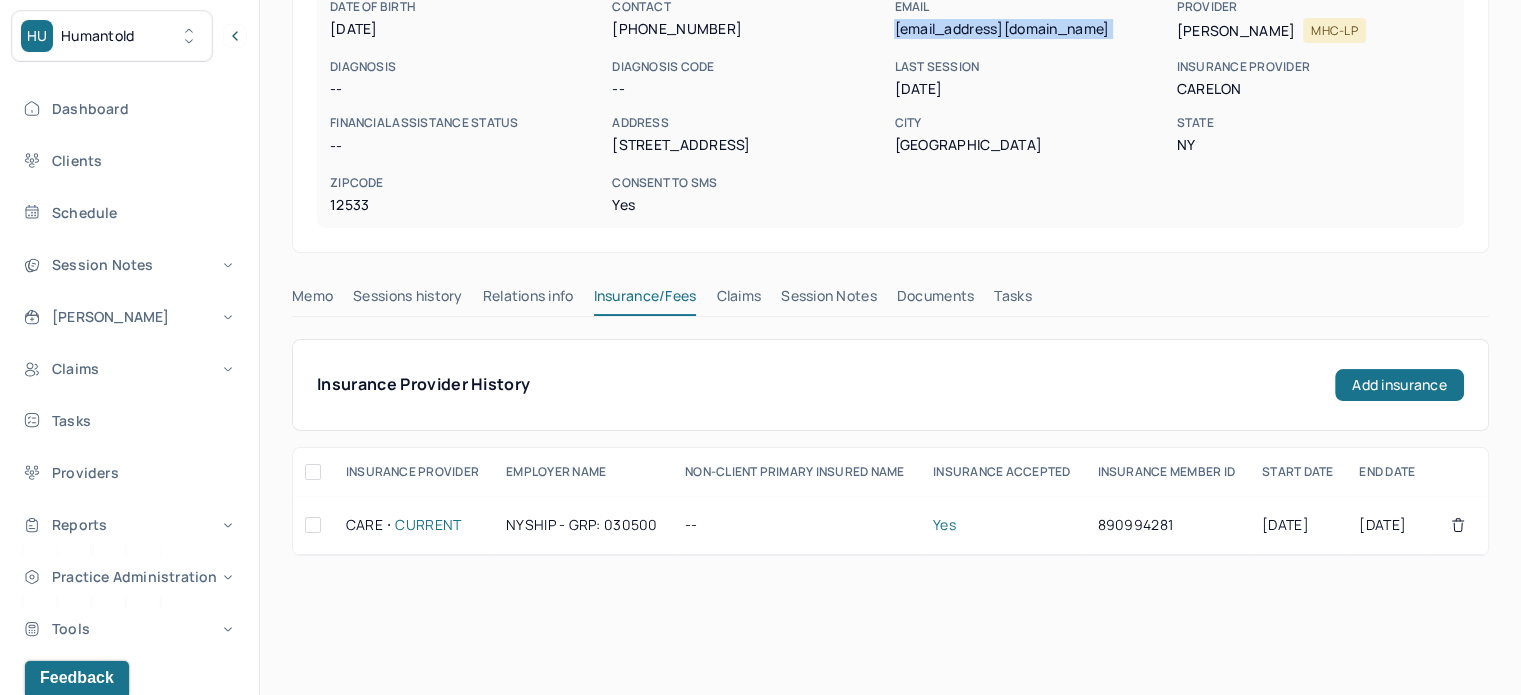 click on "Claims" at bounding box center [738, 300] 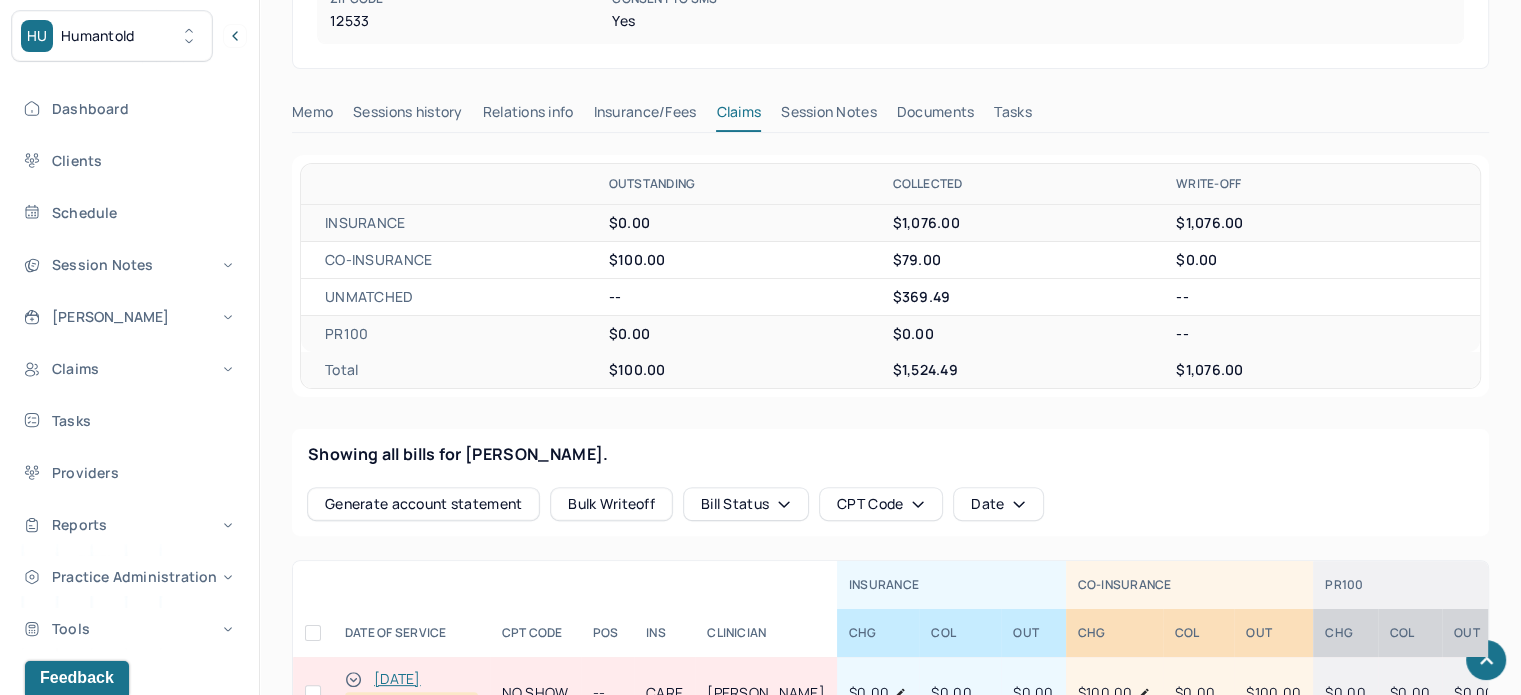 scroll, scrollTop: 800, scrollLeft: 0, axis: vertical 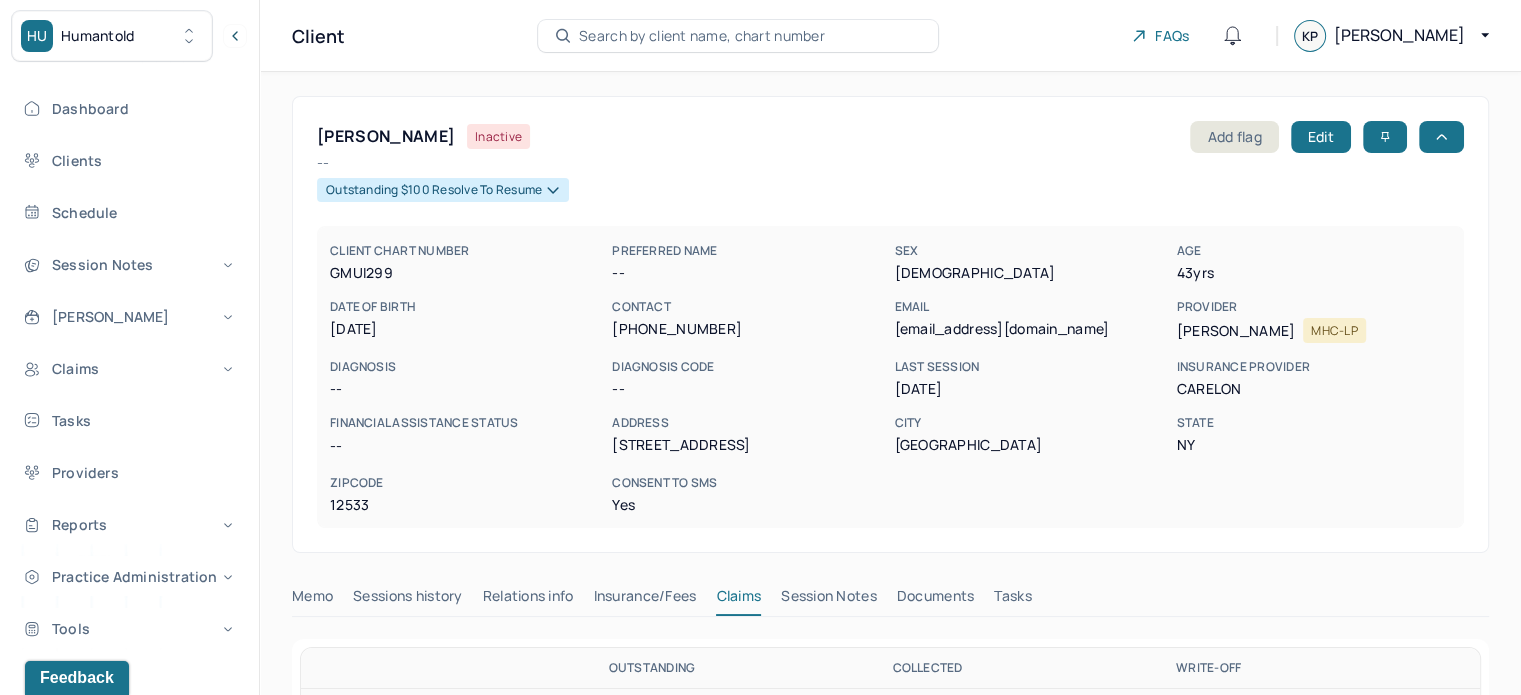 click on "CLIENT CHART NUMBER GMUI299 PREFERRED NAME -- SEX [DEMOGRAPHIC_DATA] AGE [DEMOGRAPHIC_DATA]  yrs DATE OF BIRTH [DEMOGRAPHIC_DATA]  CONTACT [PHONE_NUMBER] EMAIL [EMAIL_ADDRESS][DOMAIN_NAME] PROVIDER [PERSON_NAME] MHC-LP DIAGNOSIS -- DIAGNOSIS CODE -- LAST SESSION [DATE] insurance provider CARELON FINANCIAL ASSISTANCE STATUS -- Address [STREET_ADDRESS][US_STATE] Consent to Sms Yes" at bounding box center (890, 377) 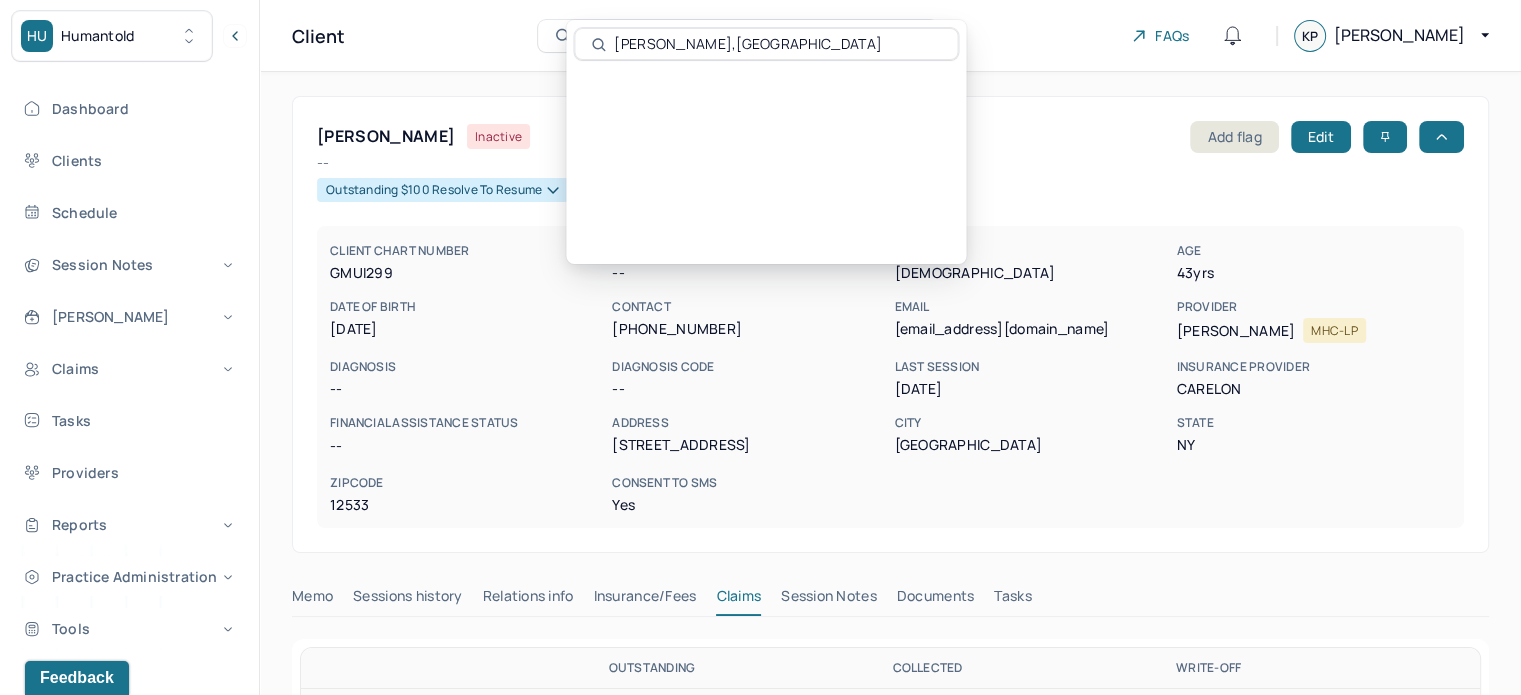click on "[PERSON_NAME],[GEOGRAPHIC_DATA]" at bounding box center [777, 44] 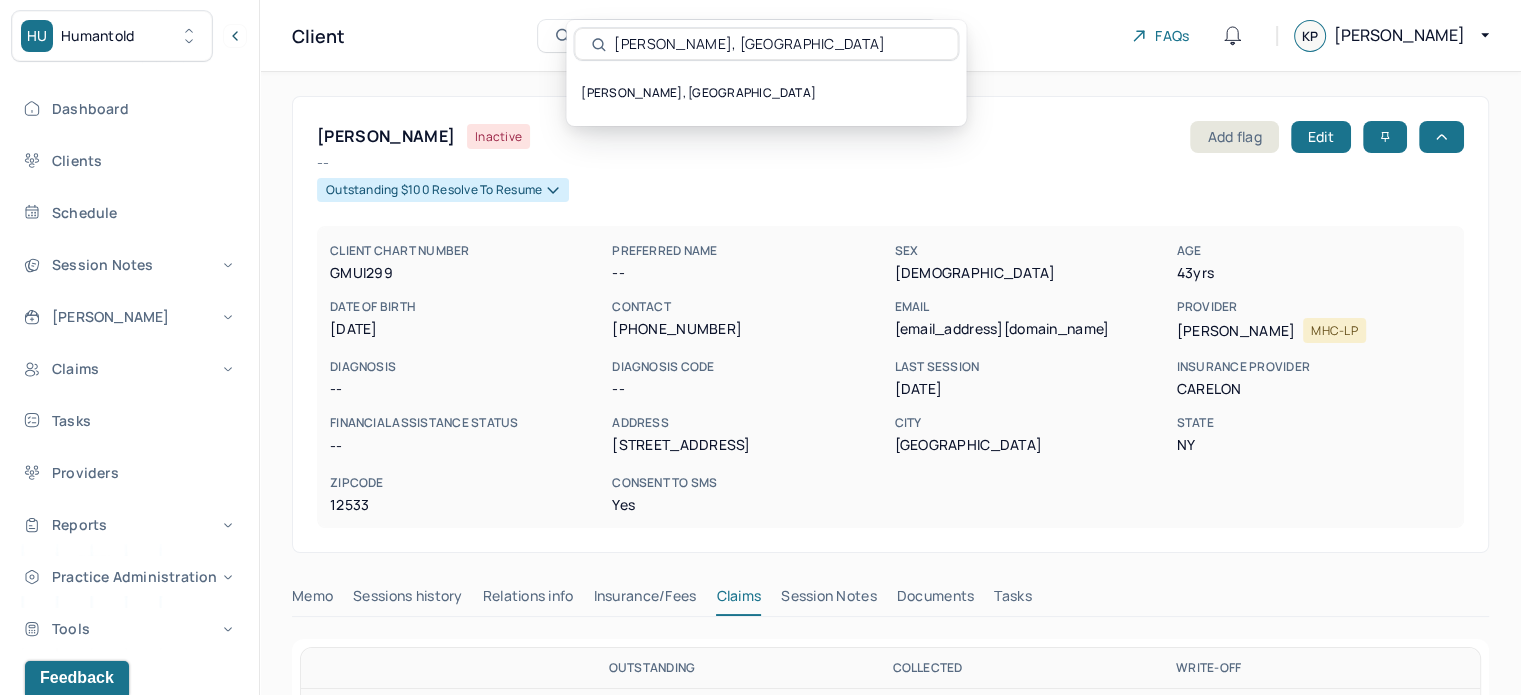 type on "[PERSON_NAME], [GEOGRAPHIC_DATA]" 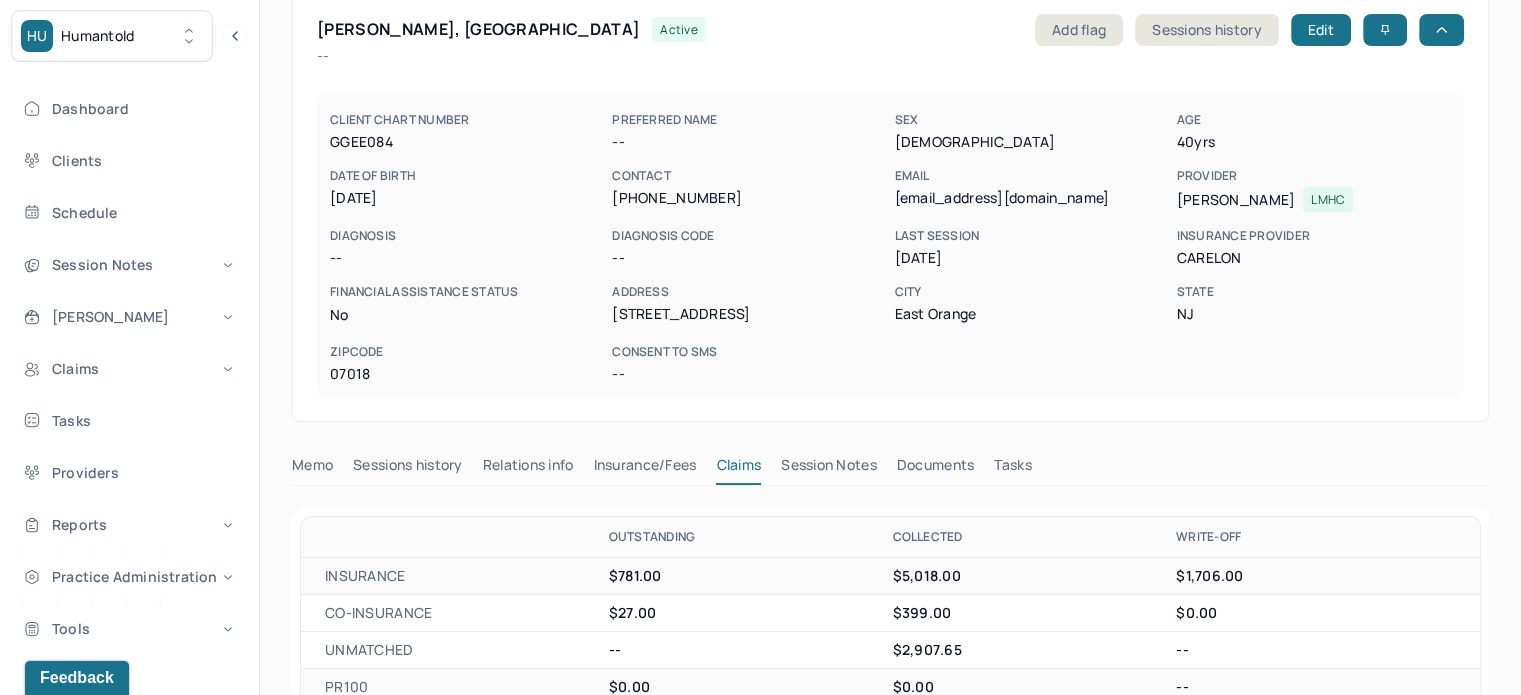 scroll, scrollTop: 0, scrollLeft: 0, axis: both 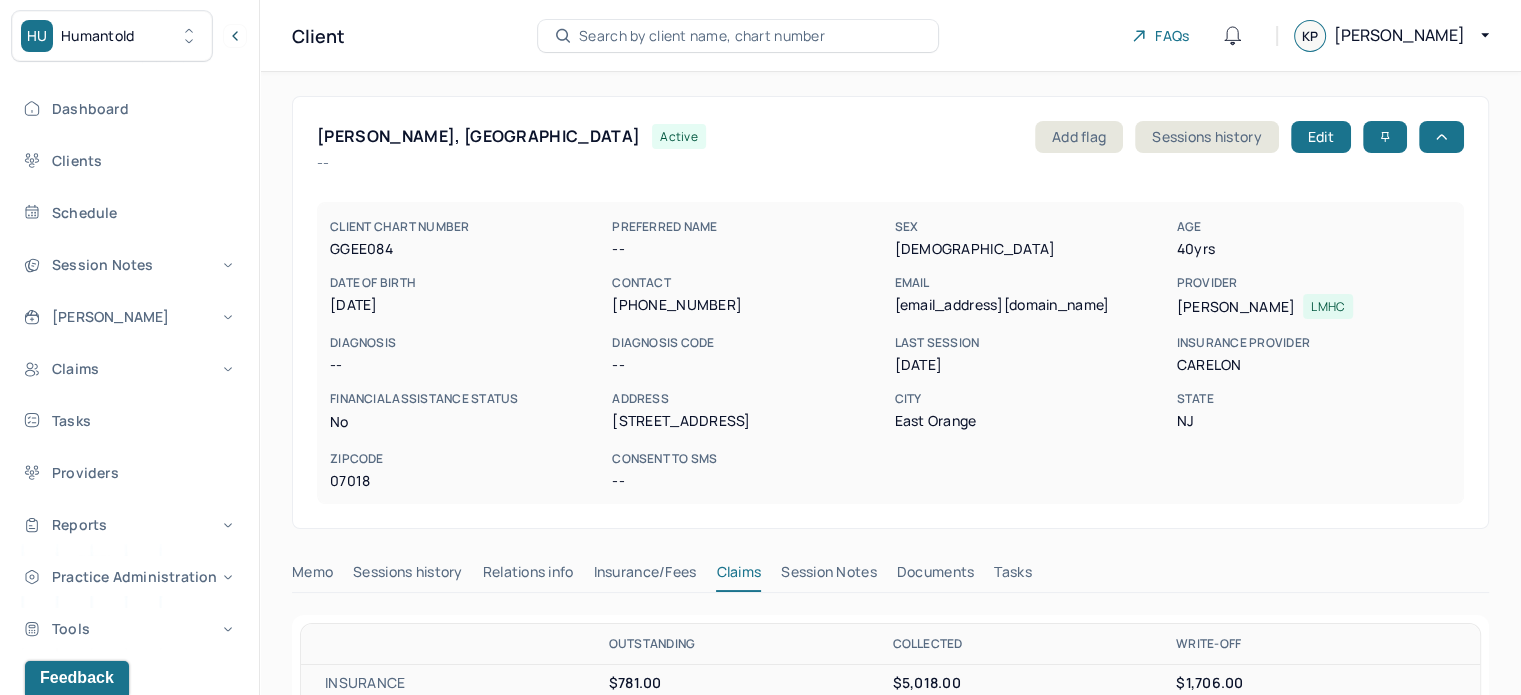 click on "[PERSON_NAME], [GEOGRAPHIC_DATA]" at bounding box center [478, 136] 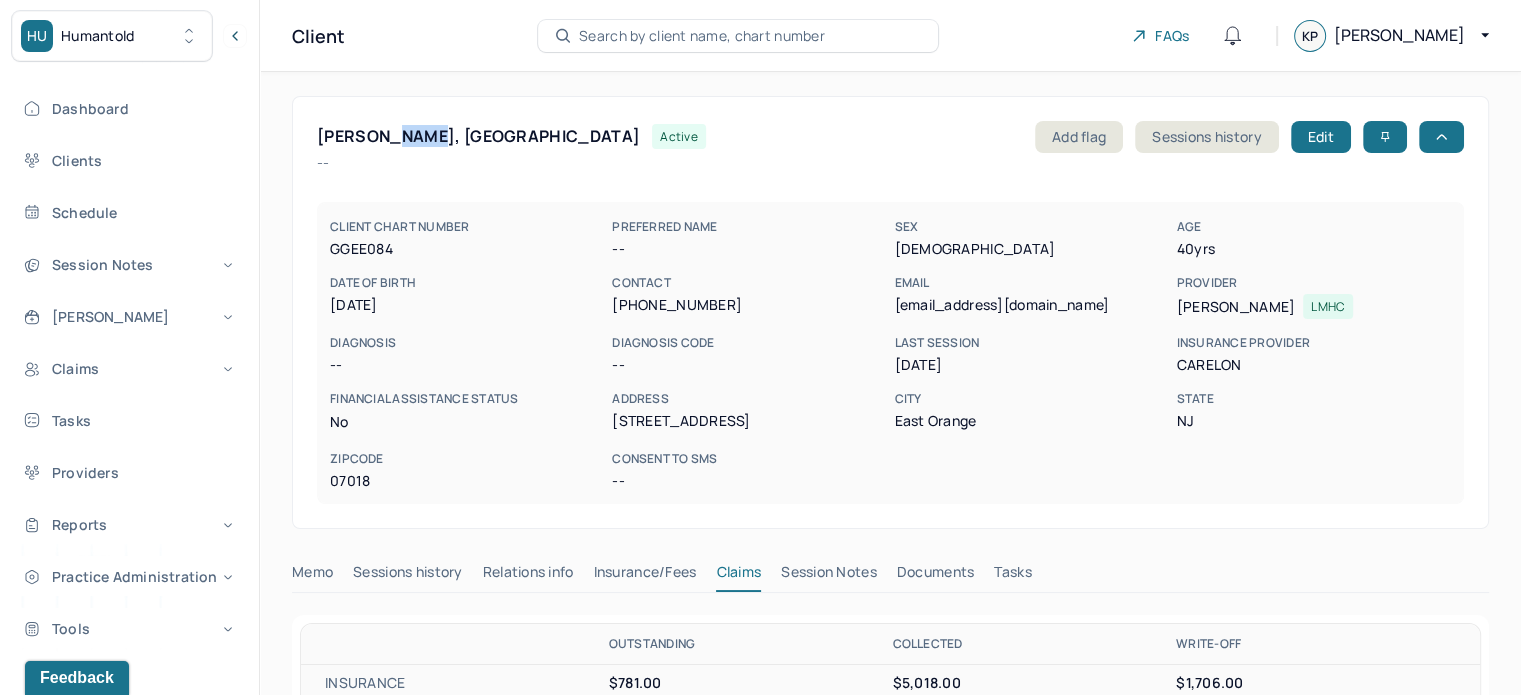 click on "[PERSON_NAME], [GEOGRAPHIC_DATA]" at bounding box center (478, 136) 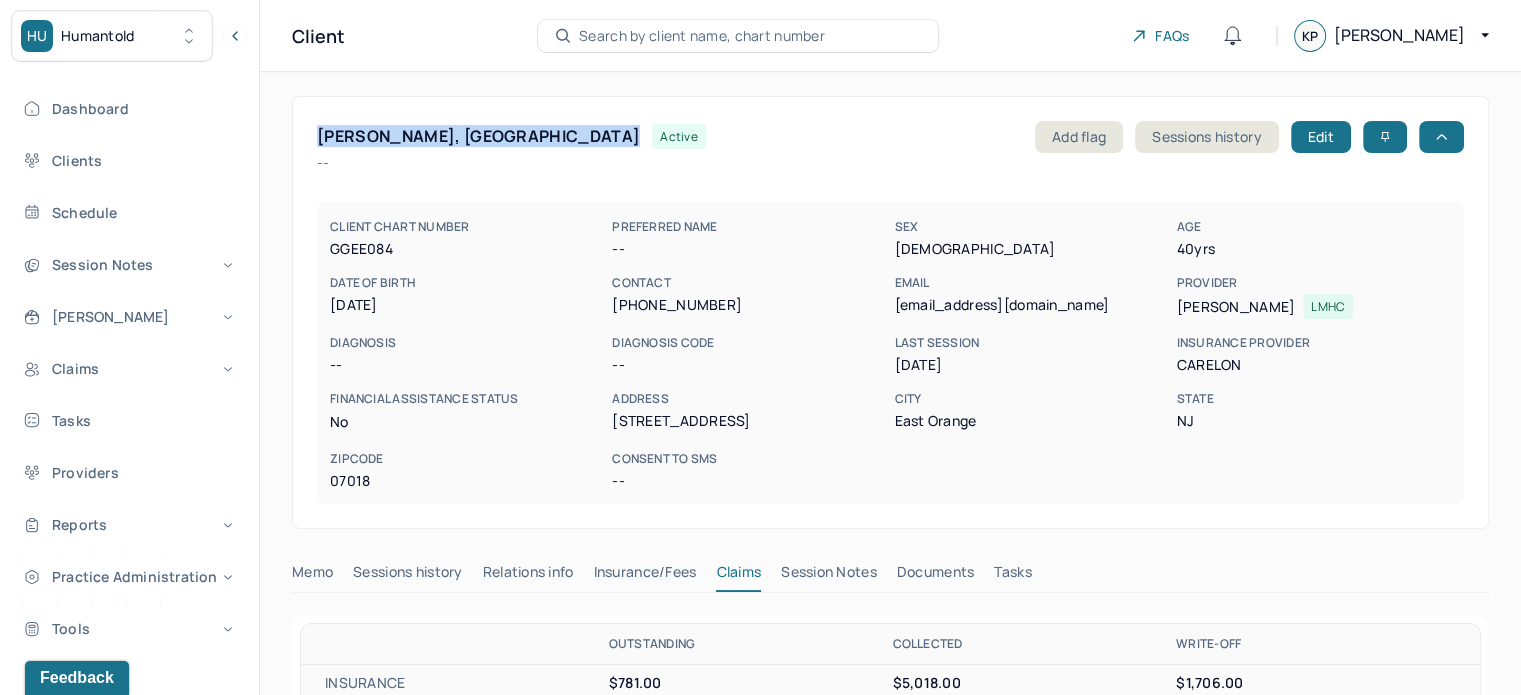 click on "[PERSON_NAME], [GEOGRAPHIC_DATA]" at bounding box center [478, 136] 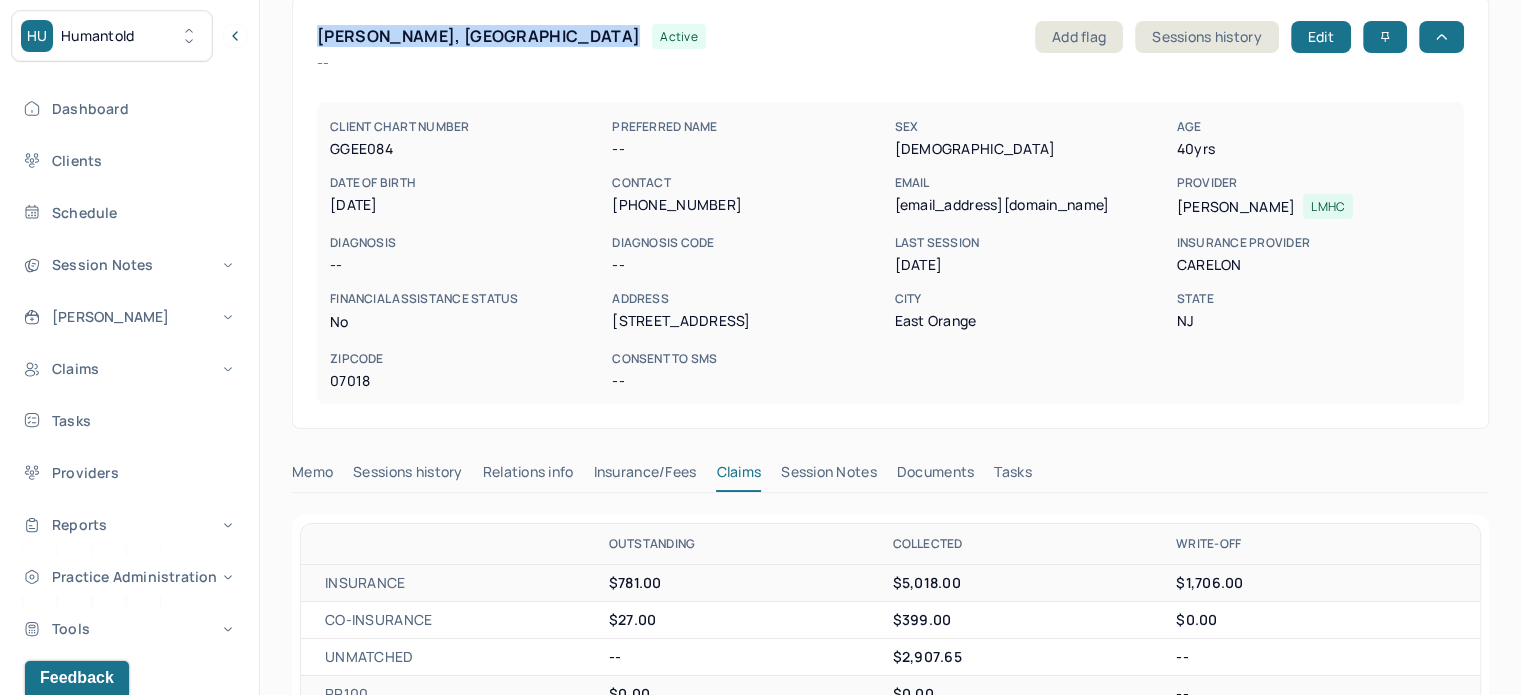 scroll, scrollTop: 0, scrollLeft: 0, axis: both 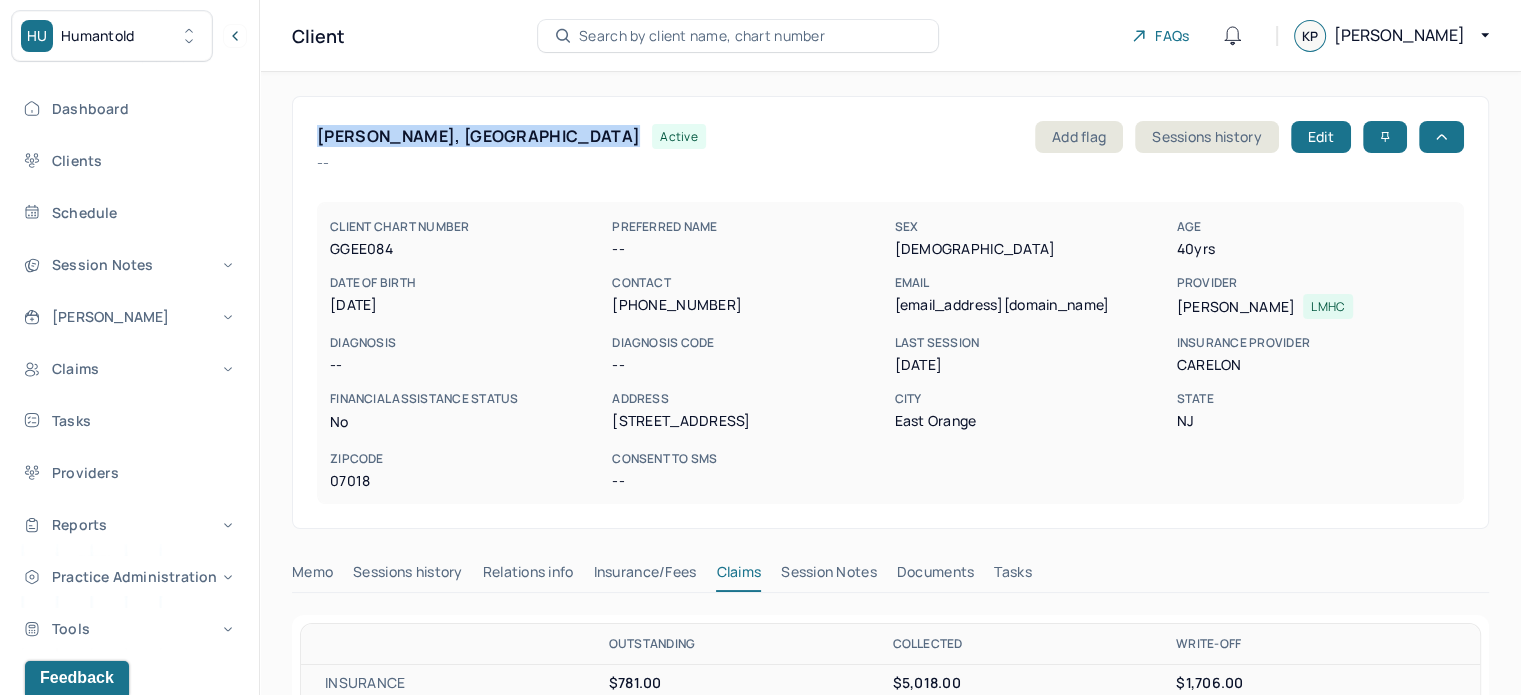 click on "Search by client name, chart number" at bounding box center (702, 36) 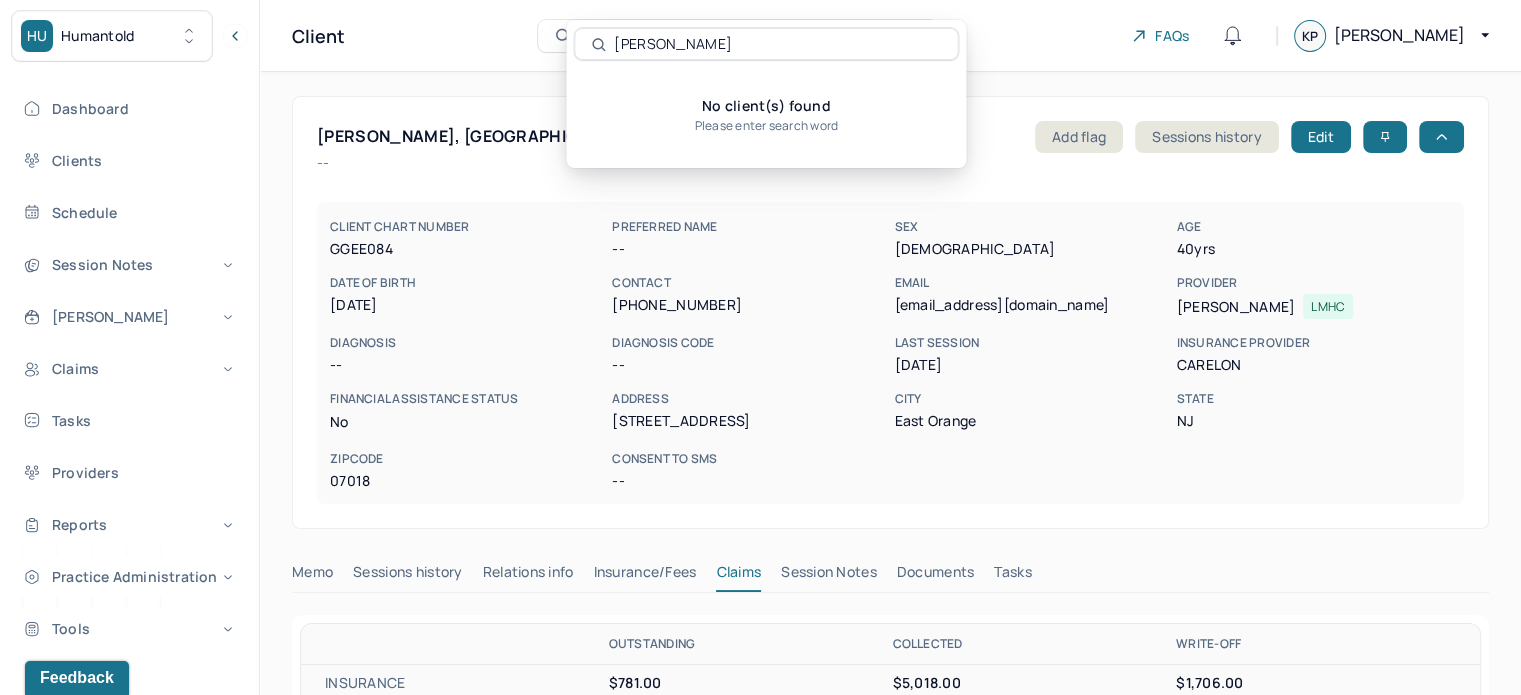 click on "[PERSON_NAME]" at bounding box center [777, 44] 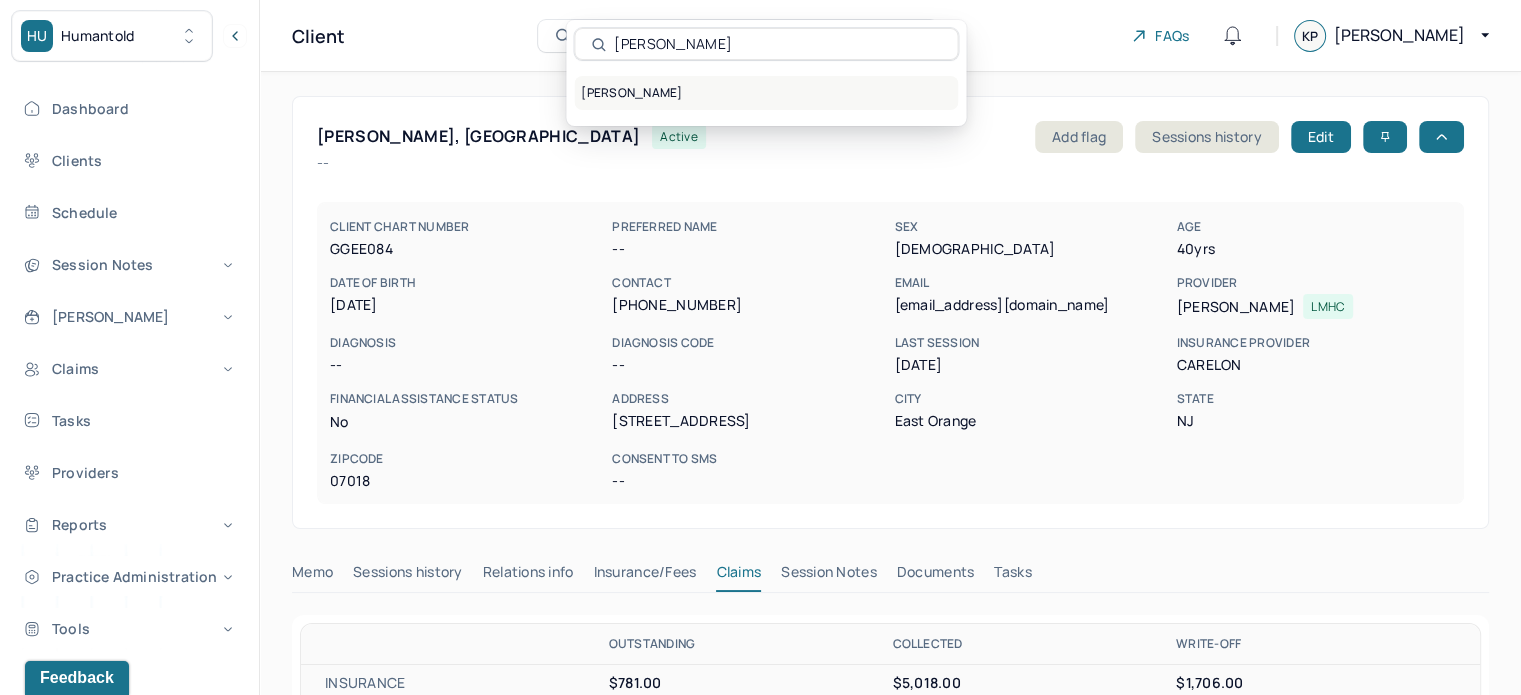 type on "[PERSON_NAME]" 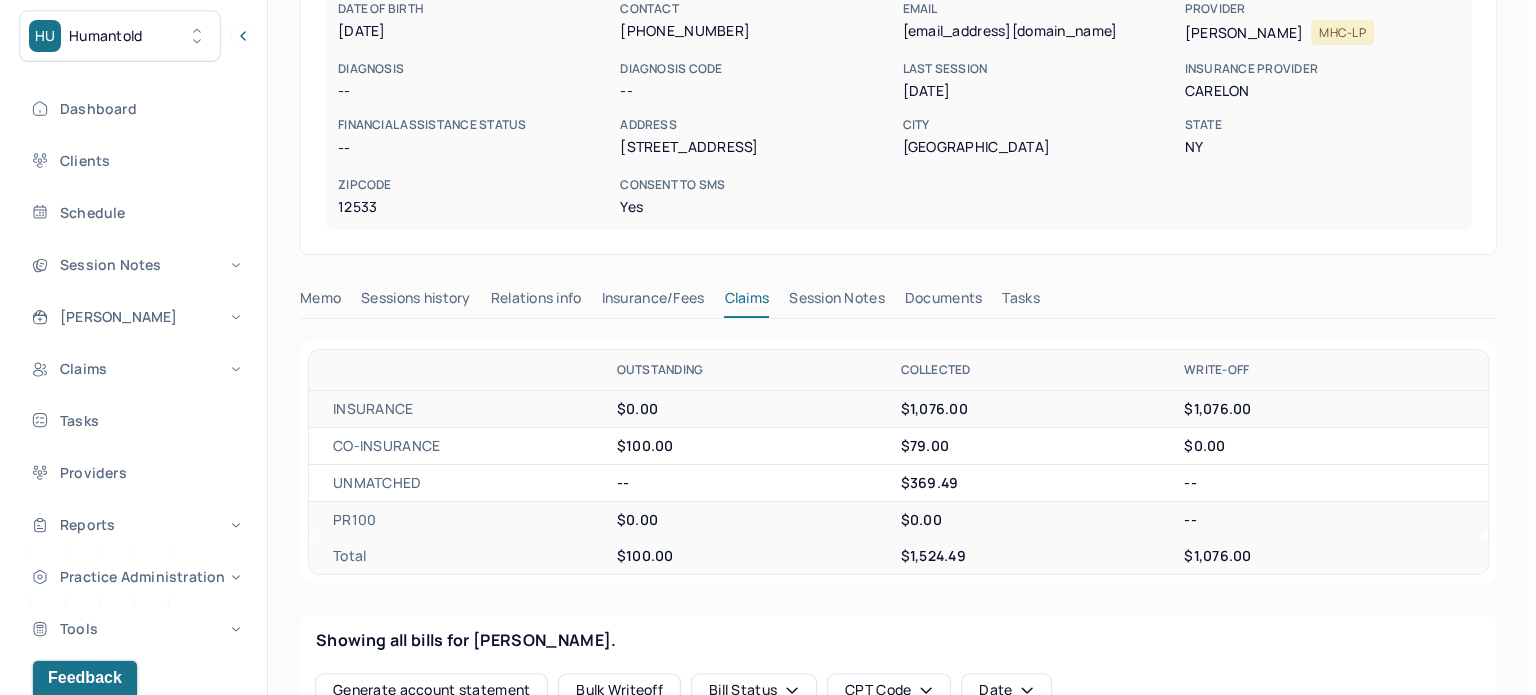 scroll, scrollTop: 0, scrollLeft: 0, axis: both 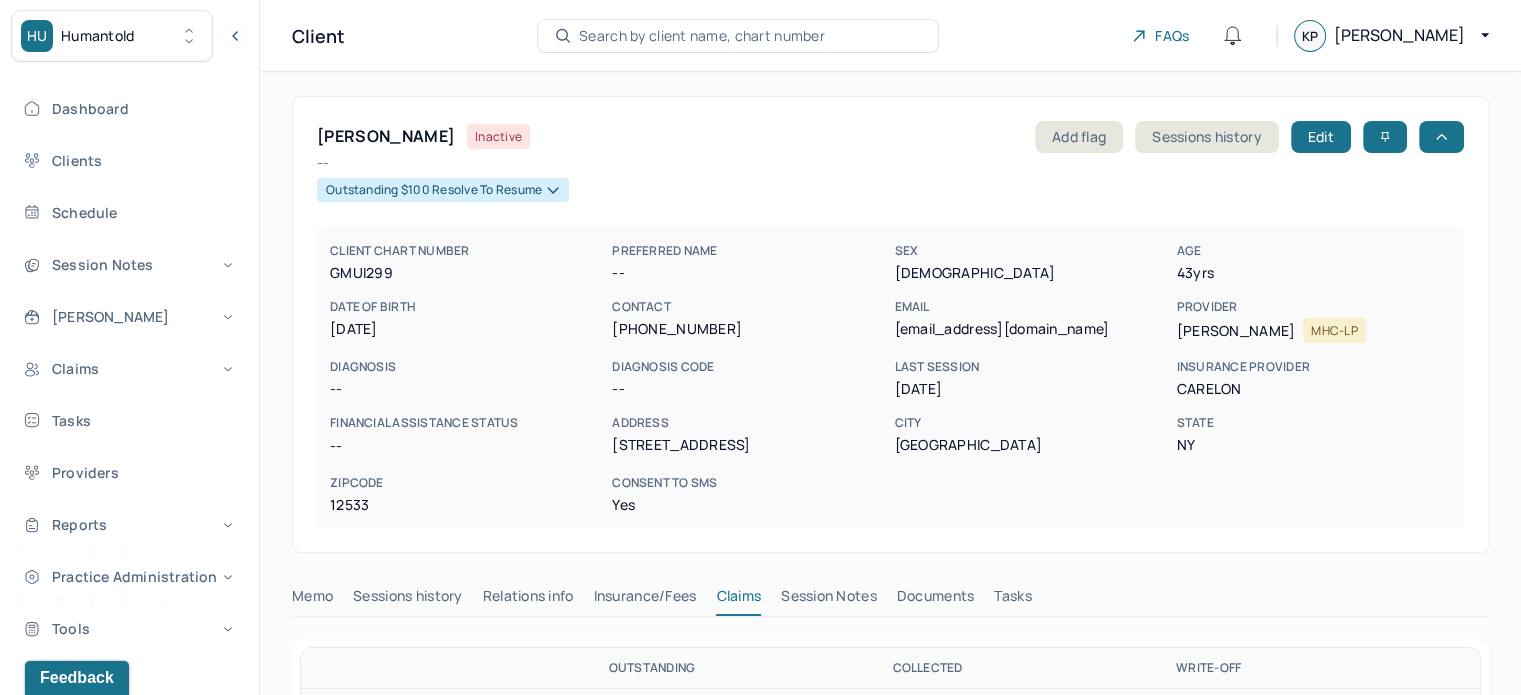click on "Search by client name, chart number" at bounding box center [702, 36] 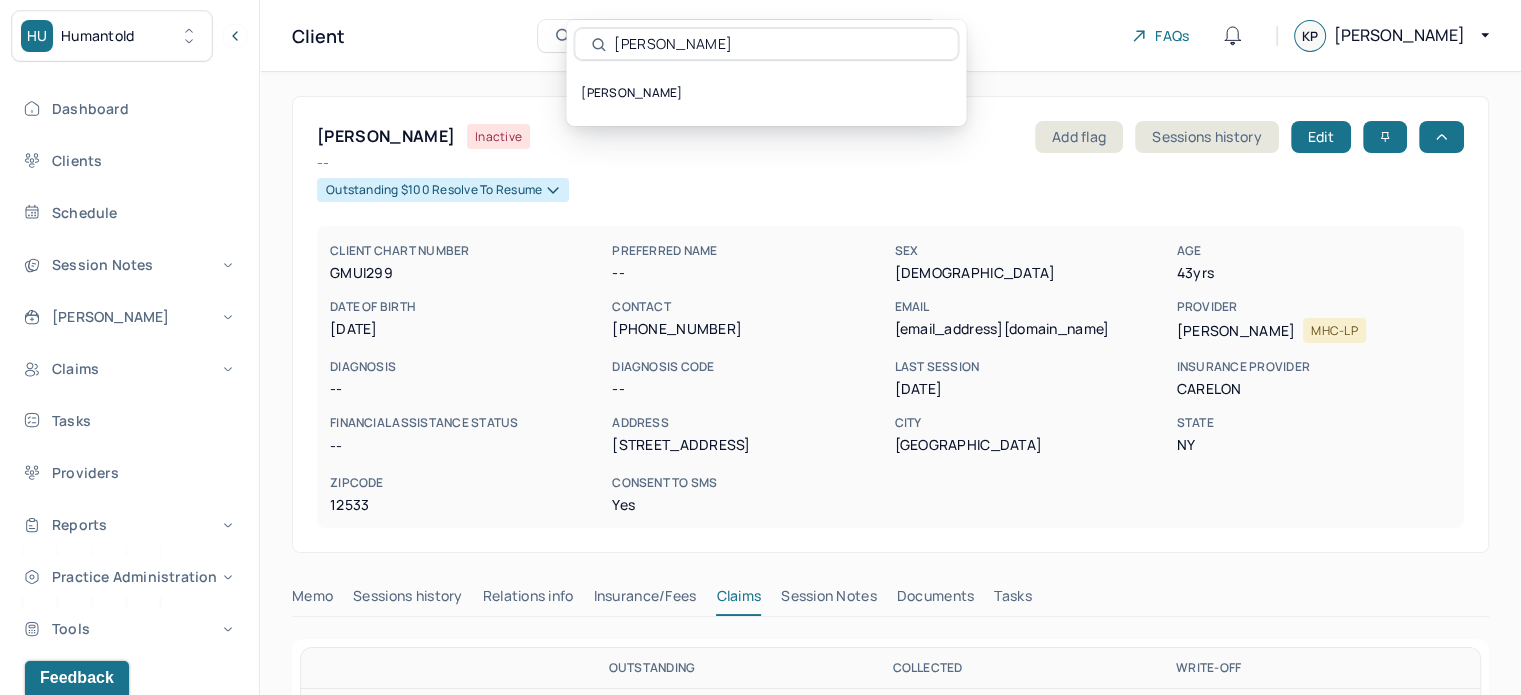 click on "[PERSON_NAME]" at bounding box center (777, 44) 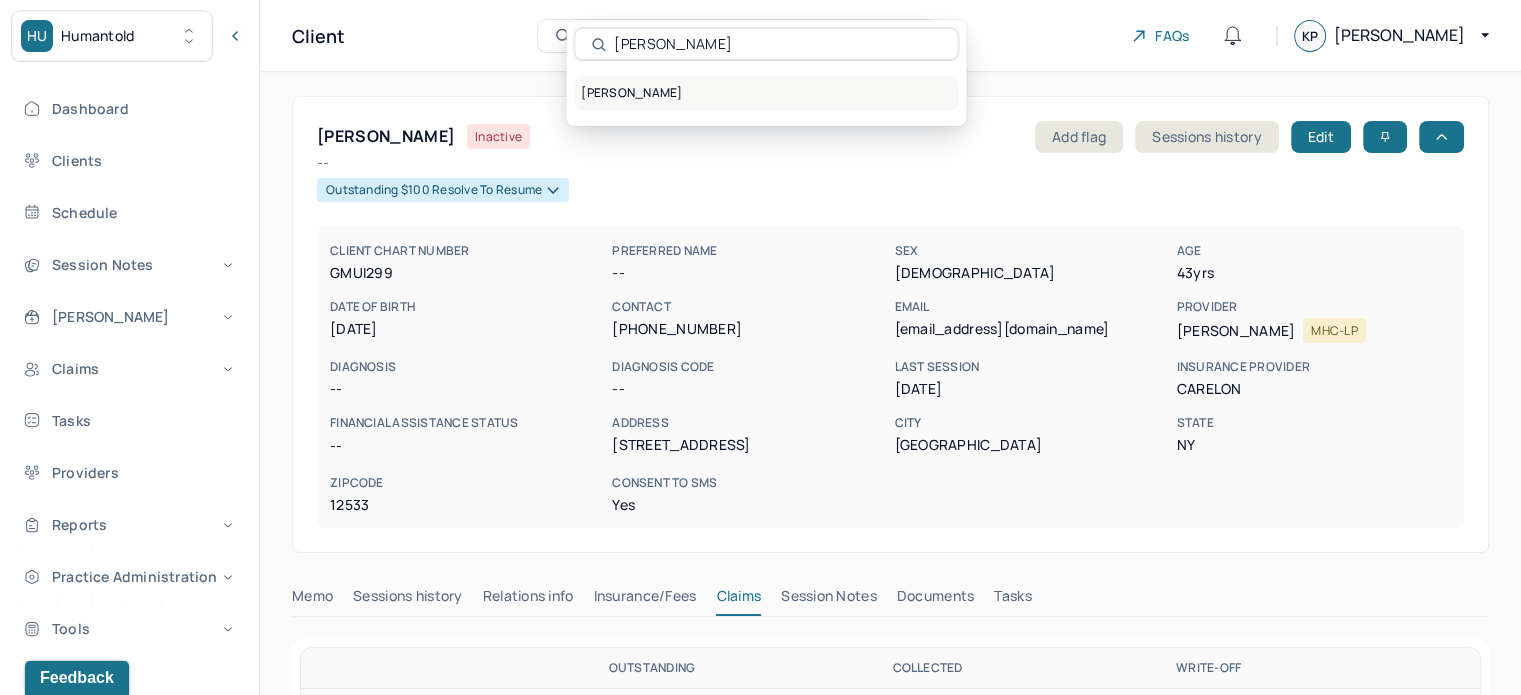 type on "[PERSON_NAME]" 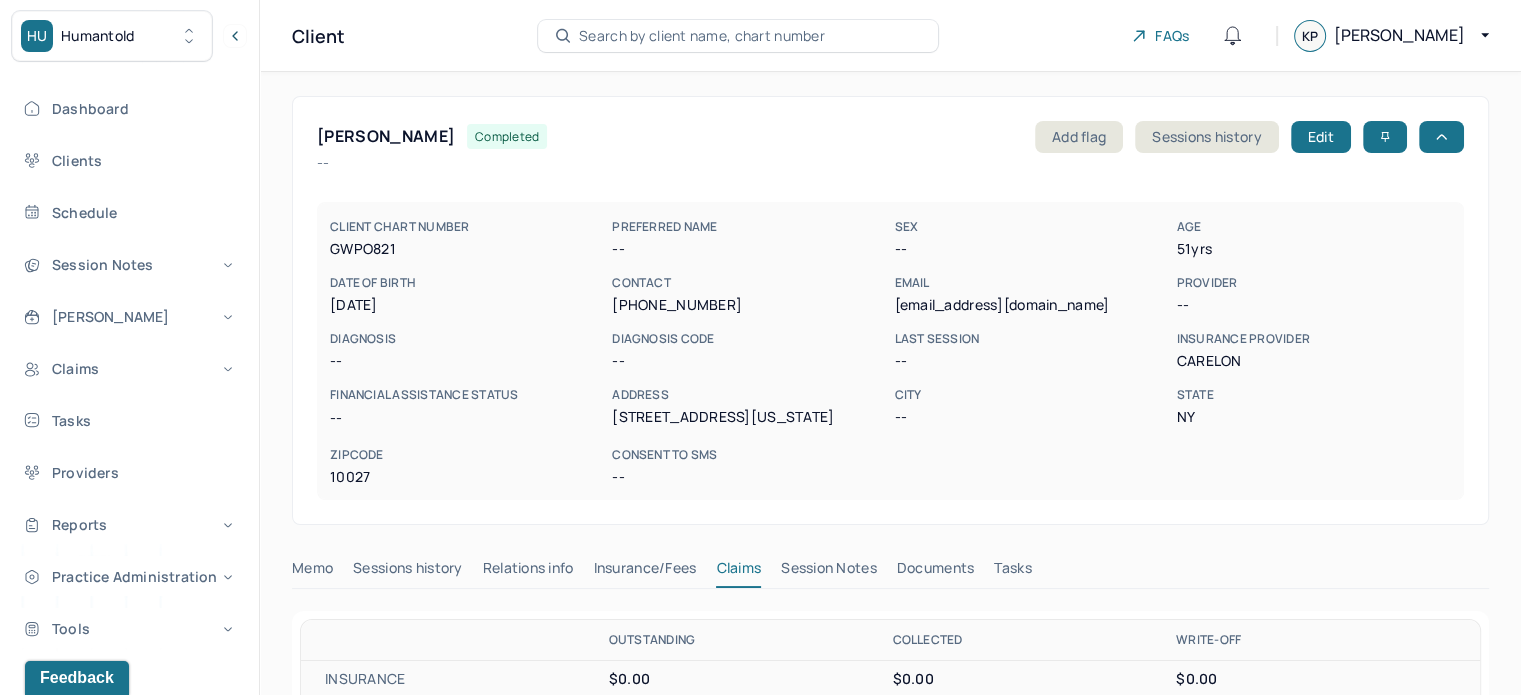 click on "[PERSON_NAME]" at bounding box center [386, 136] 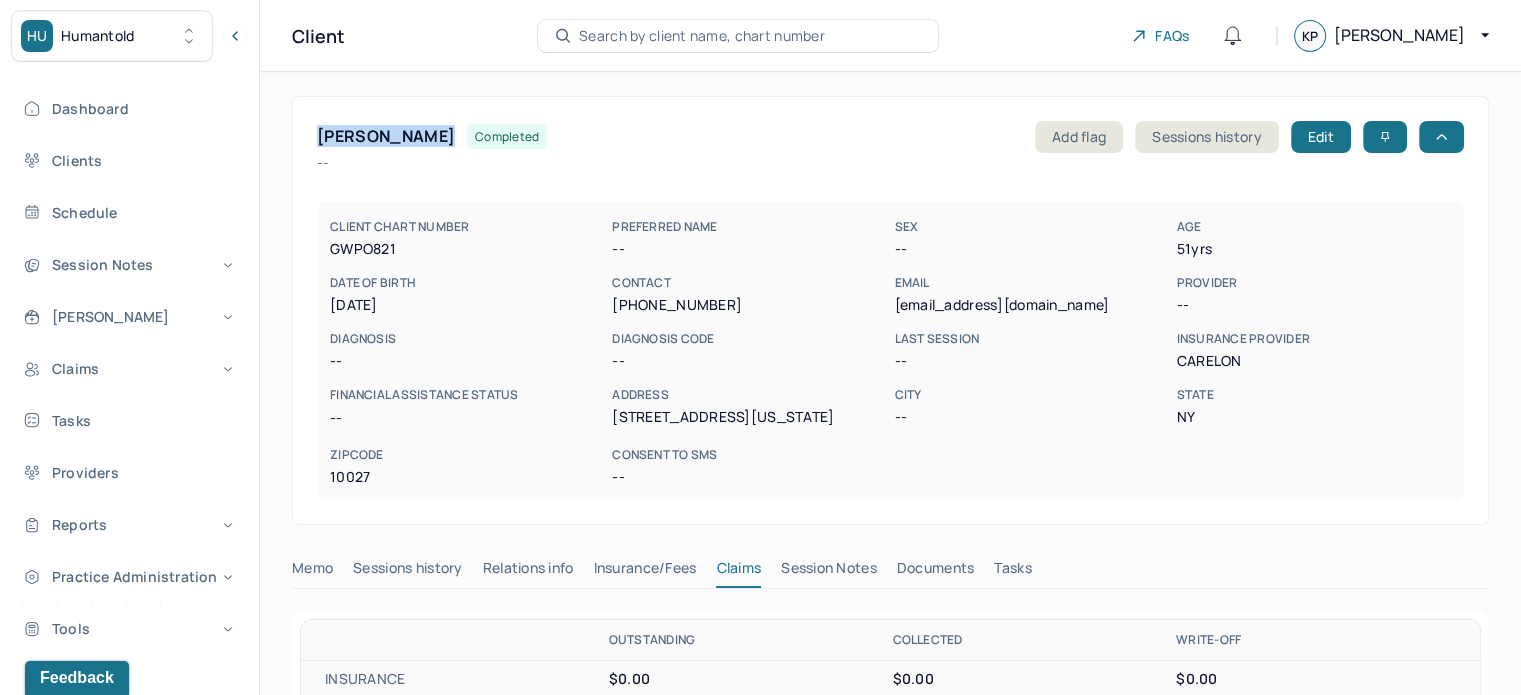 click on "[PERSON_NAME]" at bounding box center (386, 136) 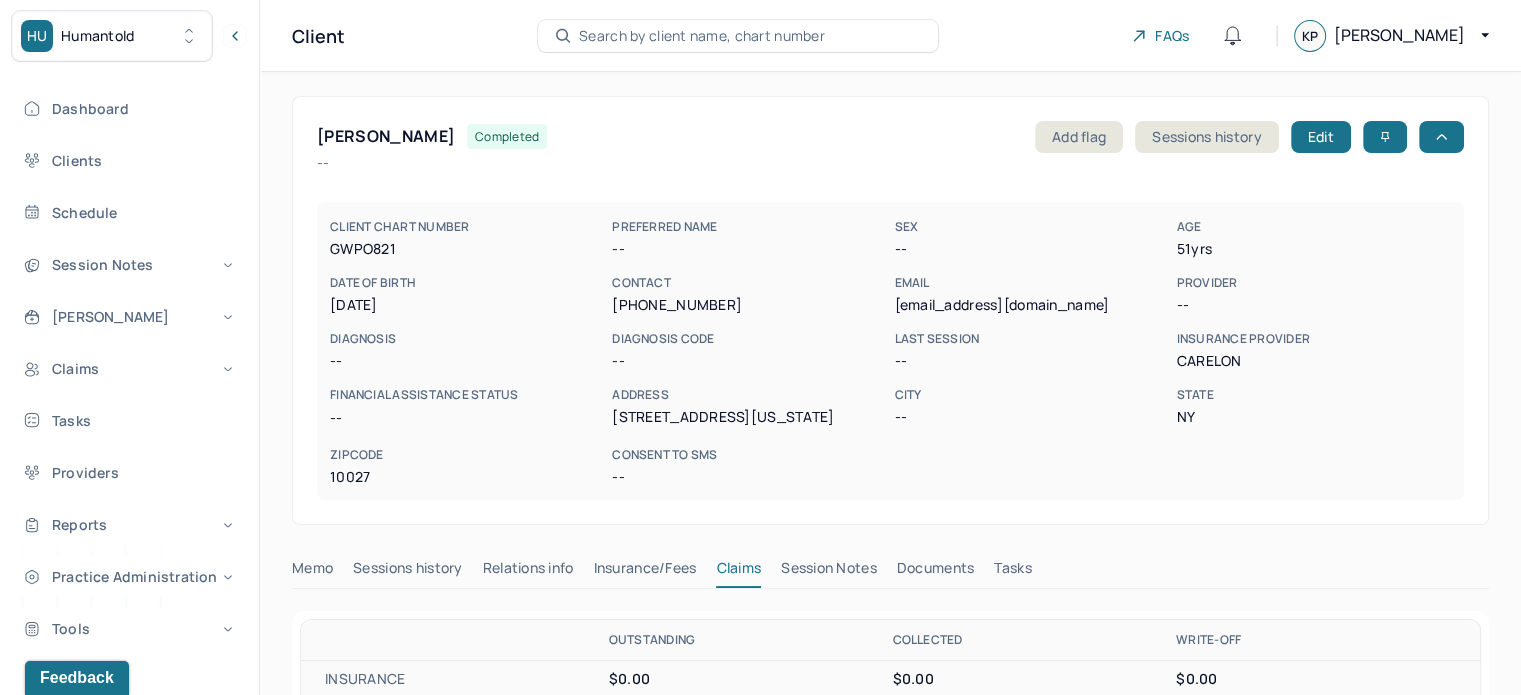 click on "[PHONE_NUMBER]" at bounding box center (749, 305) 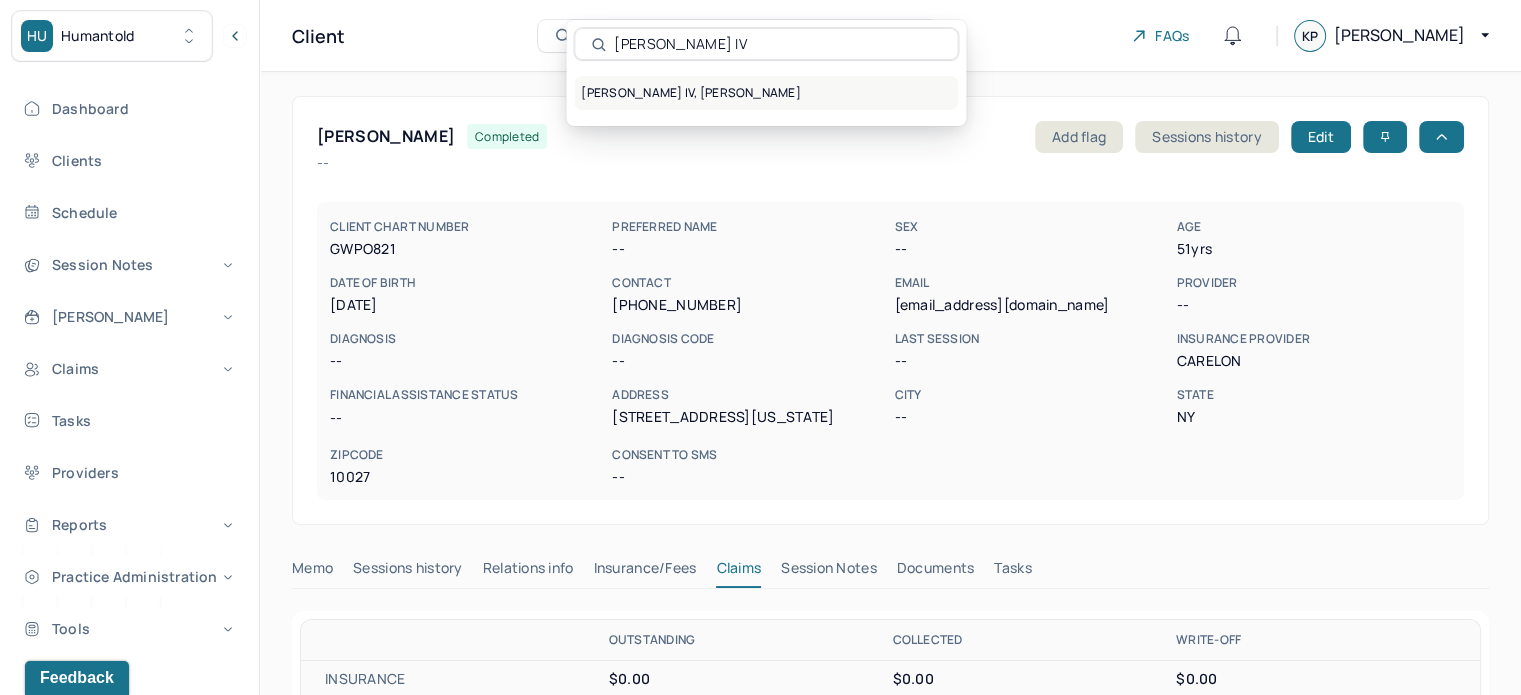 type on "[PERSON_NAME] IV" 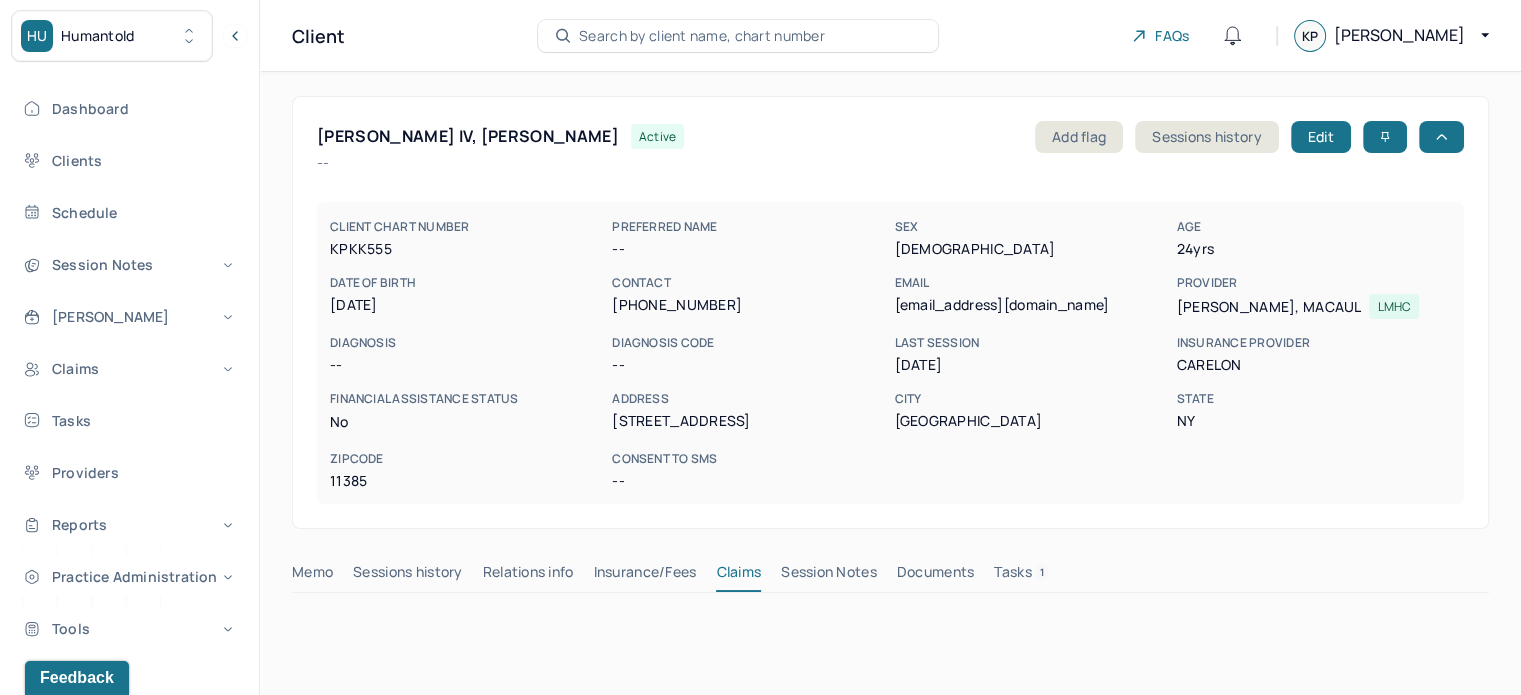 click on "[EMAIL_ADDRESS][DOMAIN_NAME]" at bounding box center (1031, 305) 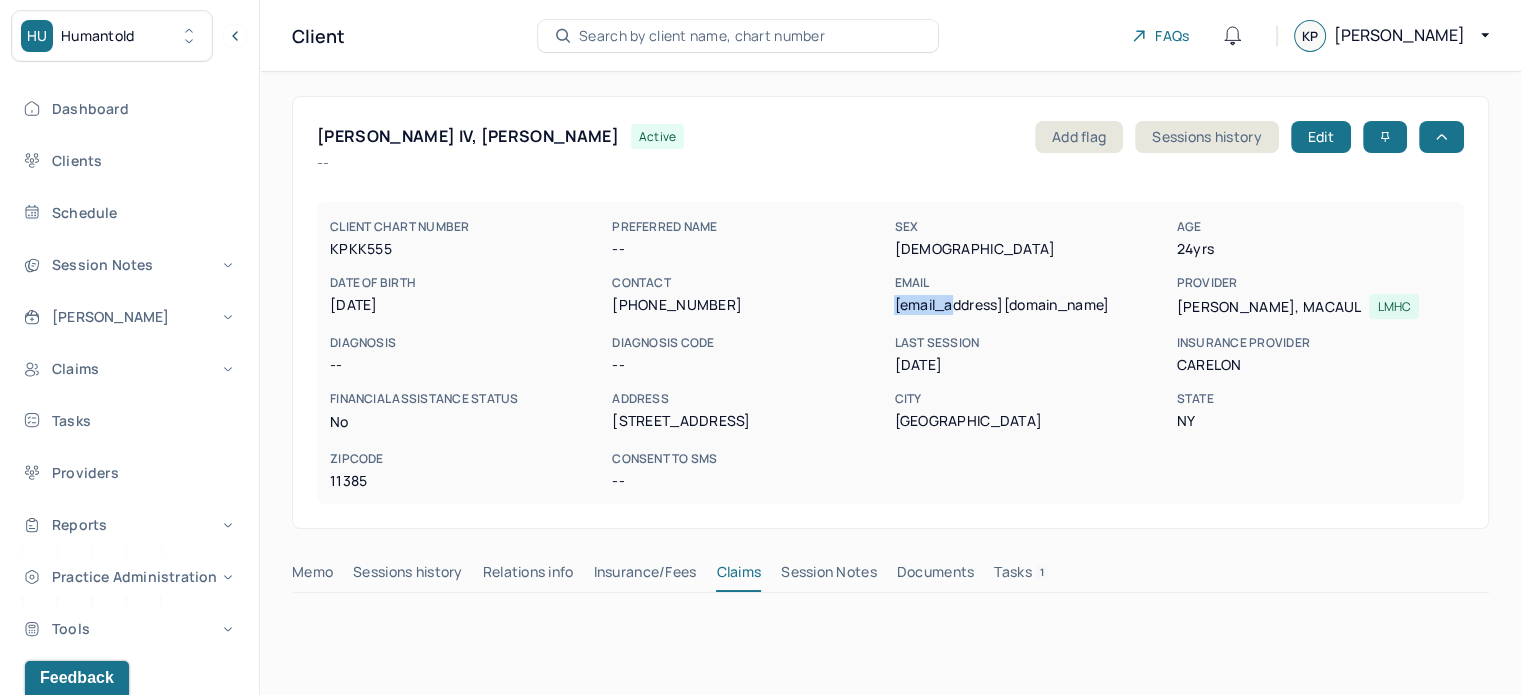 click on "[EMAIL_ADDRESS][DOMAIN_NAME]" at bounding box center (1031, 305) 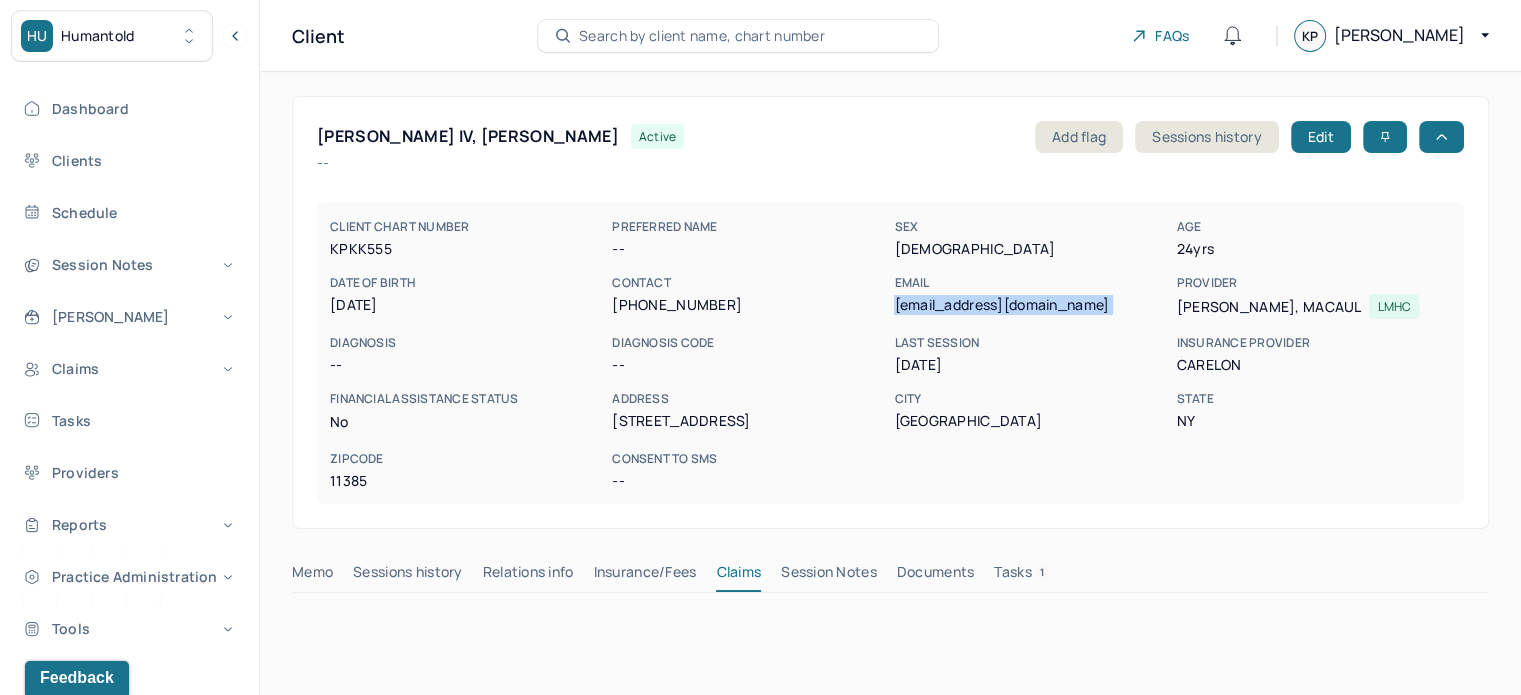click on "[EMAIL_ADDRESS][DOMAIN_NAME]" at bounding box center [1031, 305] 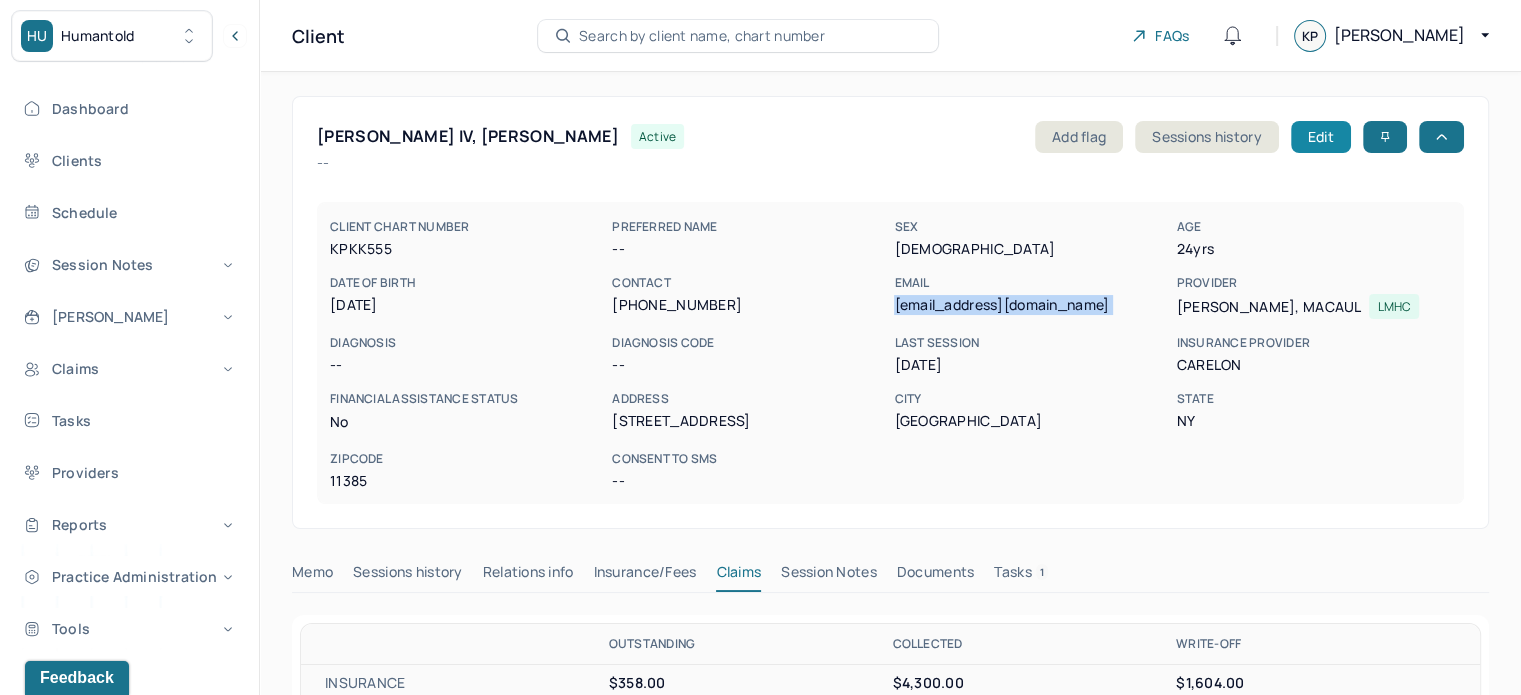 click on "Edit" at bounding box center [1321, 137] 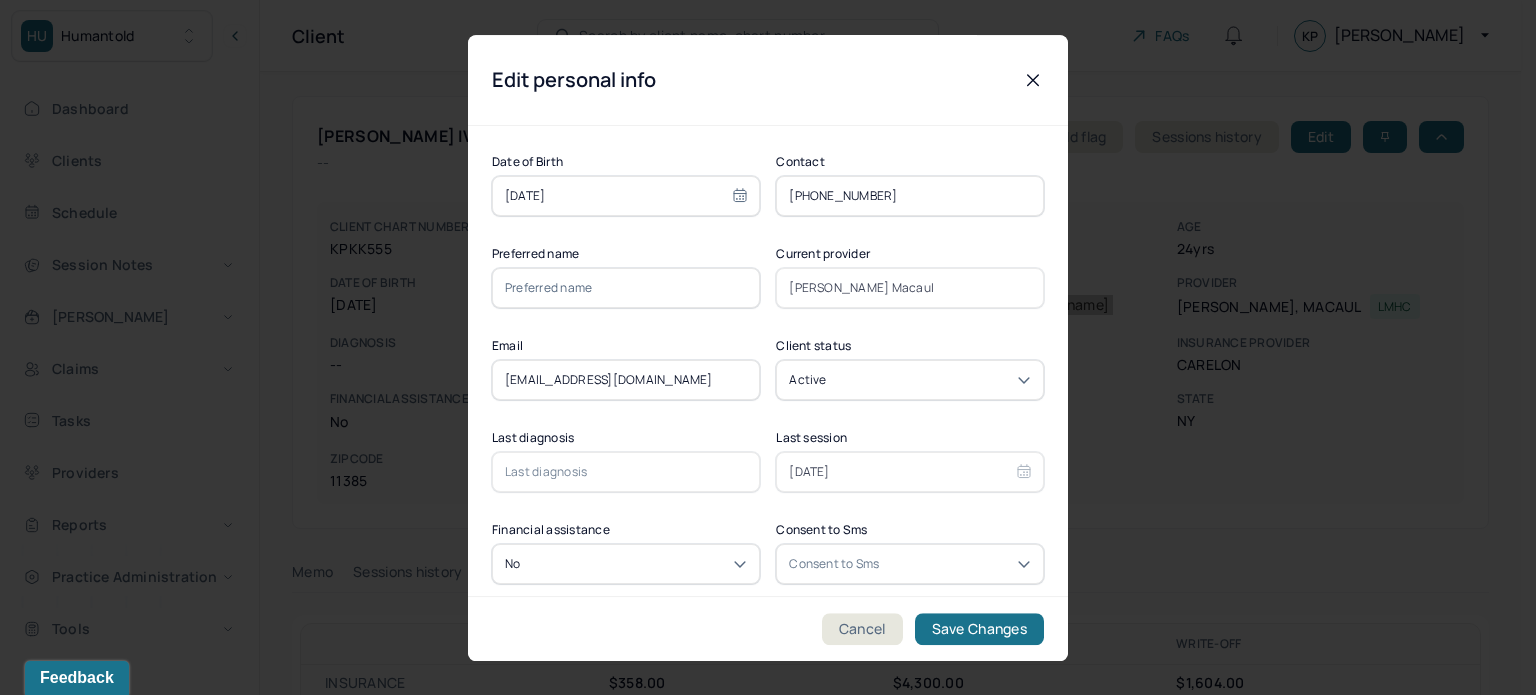 scroll, scrollTop: 200, scrollLeft: 0, axis: vertical 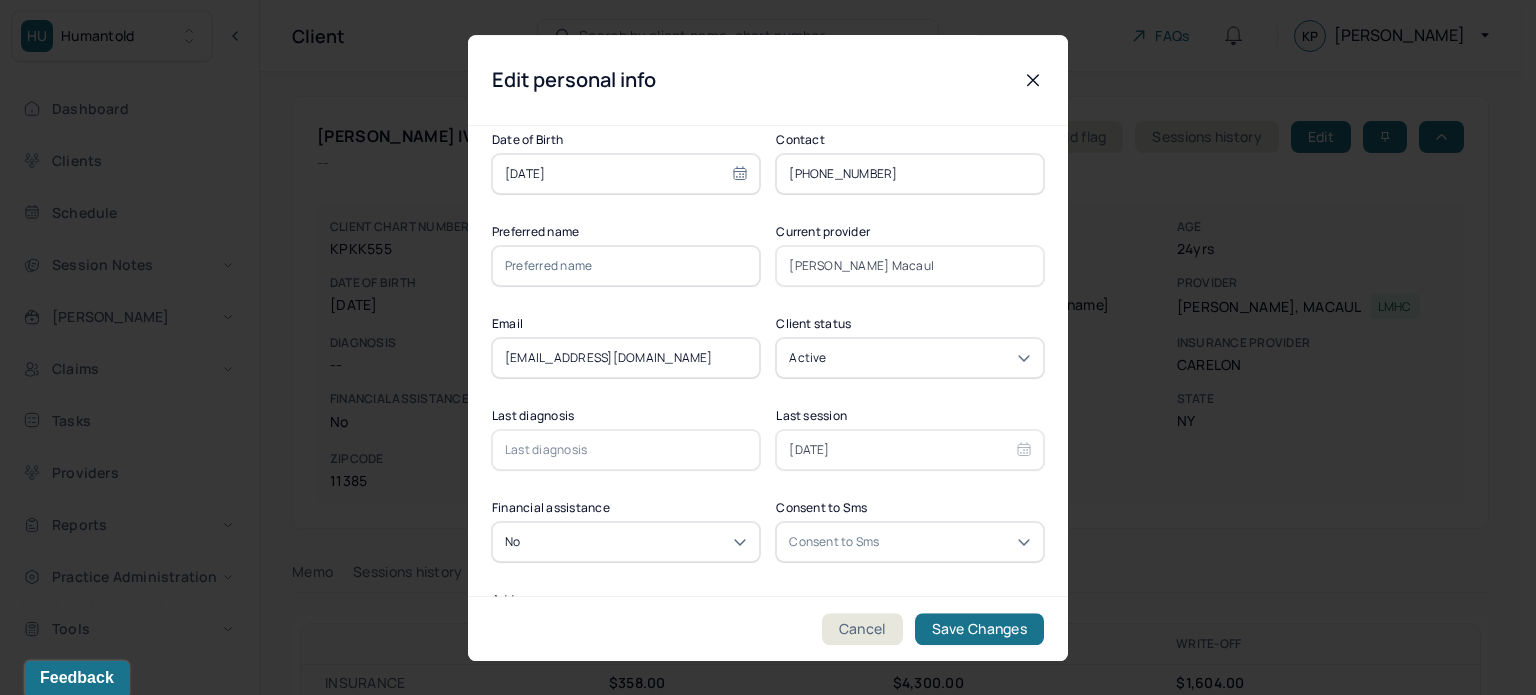 drag, startPoint x: 598, startPoint y: 359, endPoint x: 567, endPoint y: 358, distance: 31.016125 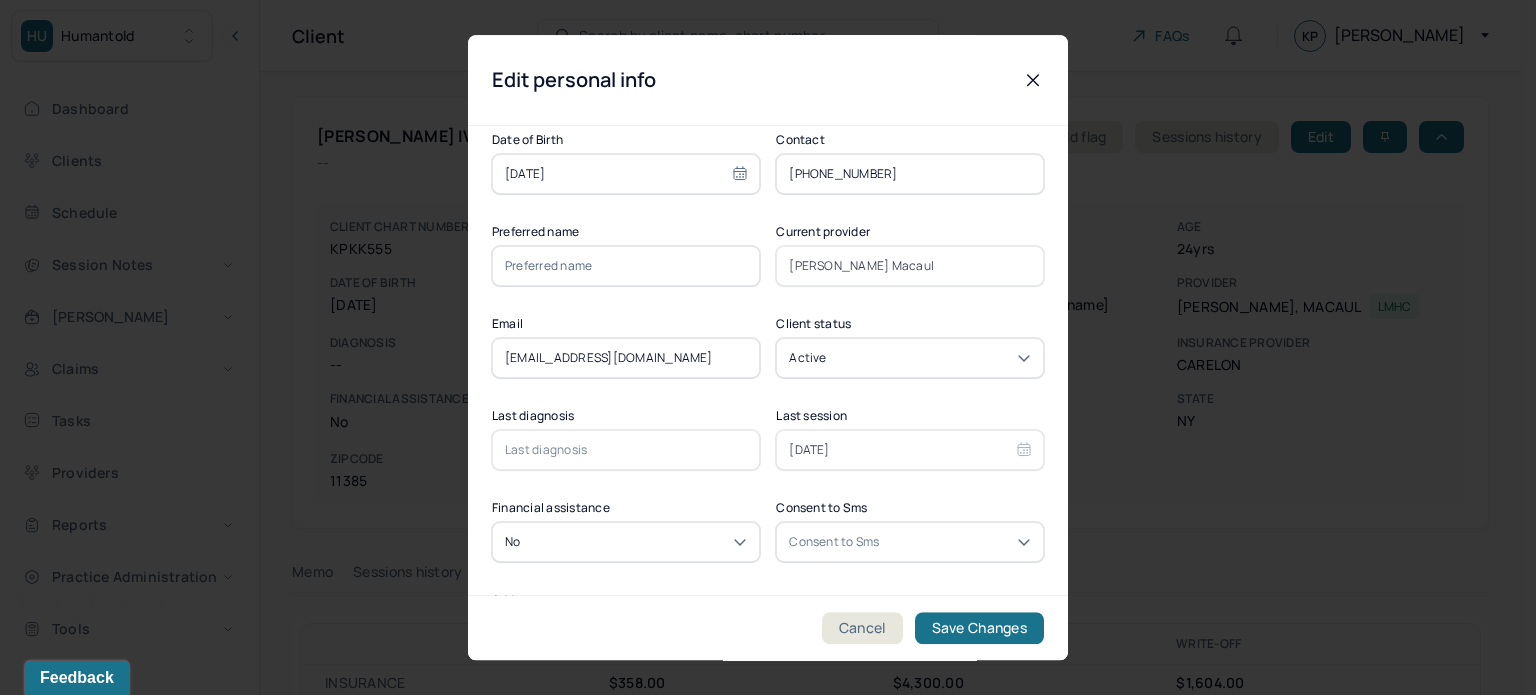 type on "[EMAIL_ADDRESS][DOMAIN_NAME]" 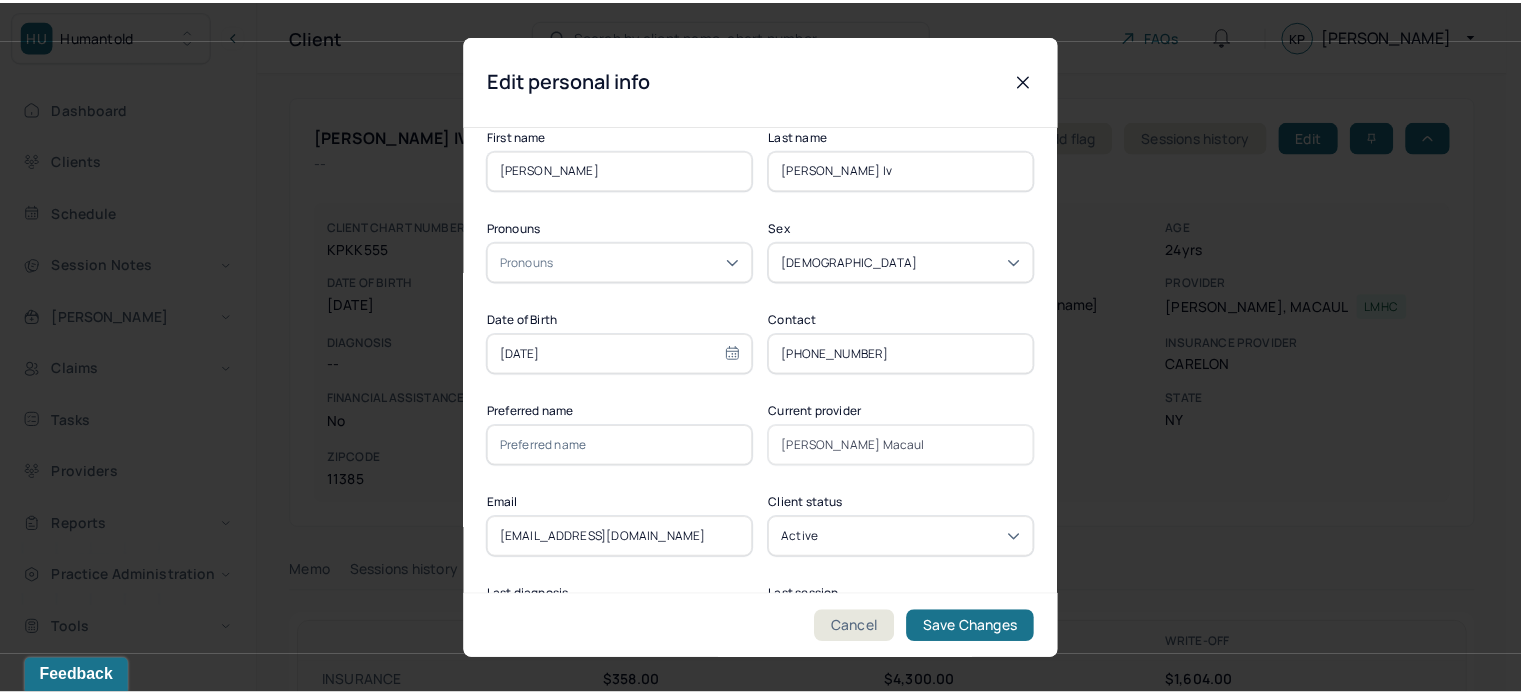 scroll, scrollTop: 0, scrollLeft: 0, axis: both 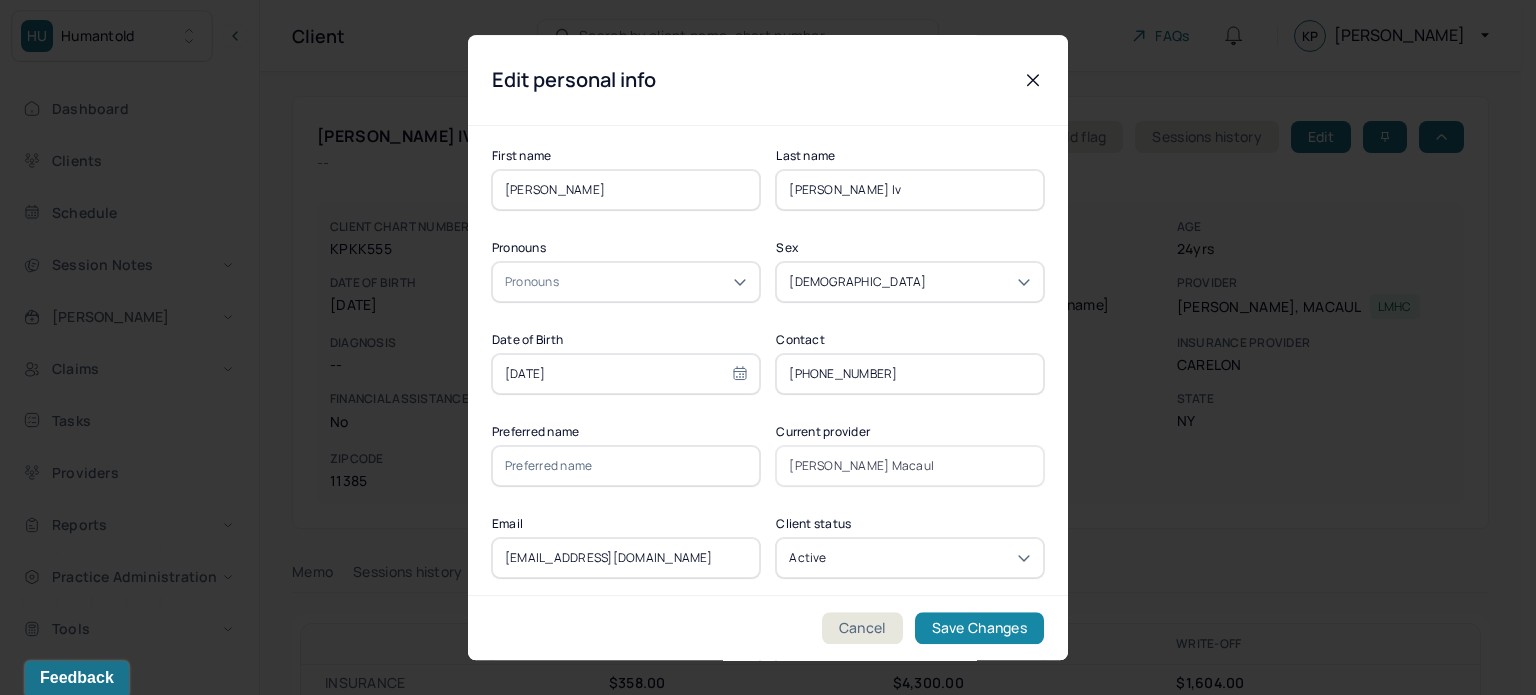 click on "Save Changes" at bounding box center [979, 628] 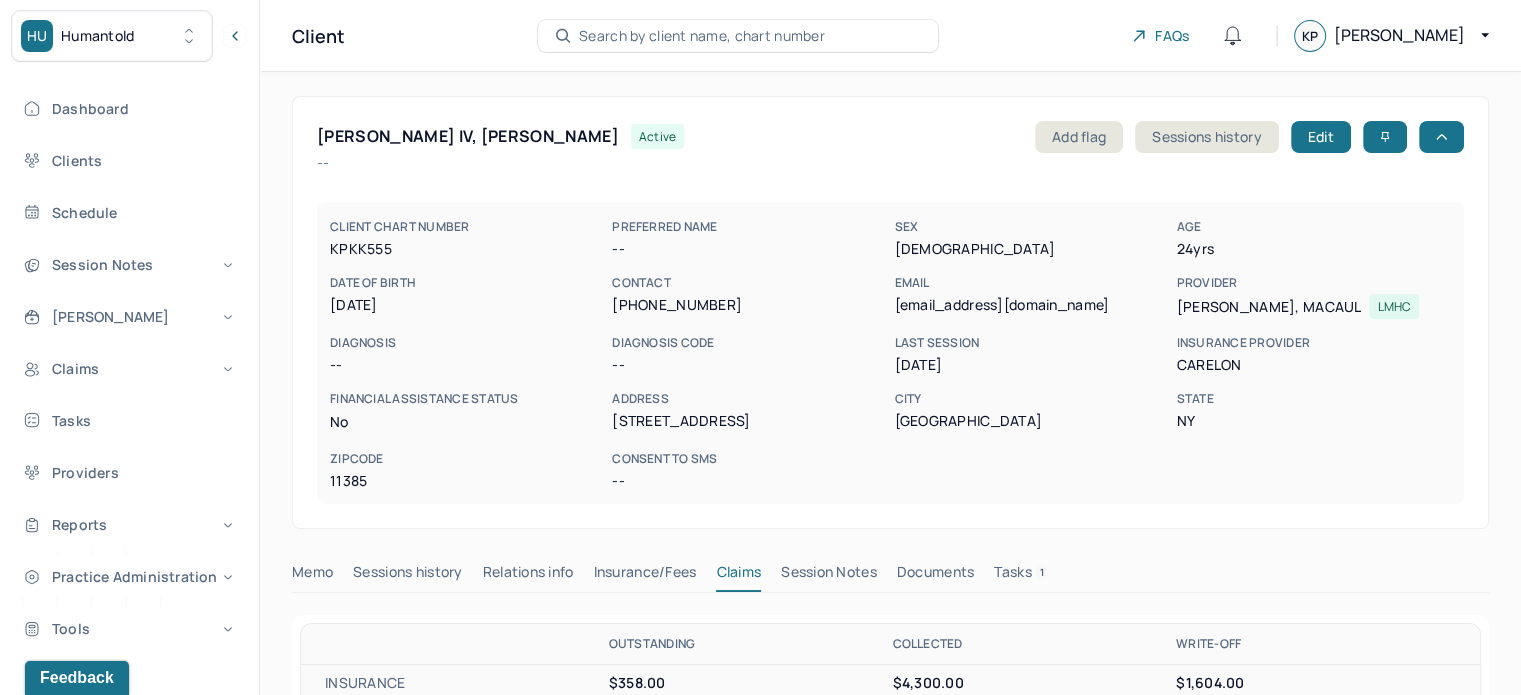click on "[EMAIL_ADDRESS][DOMAIN_NAME]" at bounding box center (1031, 305) 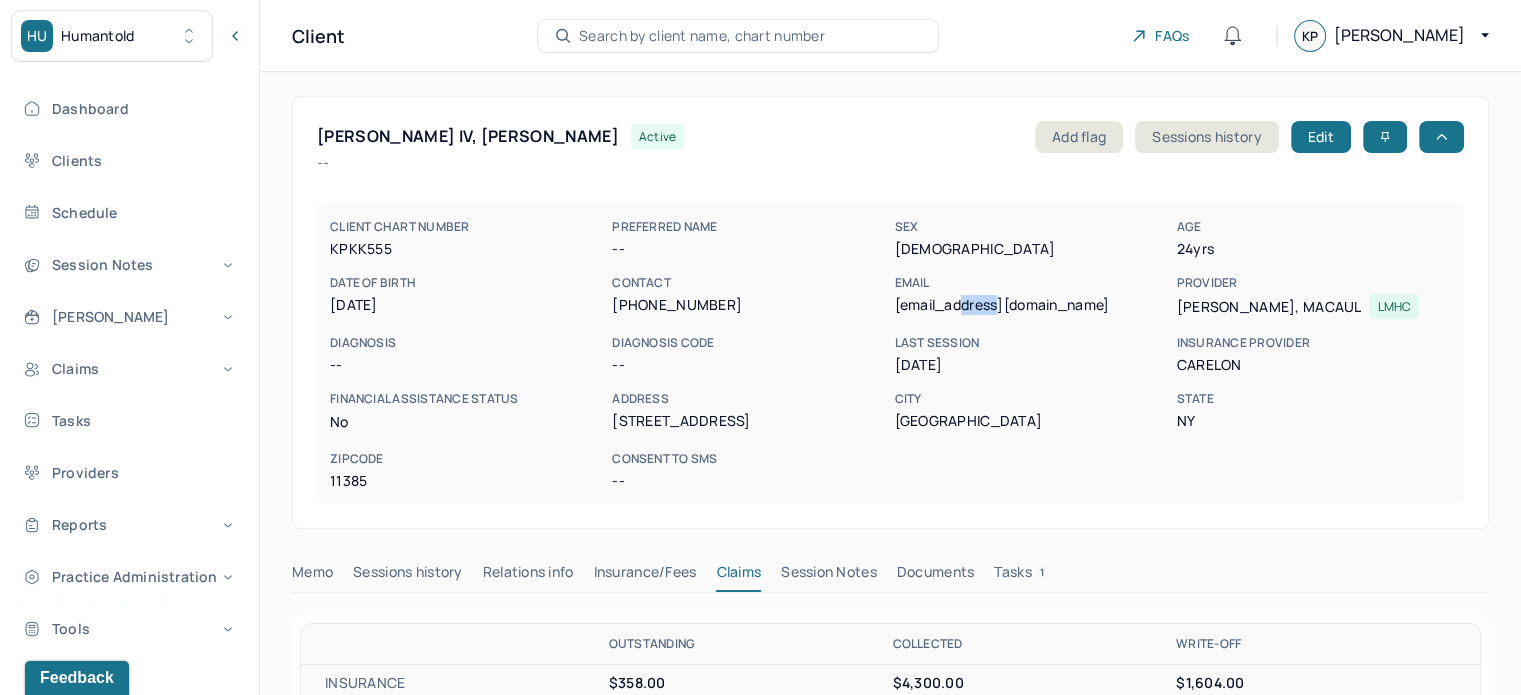 click on "[EMAIL_ADDRESS][DOMAIN_NAME]" at bounding box center (1031, 305) 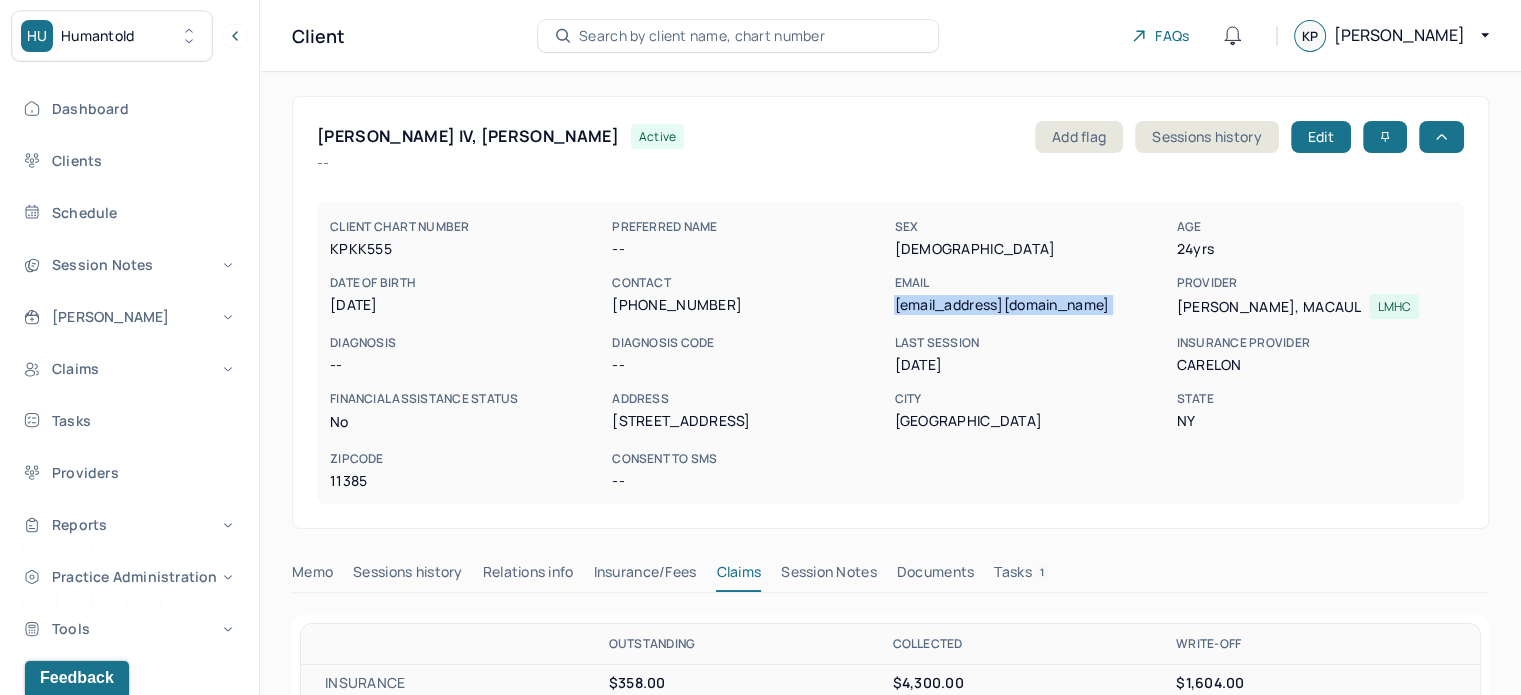 click on "[EMAIL_ADDRESS][DOMAIN_NAME]" at bounding box center (1031, 305) 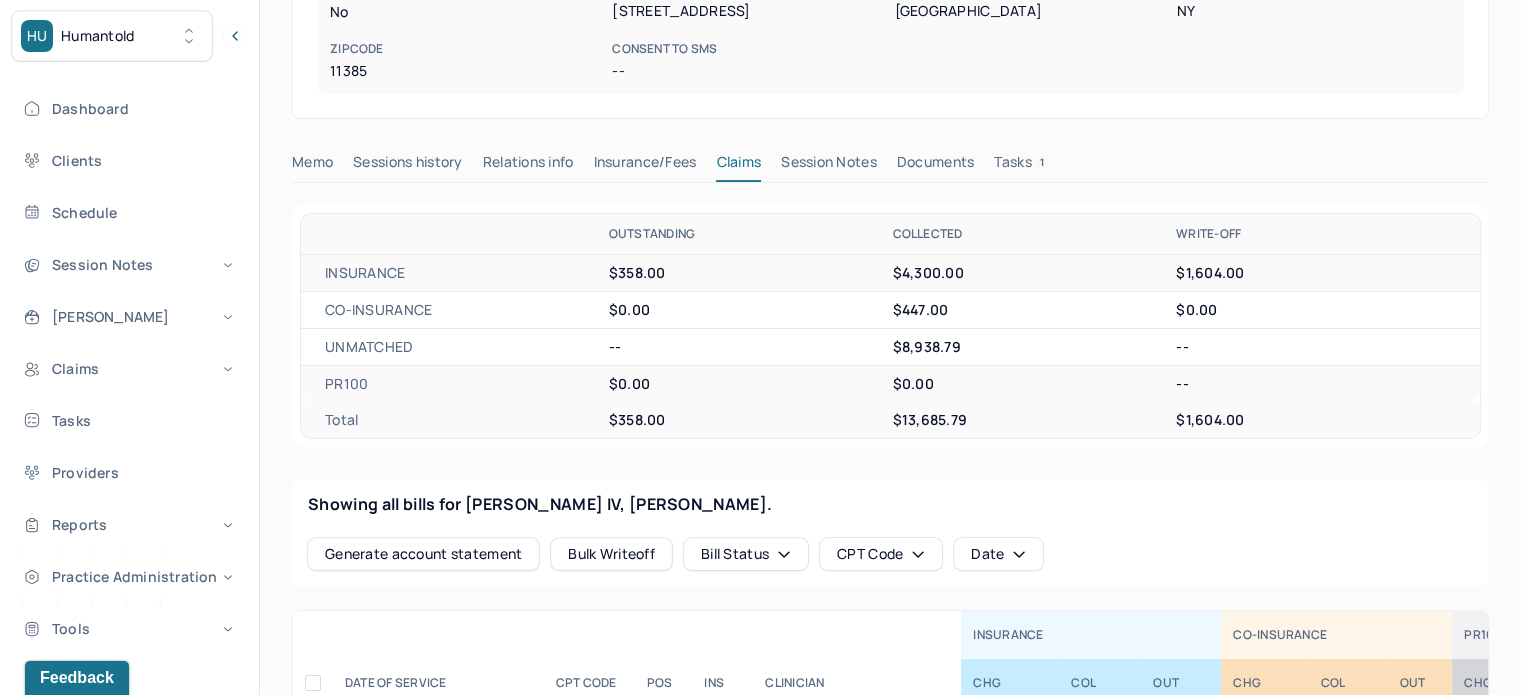 scroll, scrollTop: 400, scrollLeft: 0, axis: vertical 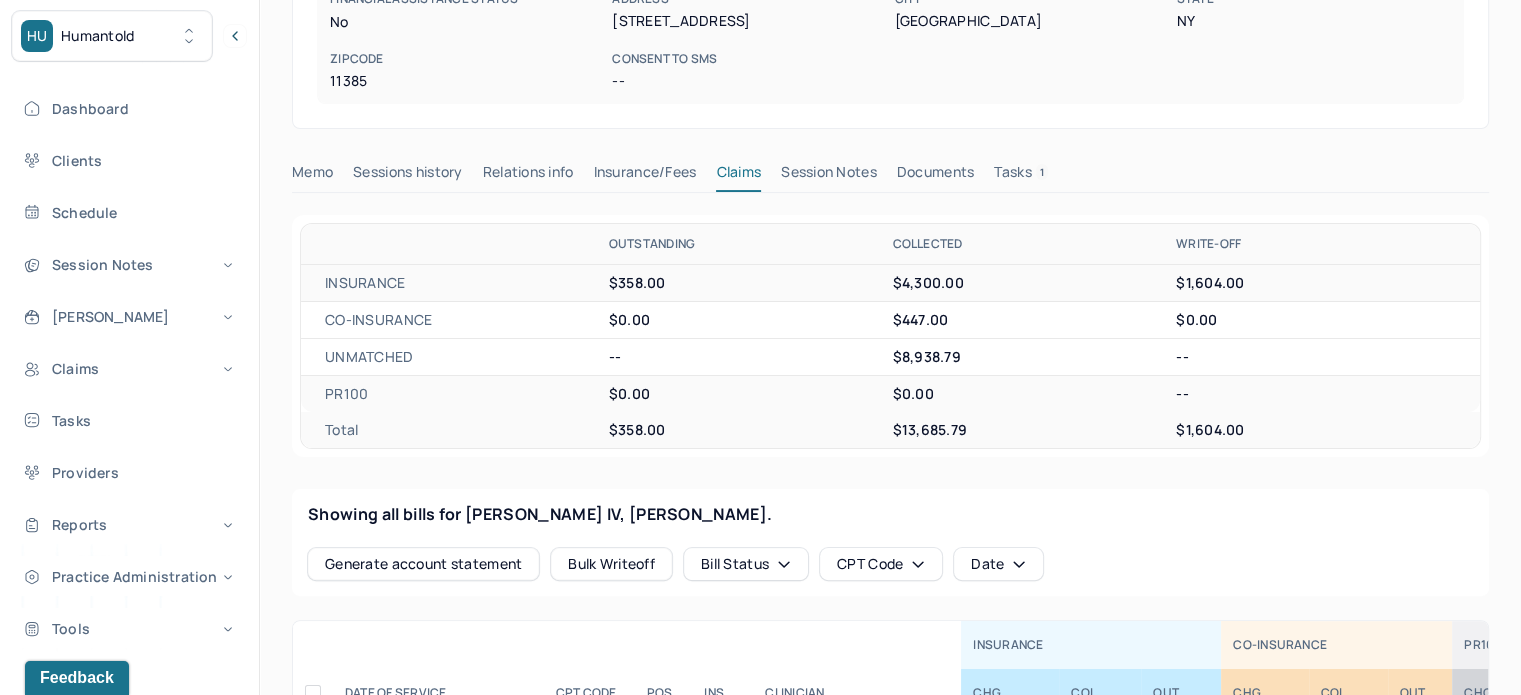 click on "Memo" at bounding box center (312, 176) 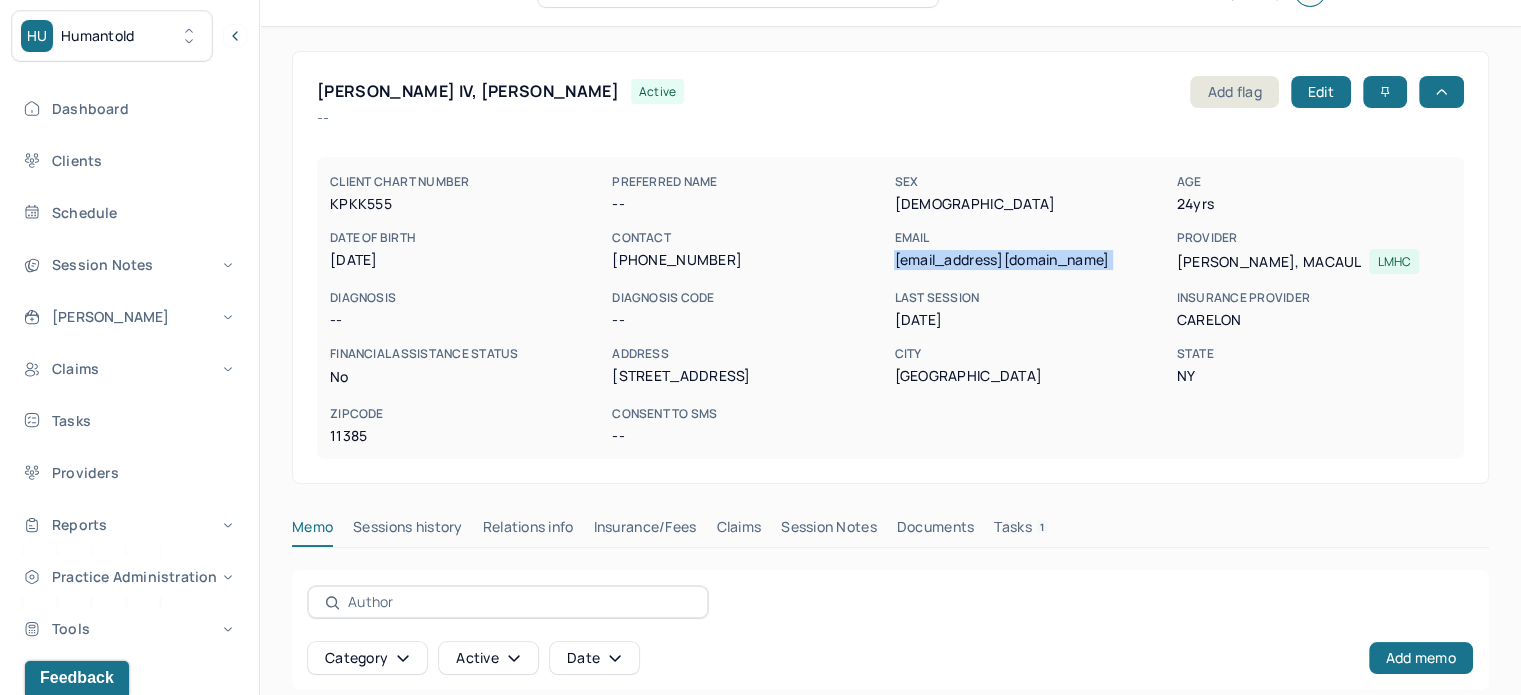 scroll, scrollTop: 245, scrollLeft: 0, axis: vertical 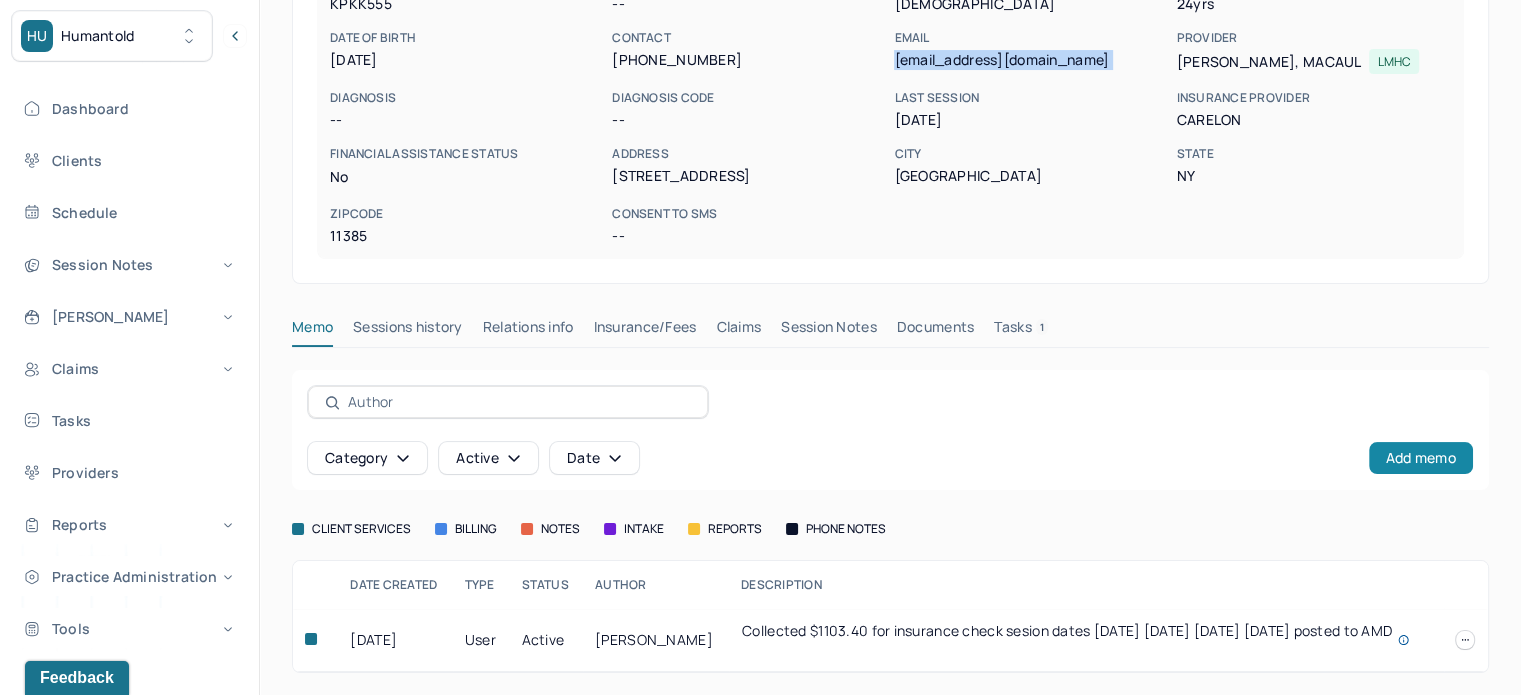 click on "Add memo" at bounding box center [1421, 458] 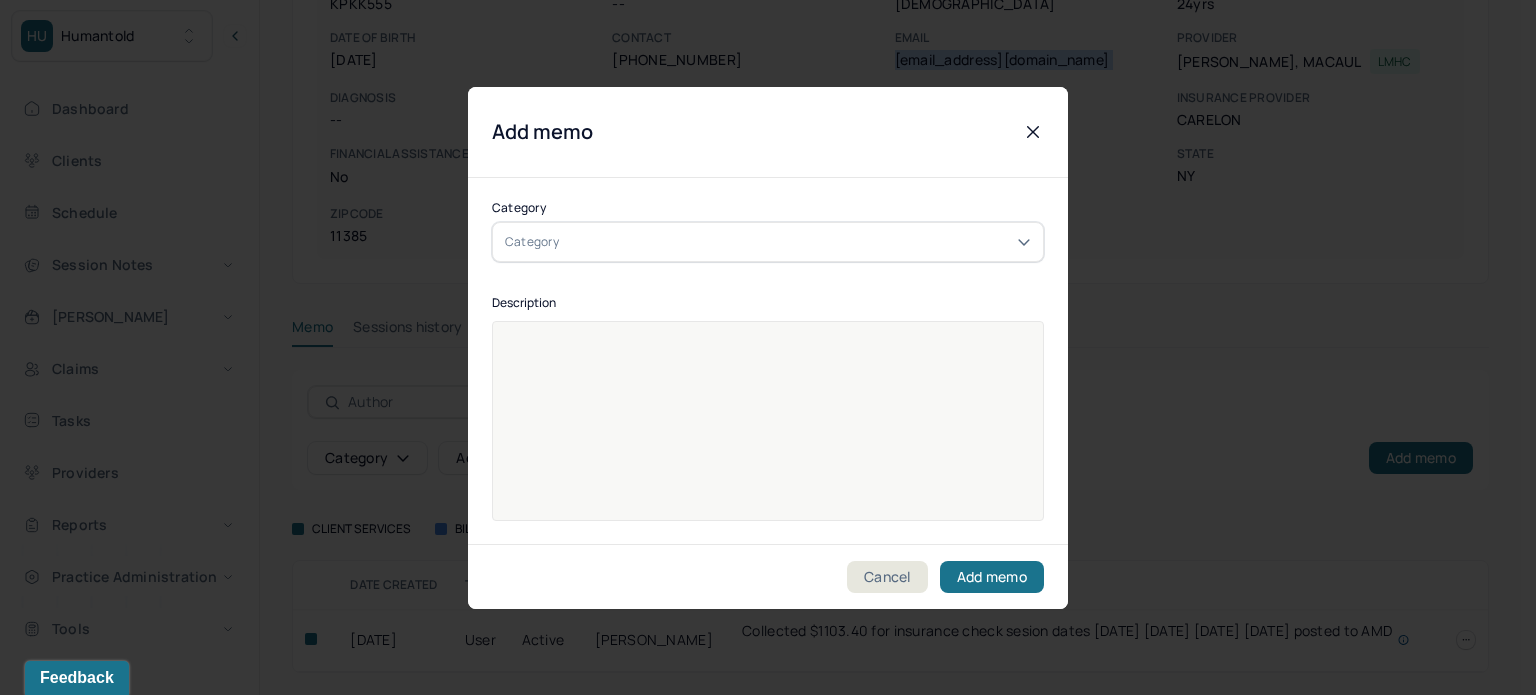click on "Category" at bounding box center (768, 242) 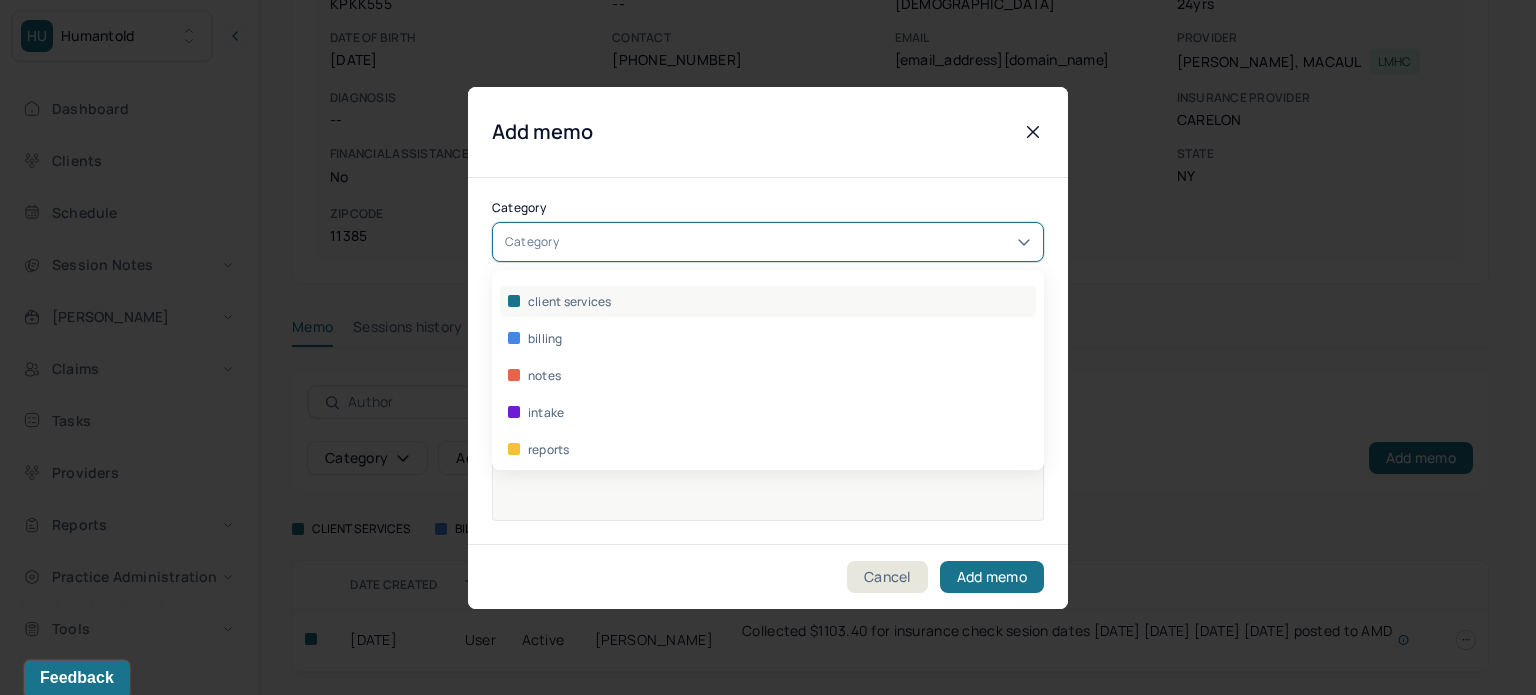 click on "client services" at bounding box center (768, 301) 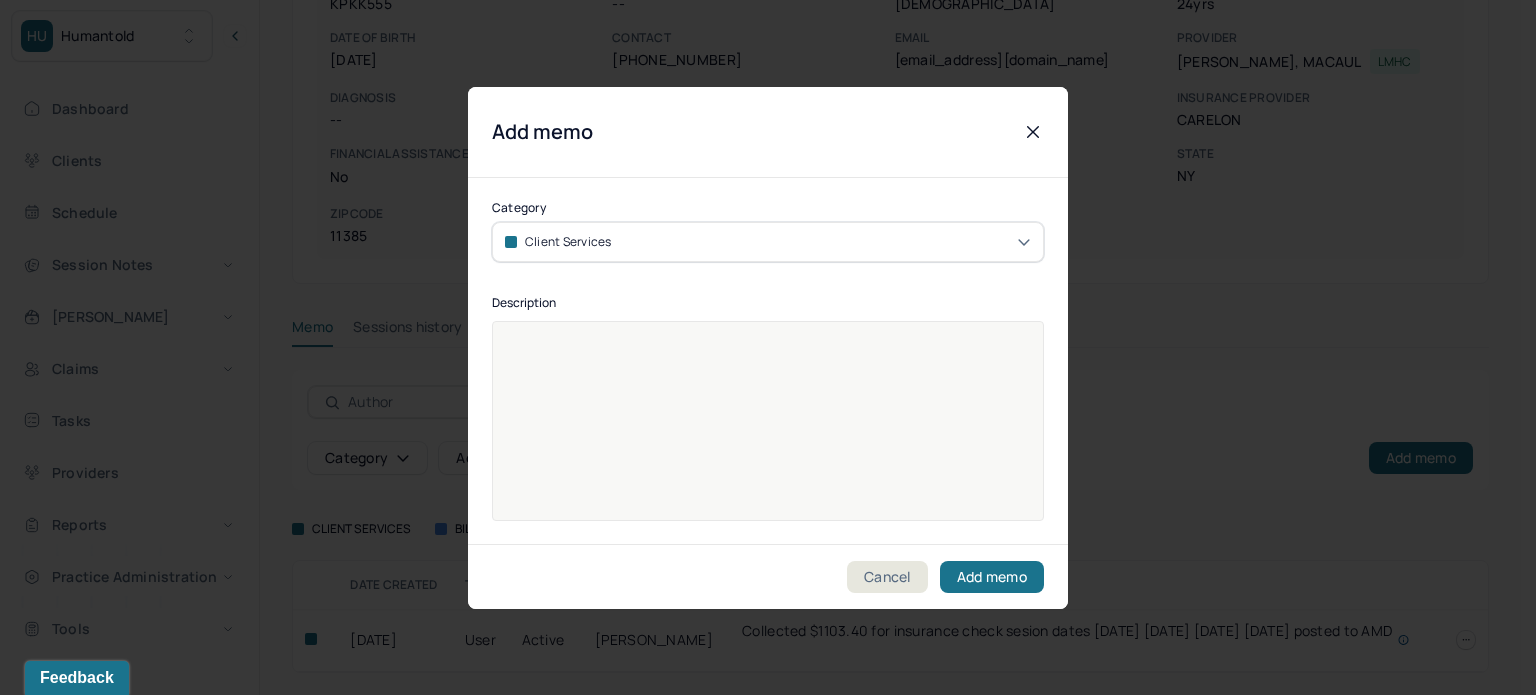 click at bounding box center (768, 434) 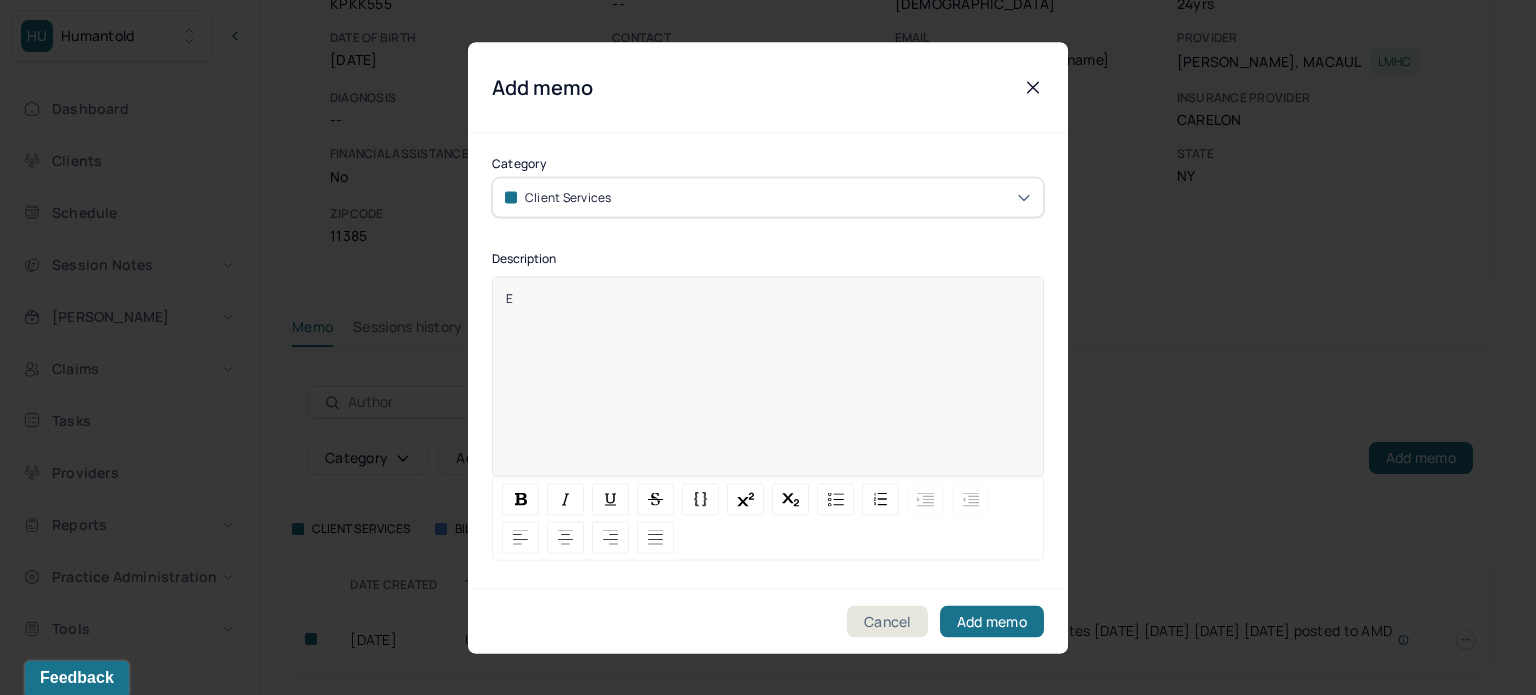 type 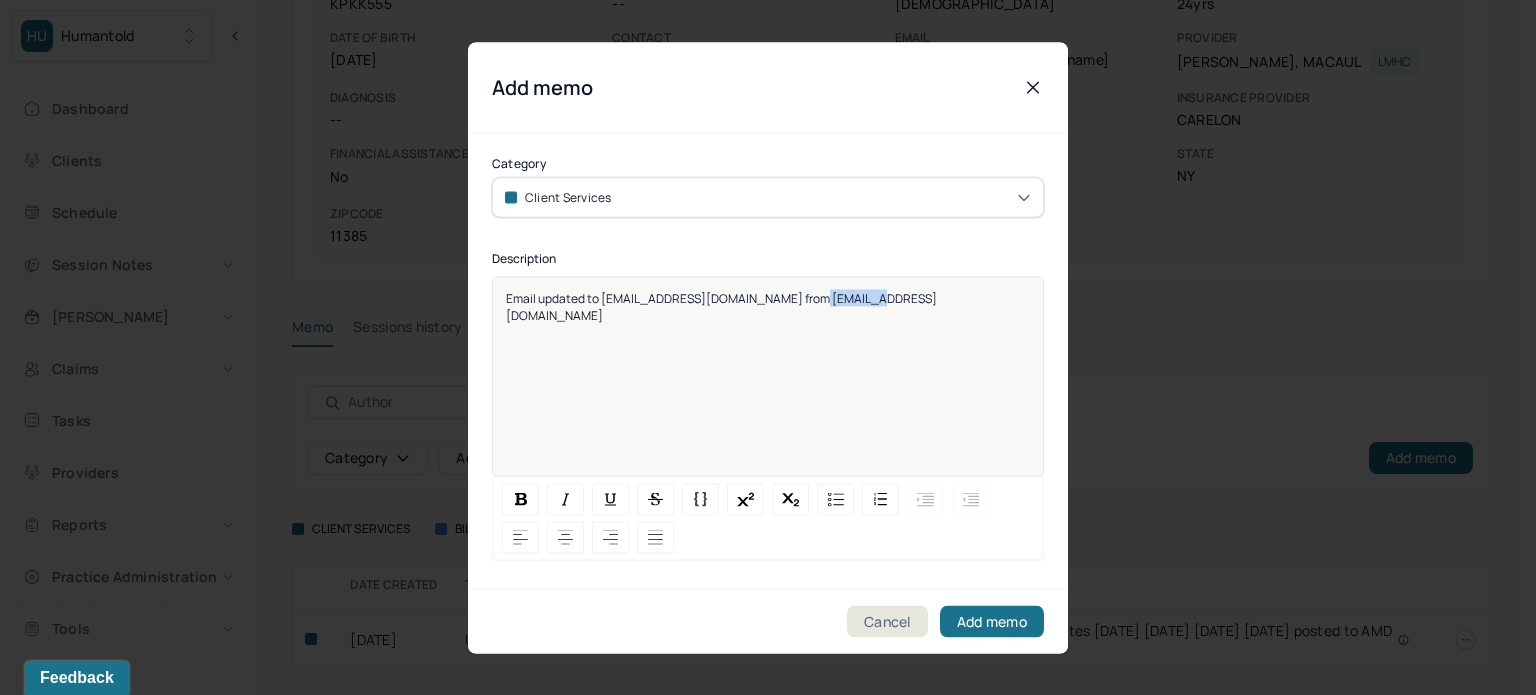 drag, startPoint x: 872, startPoint y: 294, endPoint x: 806, endPoint y: 295, distance: 66.007576 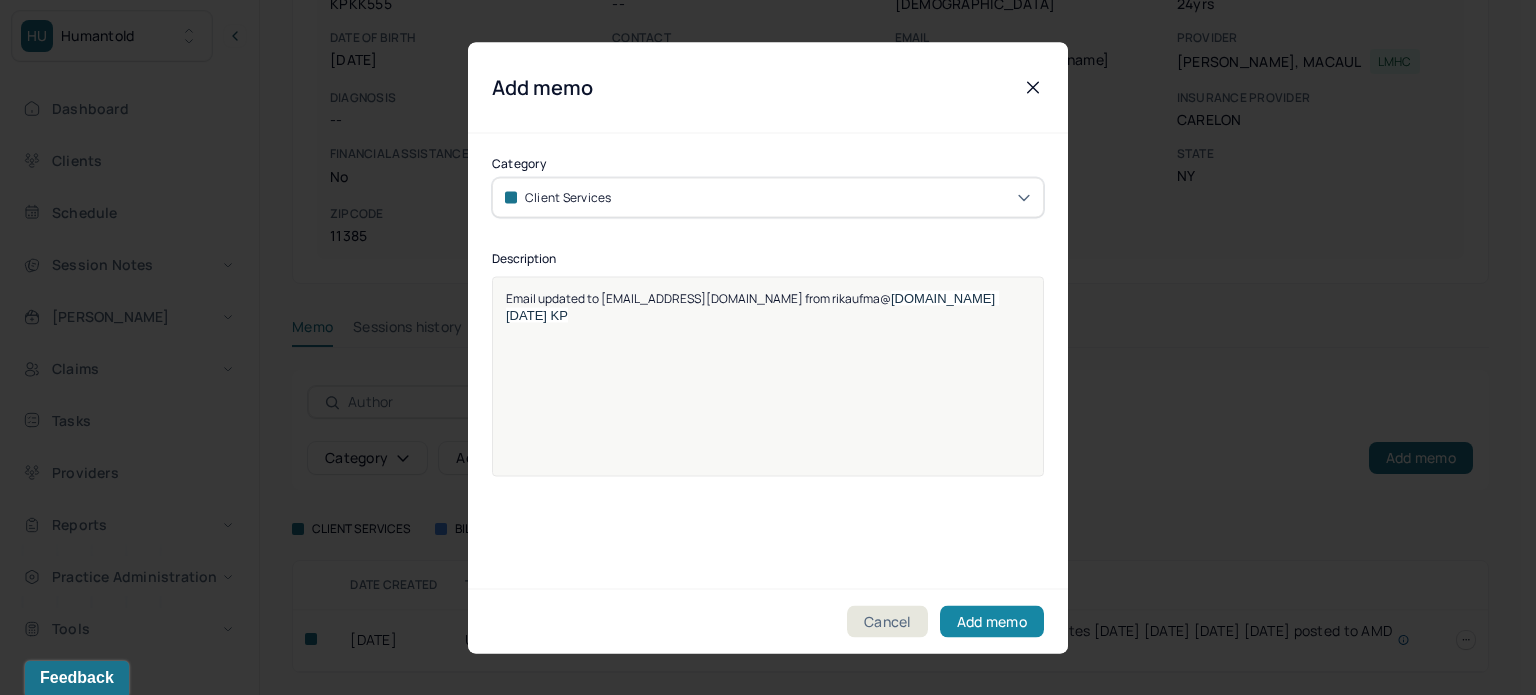 click on "Add memo" at bounding box center (992, 621) 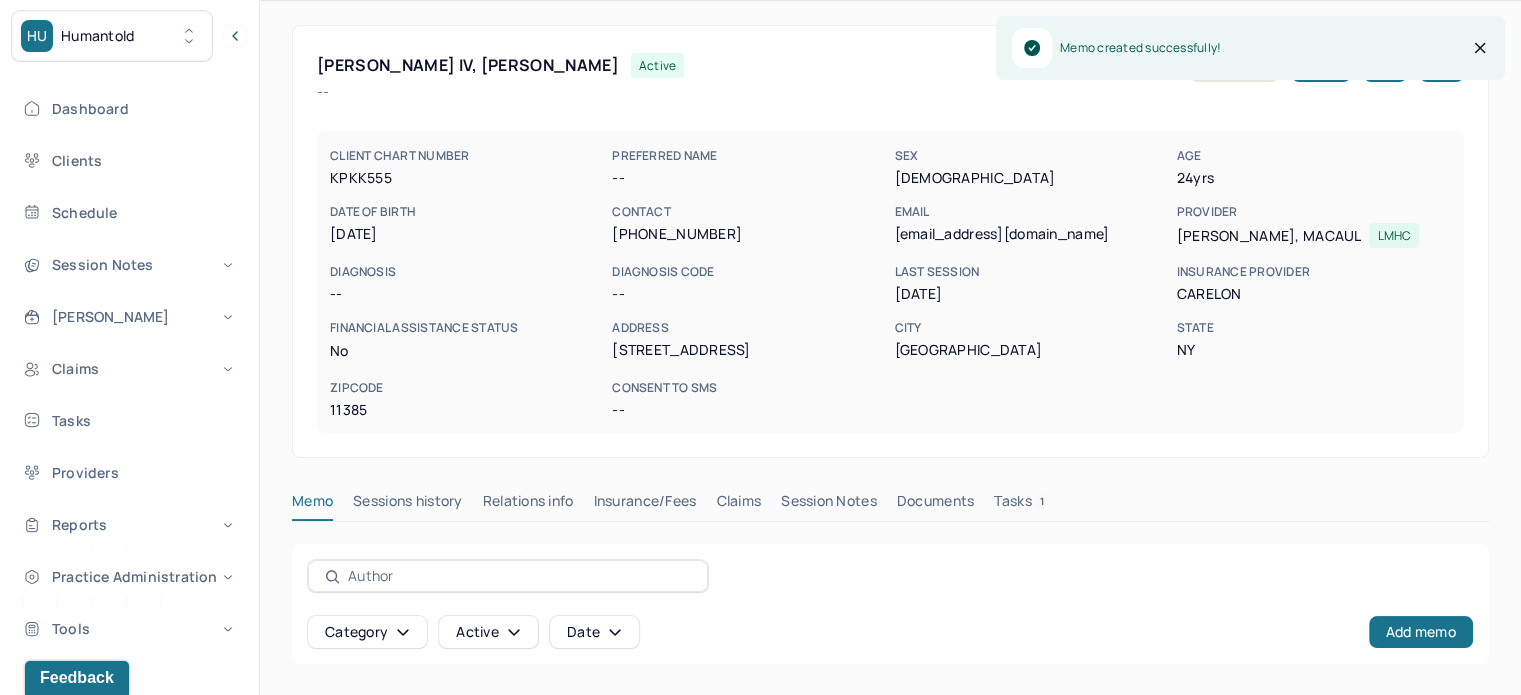 scroll, scrollTop: 0, scrollLeft: 0, axis: both 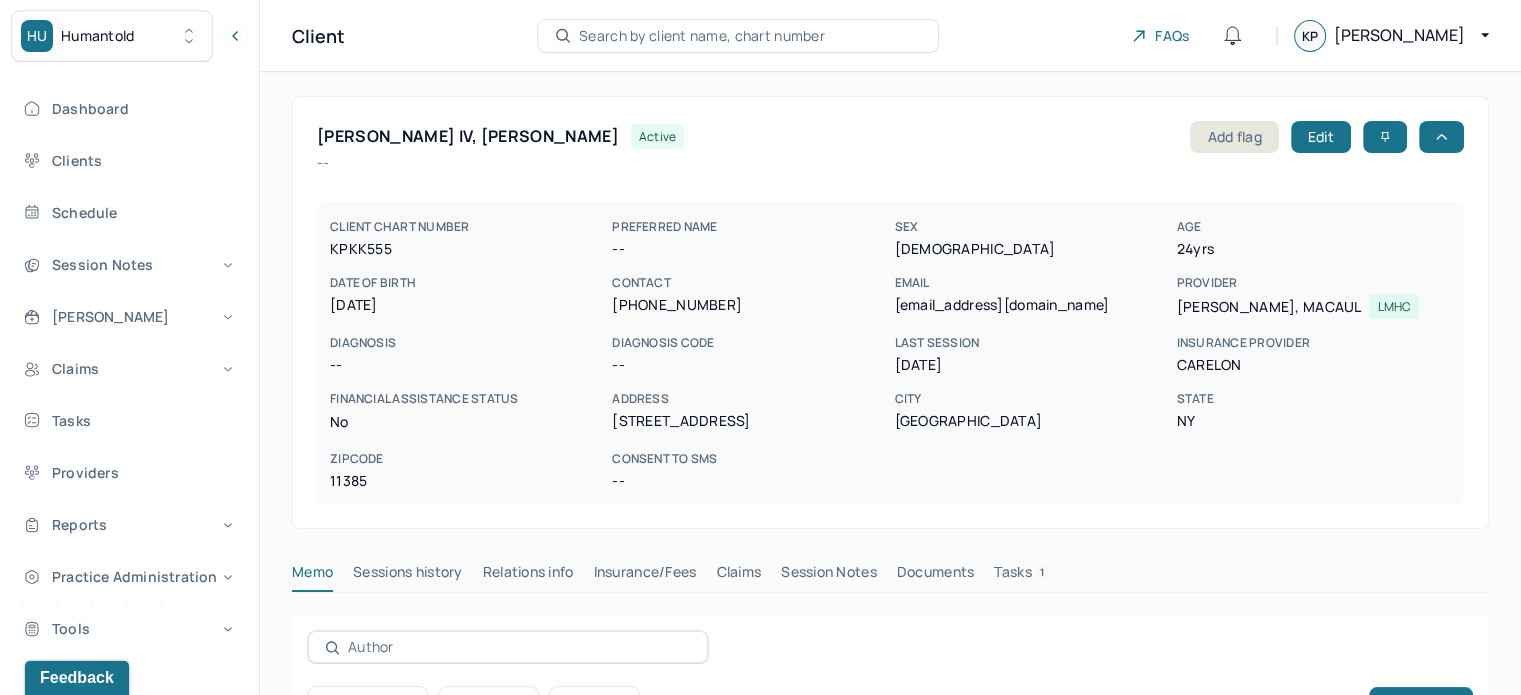 click on "[EMAIL_ADDRESS][DOMAIN_NAME]" at bounding box center [1031, 305] 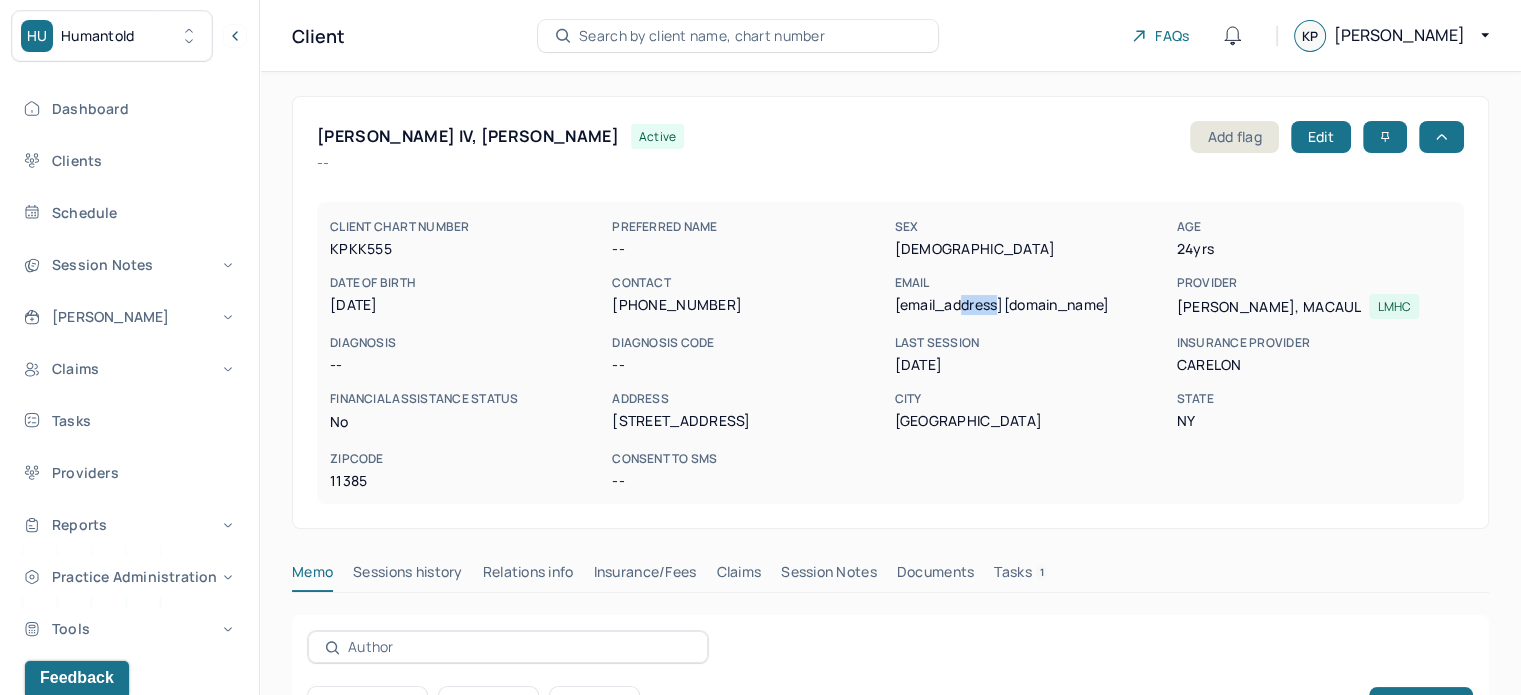 click on "[EMAIL_ADDRESS][DOMAIN_NAME]" at bounding box center (1031, 305) 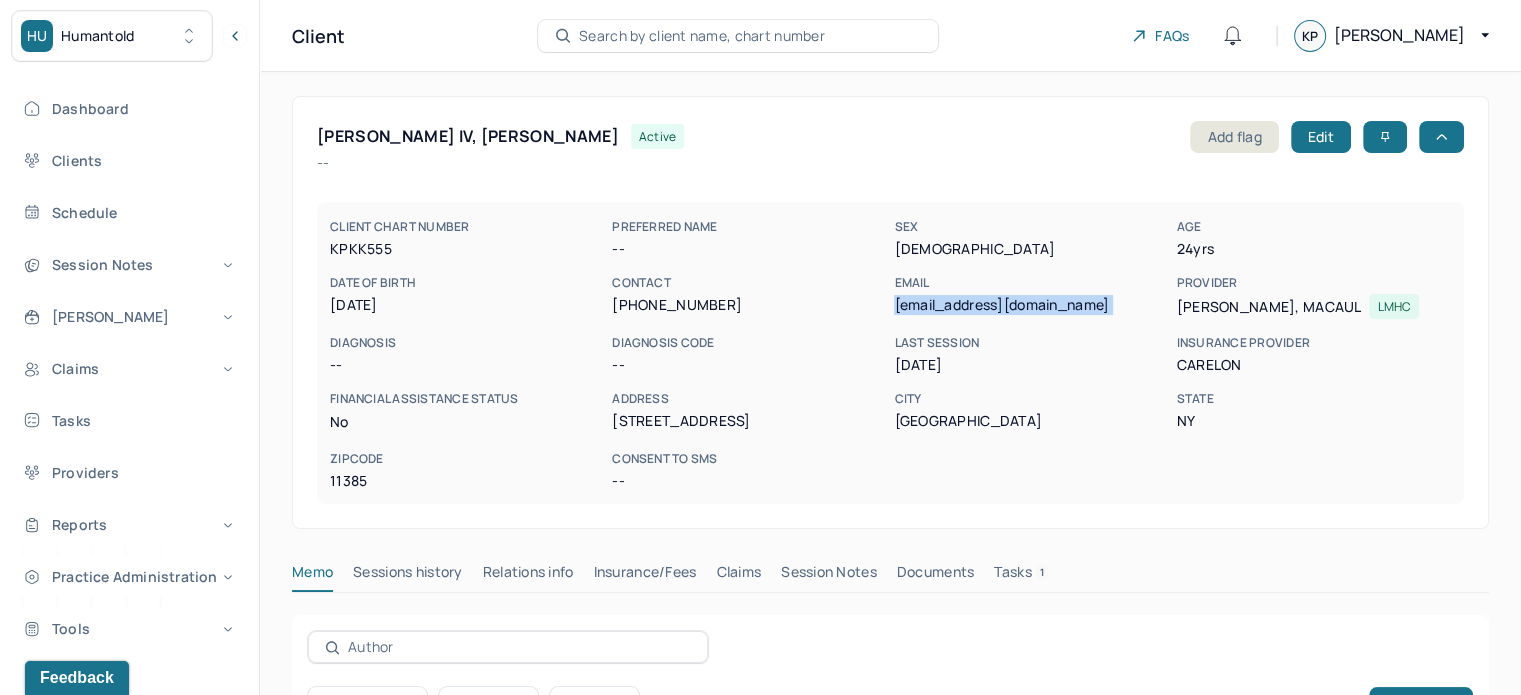 click on "[EMAIL_ADDRESS][DOMAIN_NAME]" at bounding box center (1031, 305) 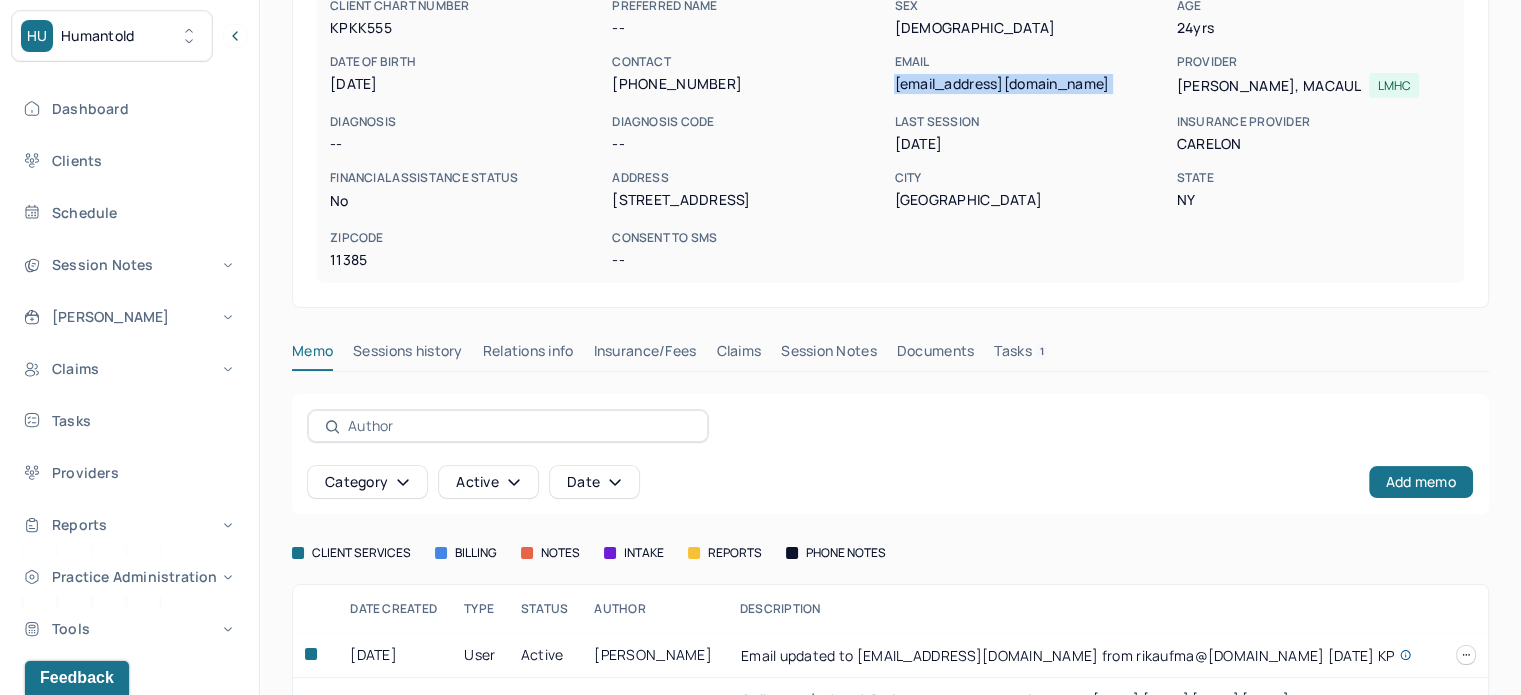 scroll, scrollTop: 300, scrollLeft: 0, axis: vertical 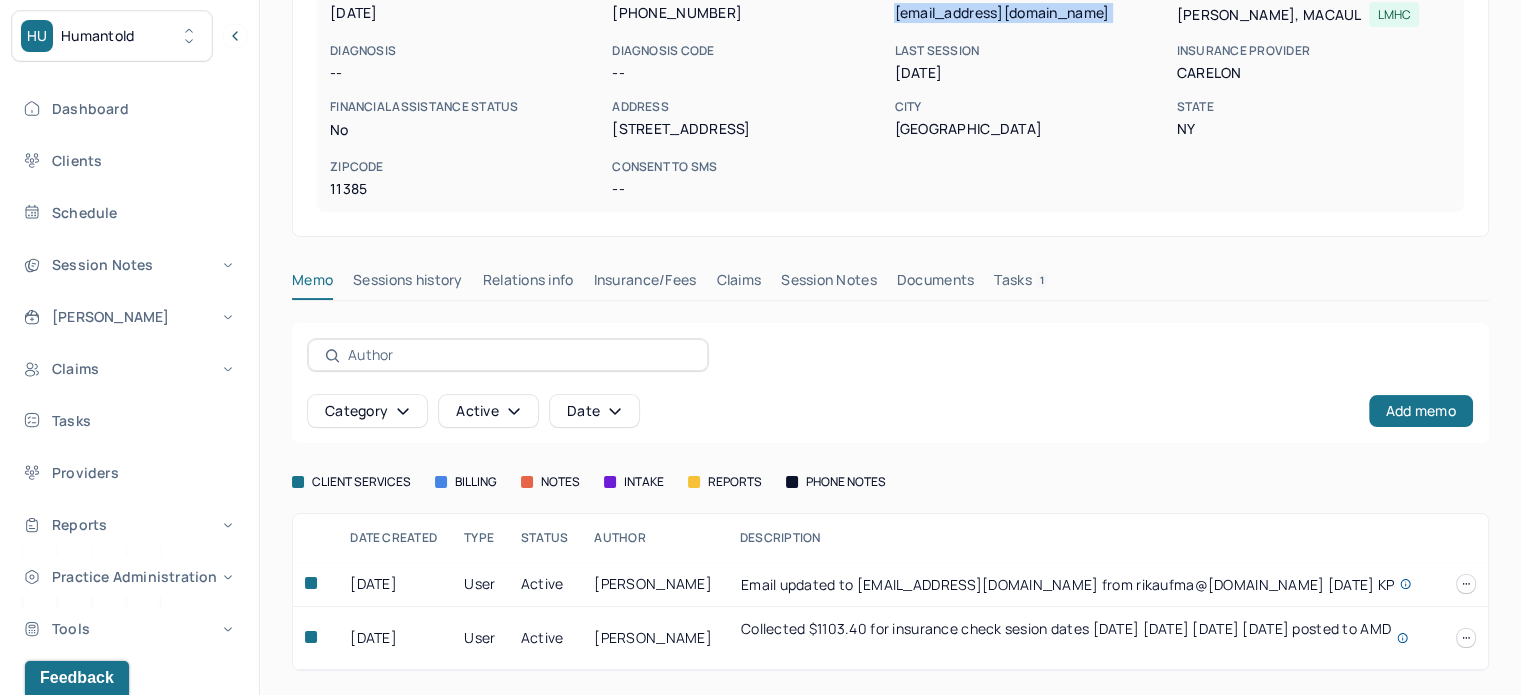 click on "Insurance/Fees" at bounding box center (645, 284) 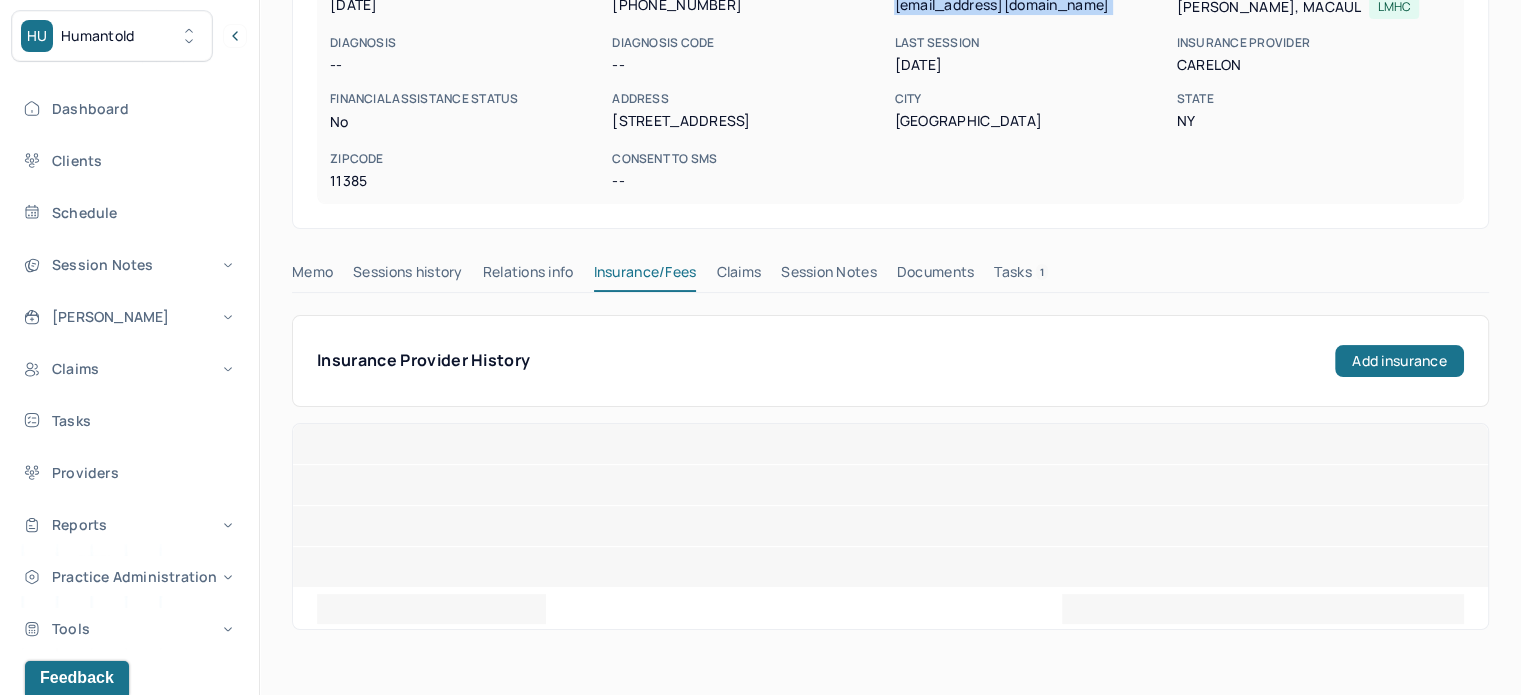 click on "Claims" at bounding box center (738, 276) 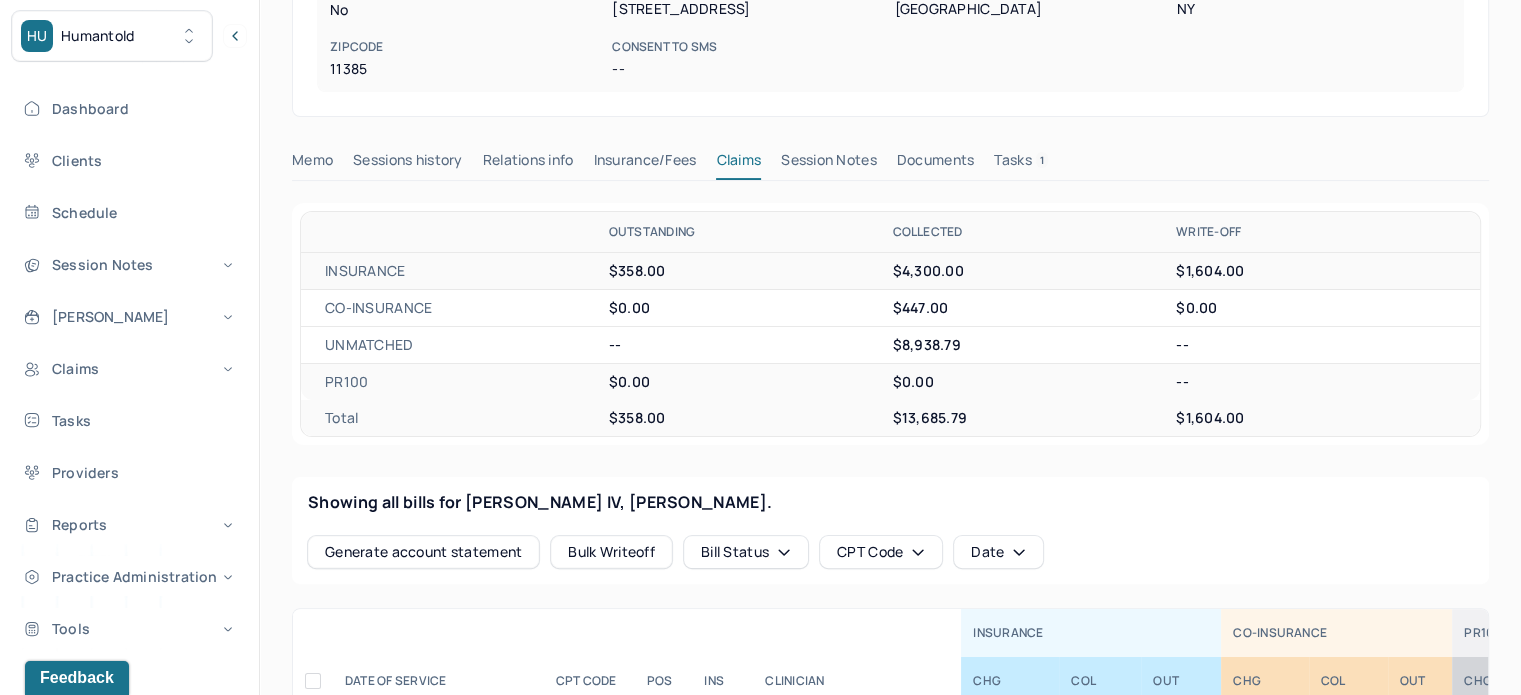 scroll, scrollTop: 400, scrollLeft: 0, axis: vertical 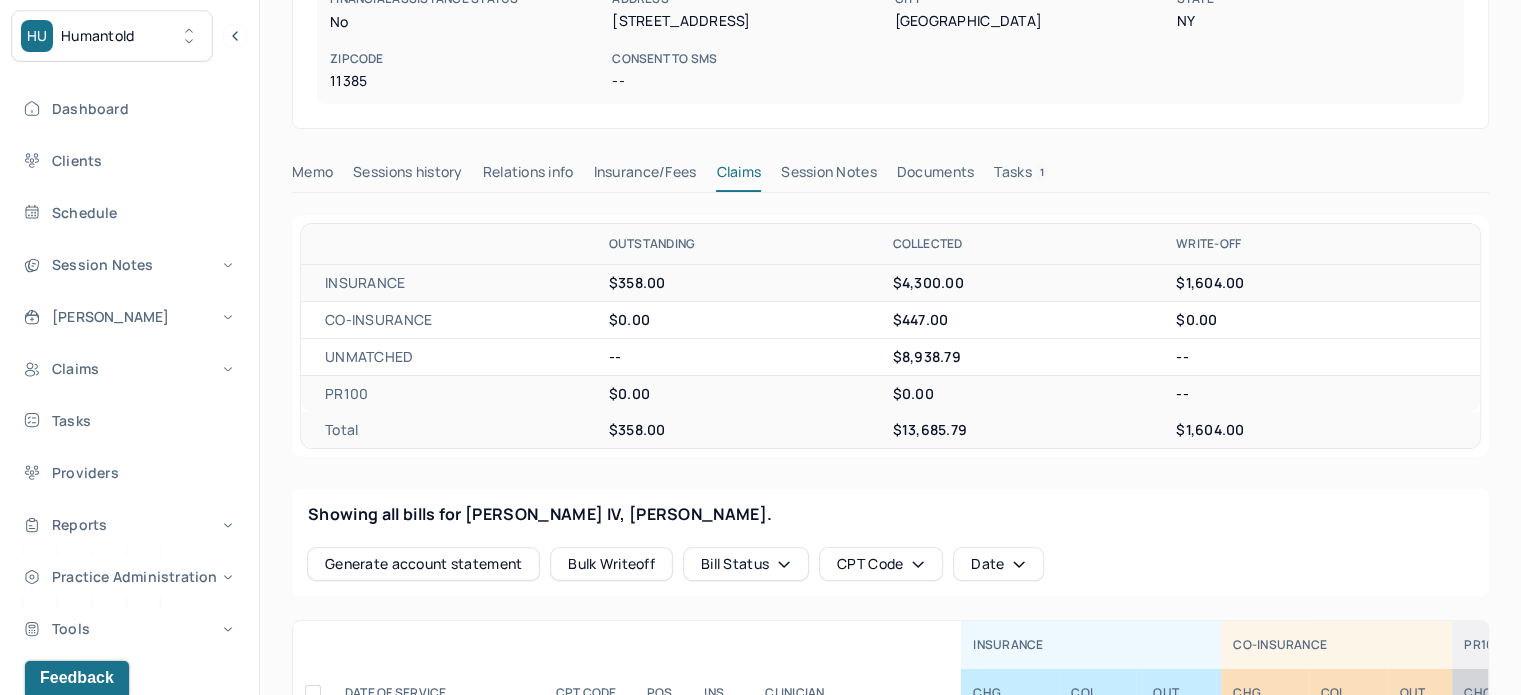 click on "Tasks 1" at bounding box center [1021, 176] 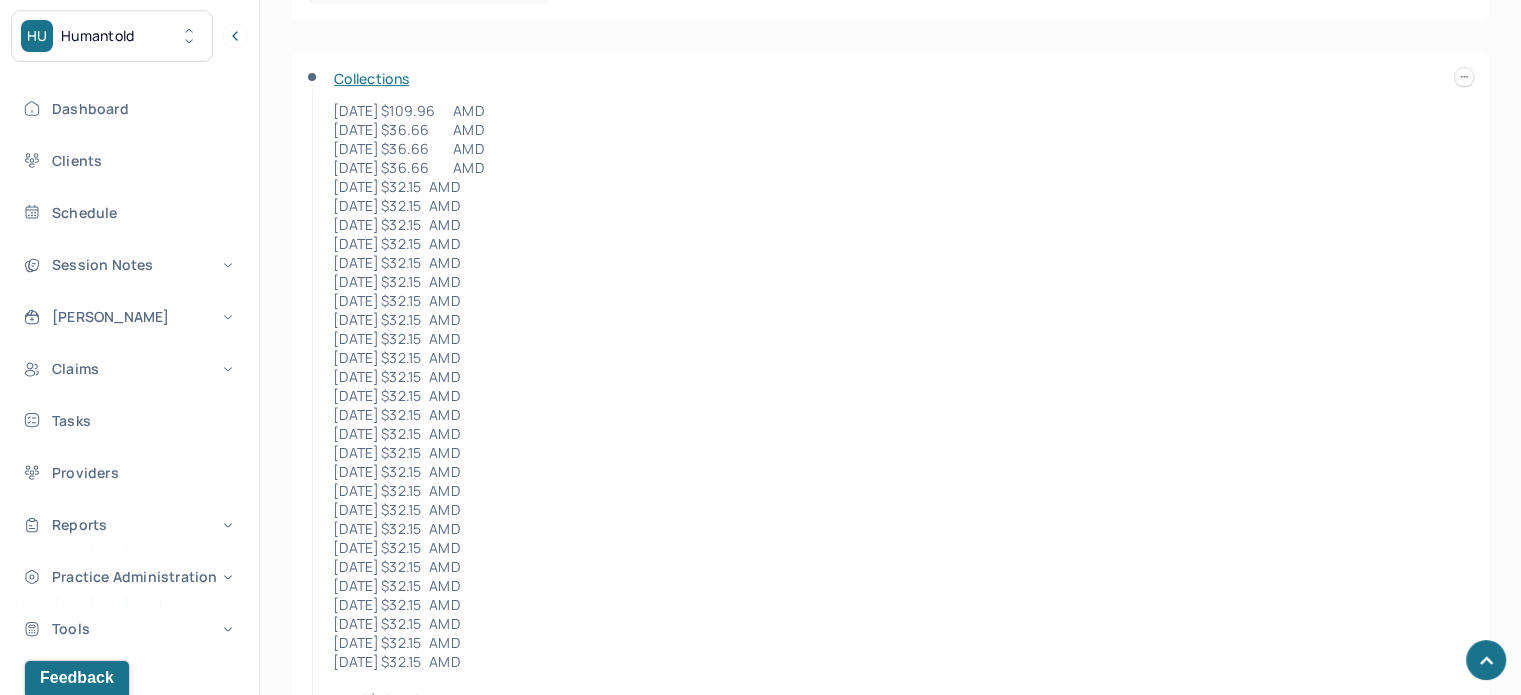 scroll, scrollTop: 800, scrollLeft: 0, axis: vertical 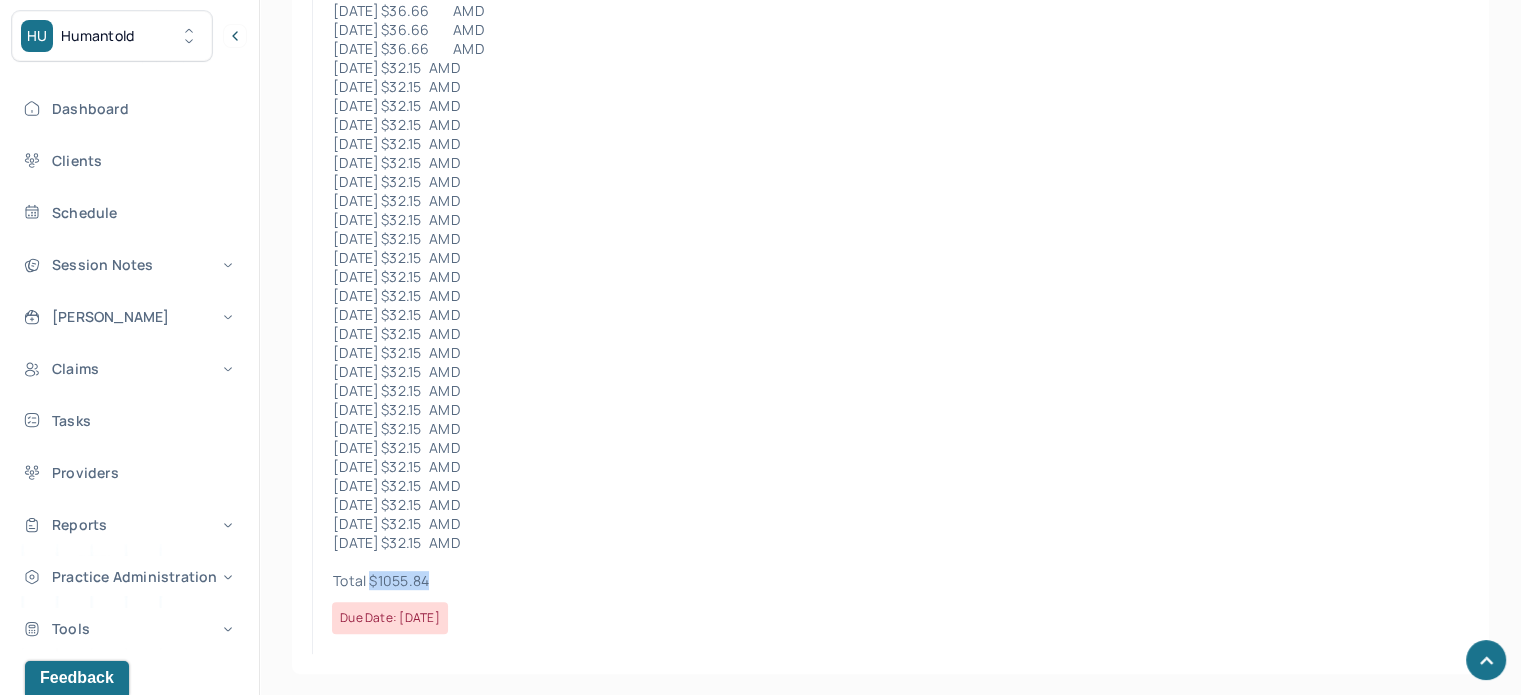 drag, startPoint x: 433, startPoint y: 587, endPoint x: 371, endPoint y: 589, distance: 62.03225 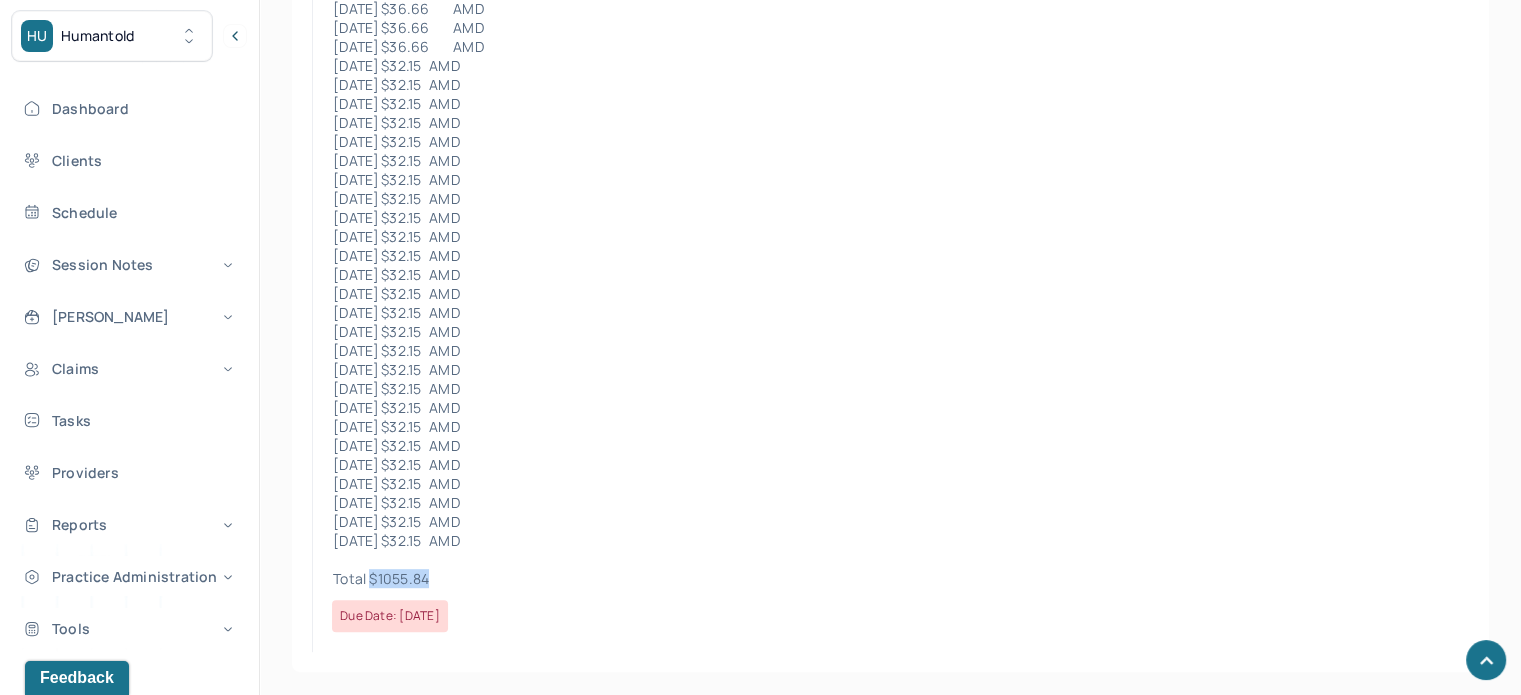 scroll, scrollTop: 807, scrollLeft: 0, axis: vertical 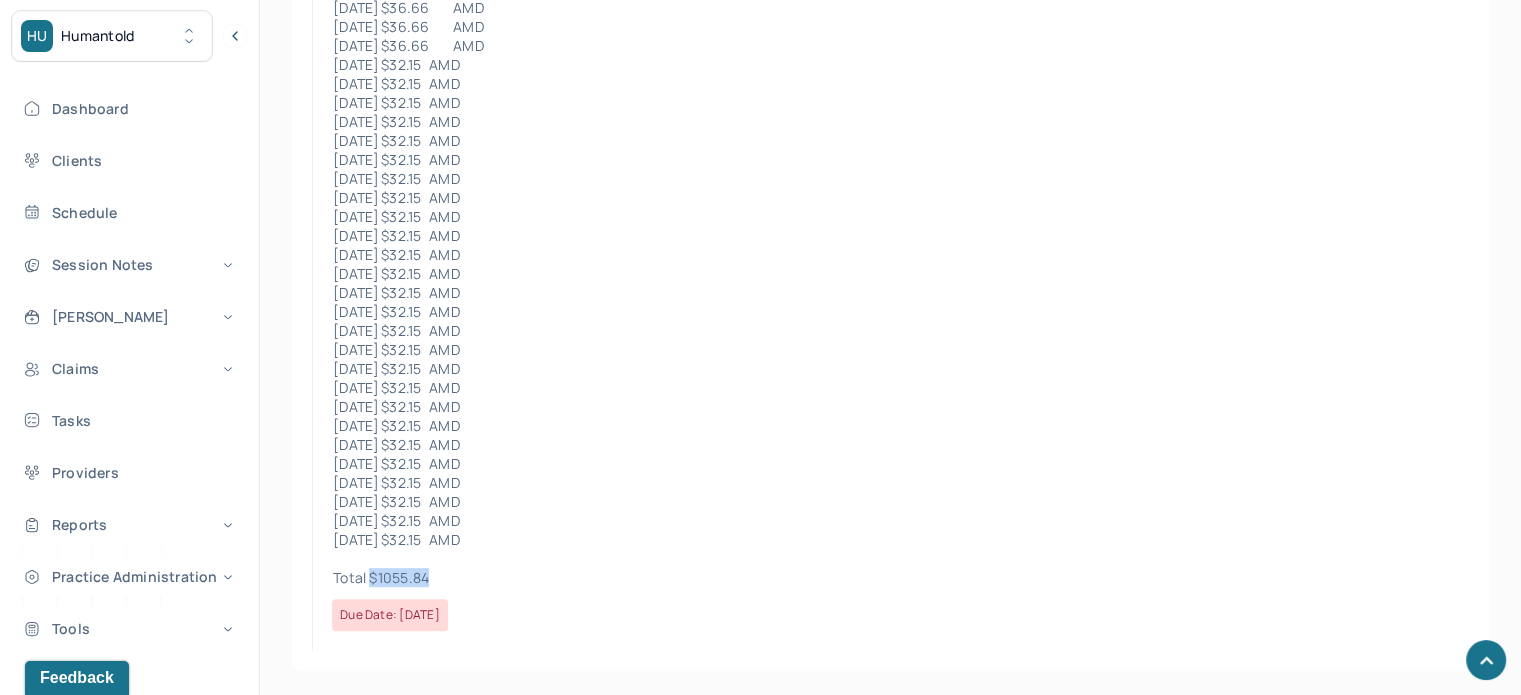 click on "Total $1055.84" at bounding box center [786, 577] 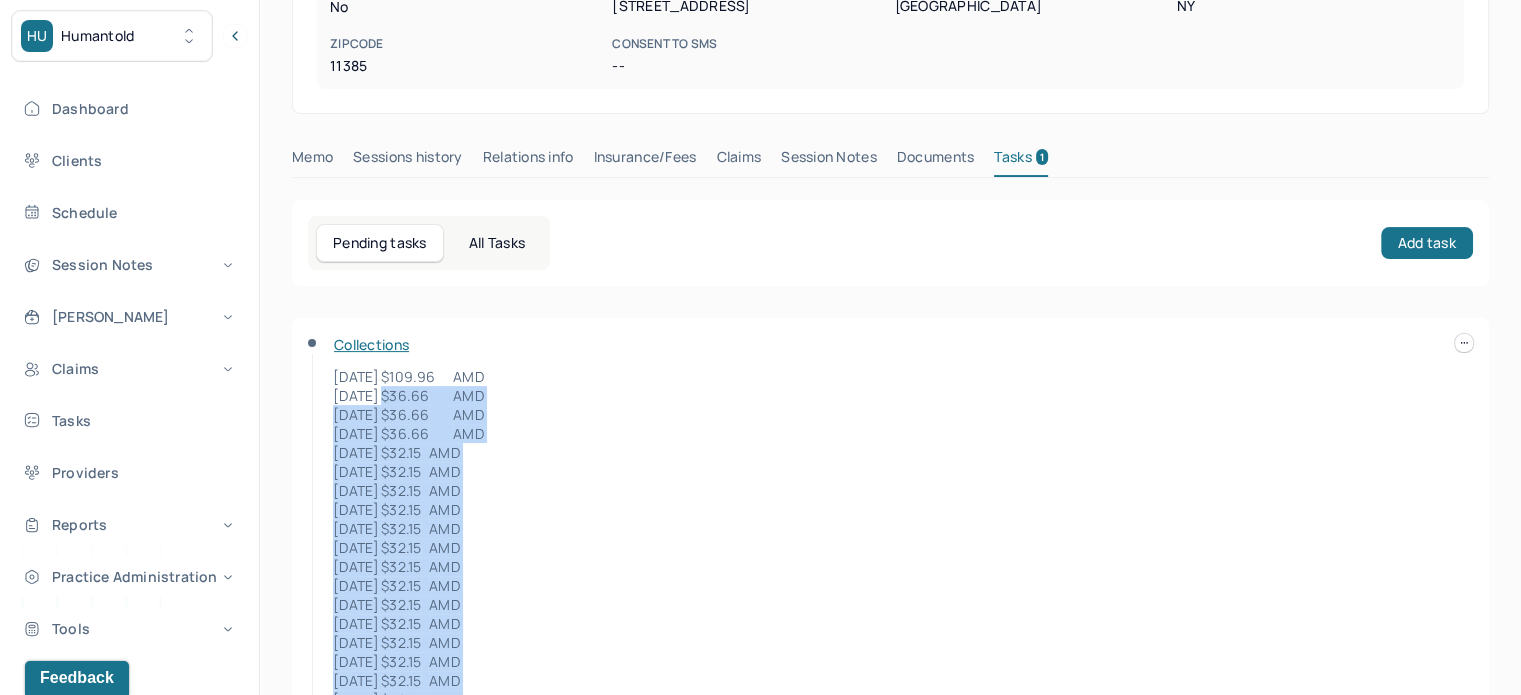 scroll, scrollTop: 407, scrollLeft: 0, axis: vertical 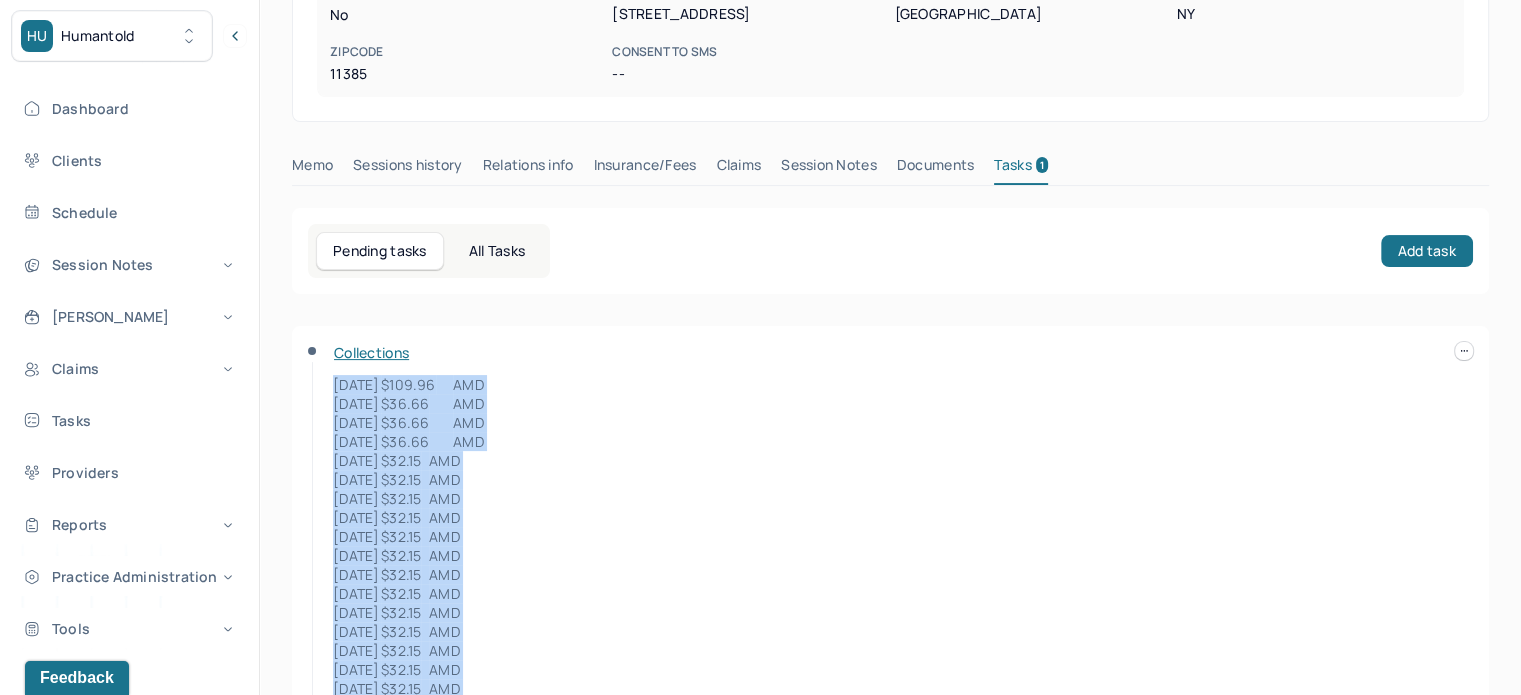 drag, startPoint x: 452, startPoint y: 582, endPoint x: 332, endPoint y: 387, distance: 228.96506 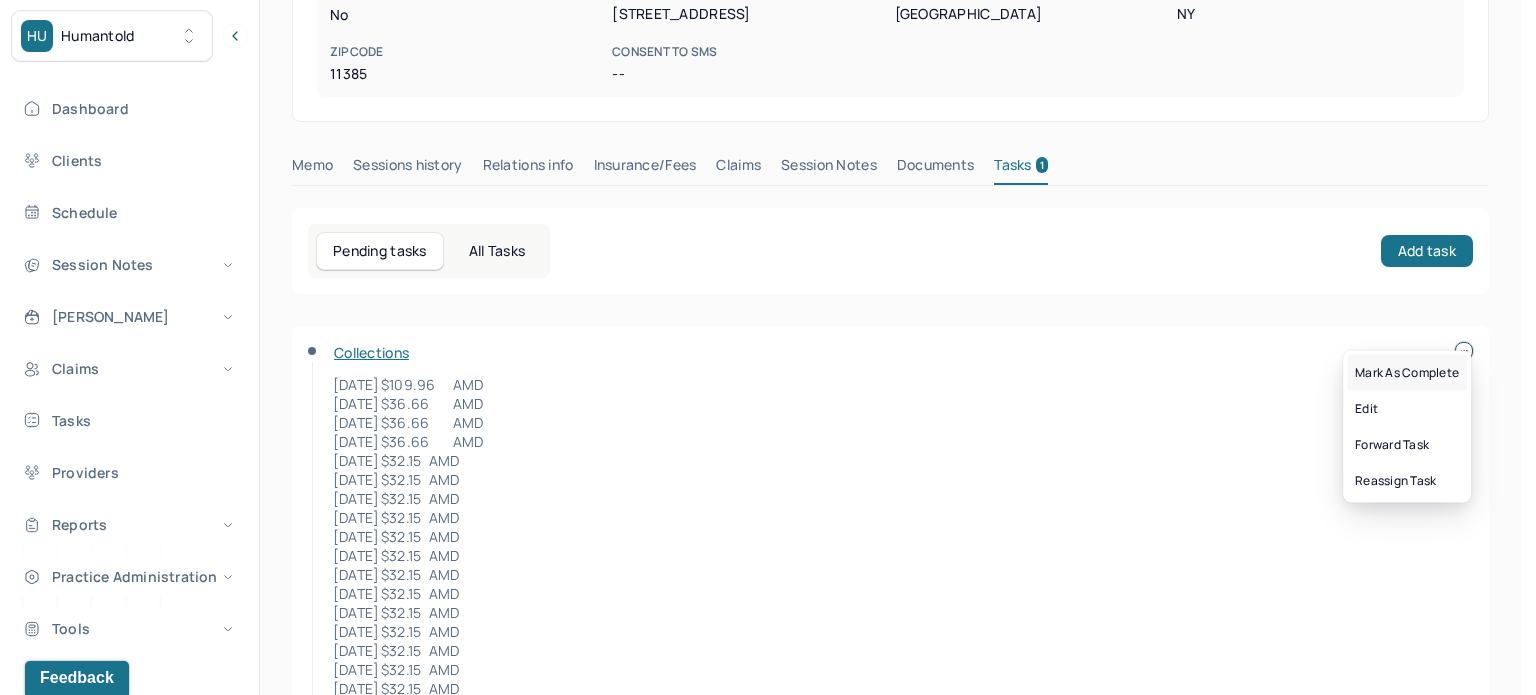 click on "Mark as complete" at bounding box center (1407, 373) 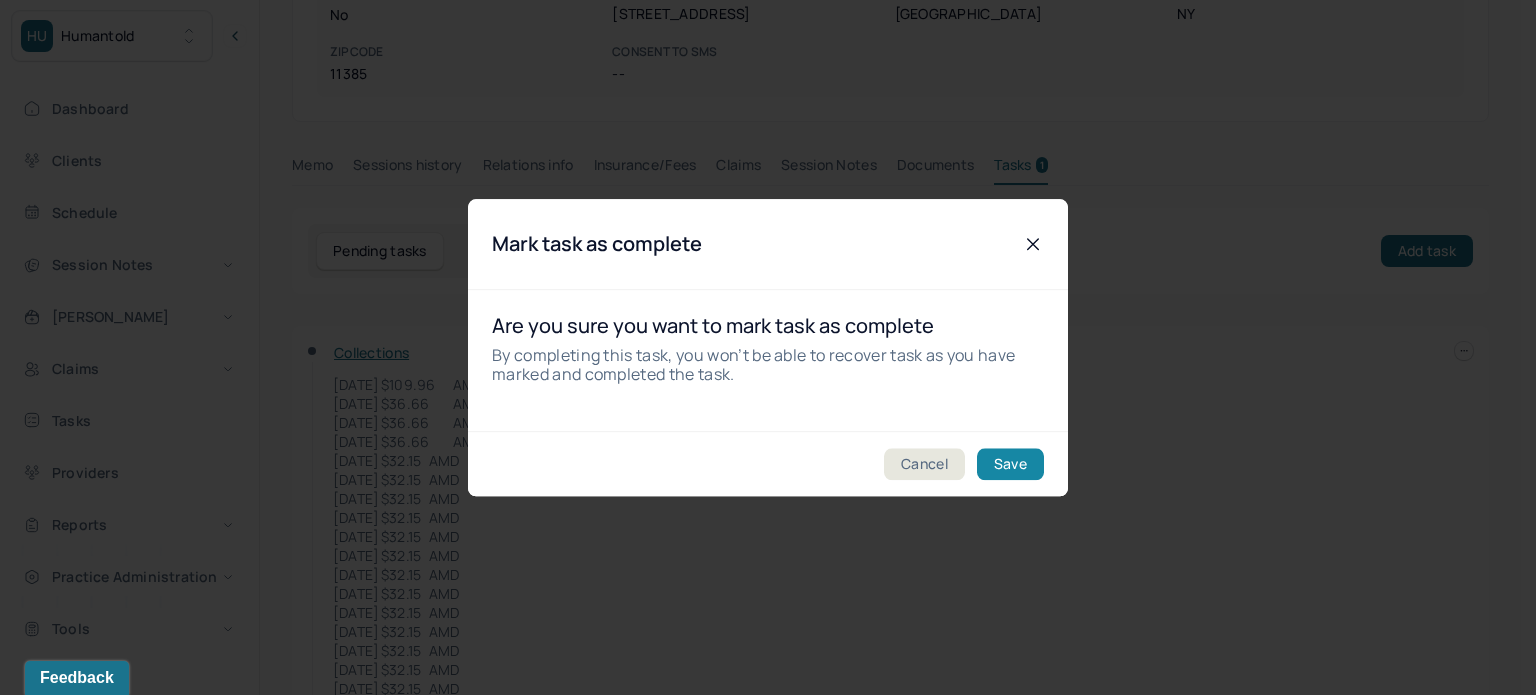 click on "Save" at bounding box center (1010, 464) 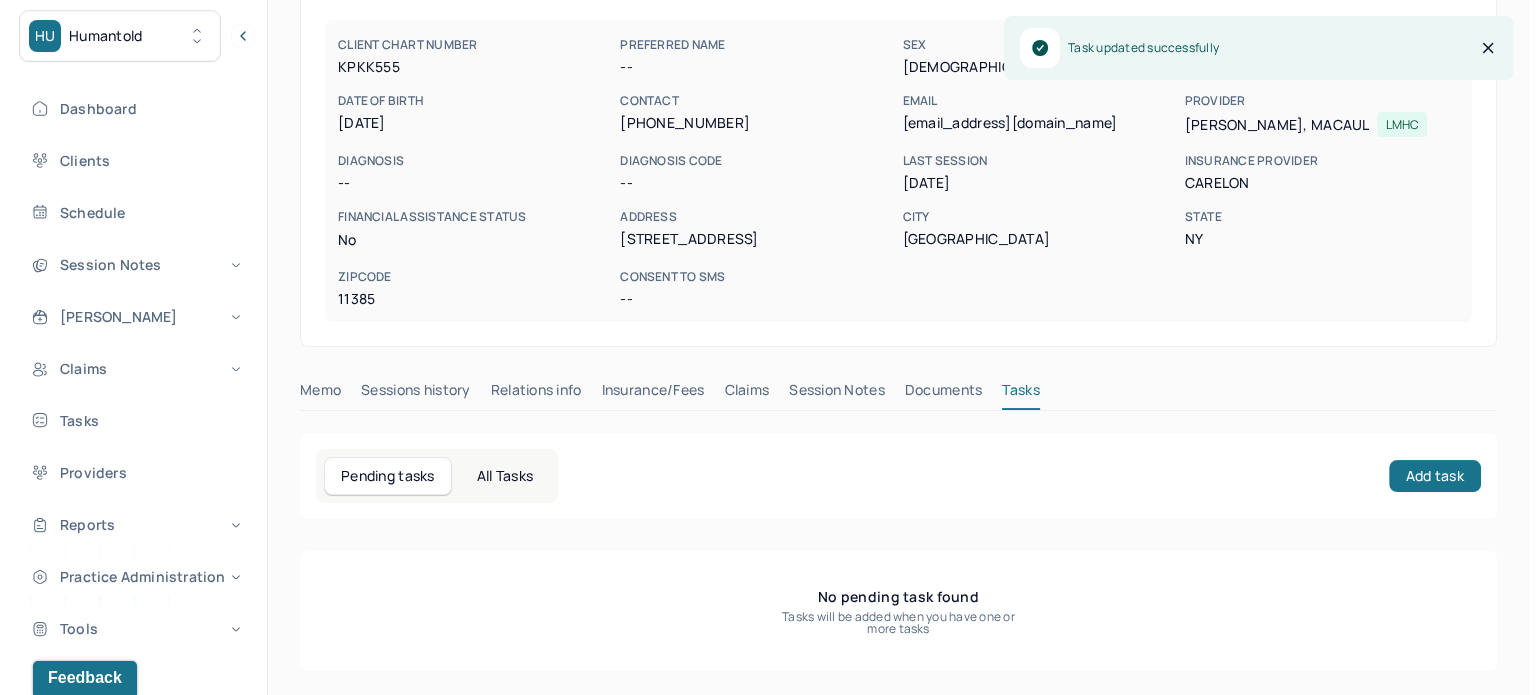 scroll, scrollTop: 180, scrollLeft: 0, axis: vertical 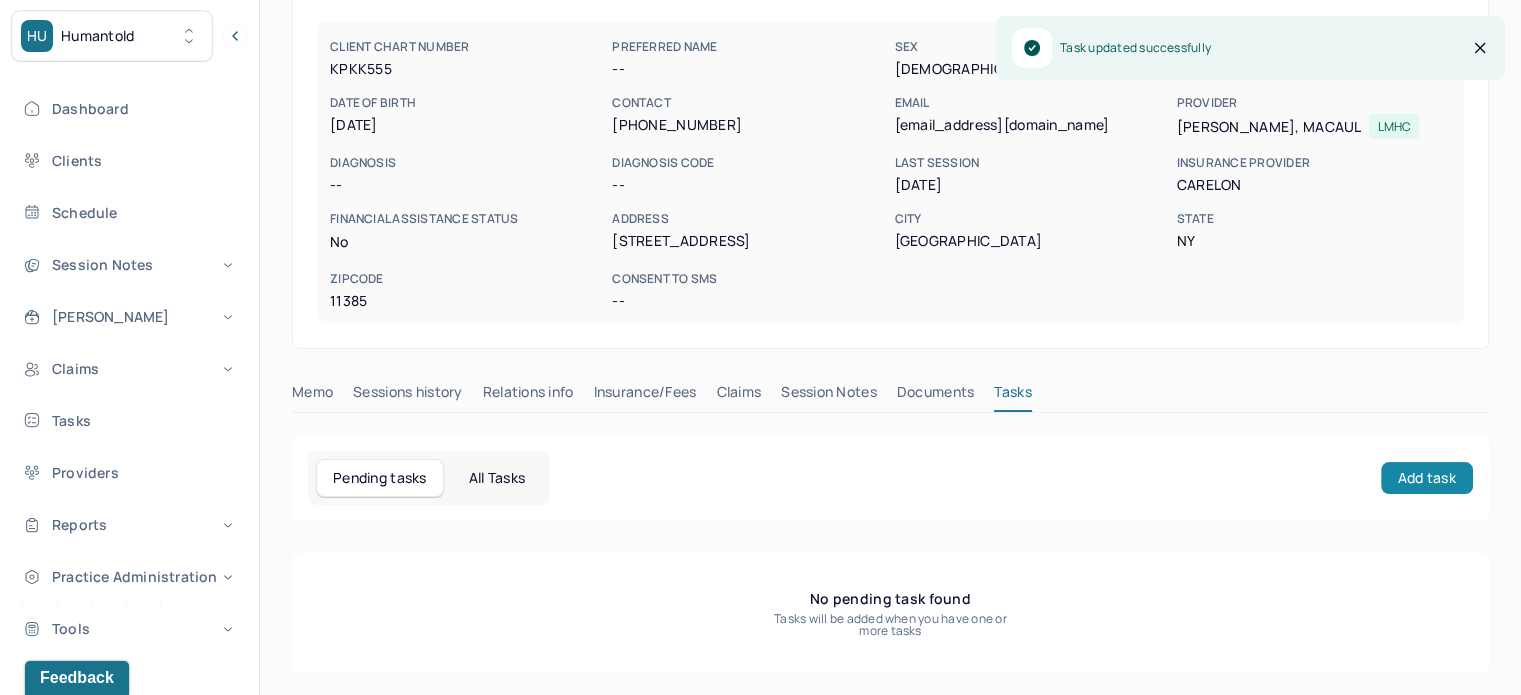 click on "Add task" at bounding box center (1427, 478) 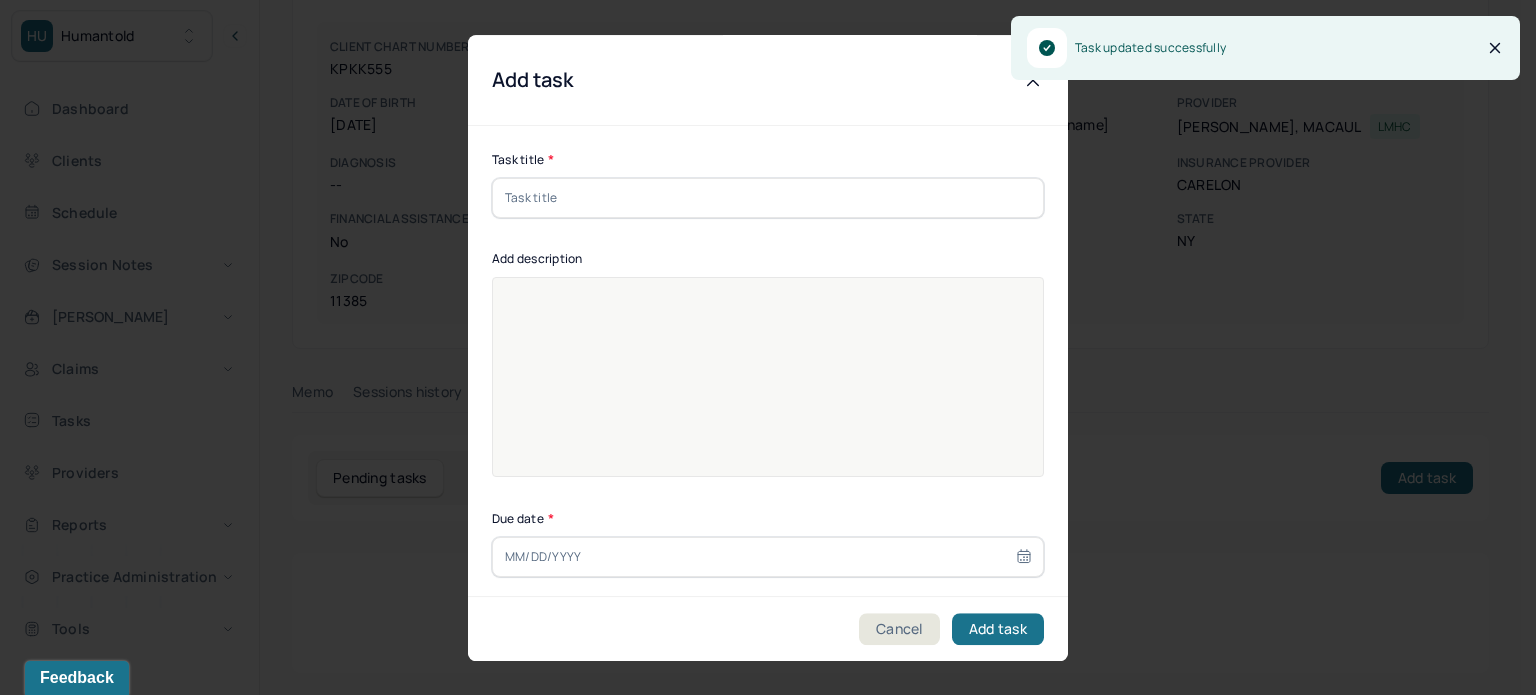 click at bounding box center (768, 198) 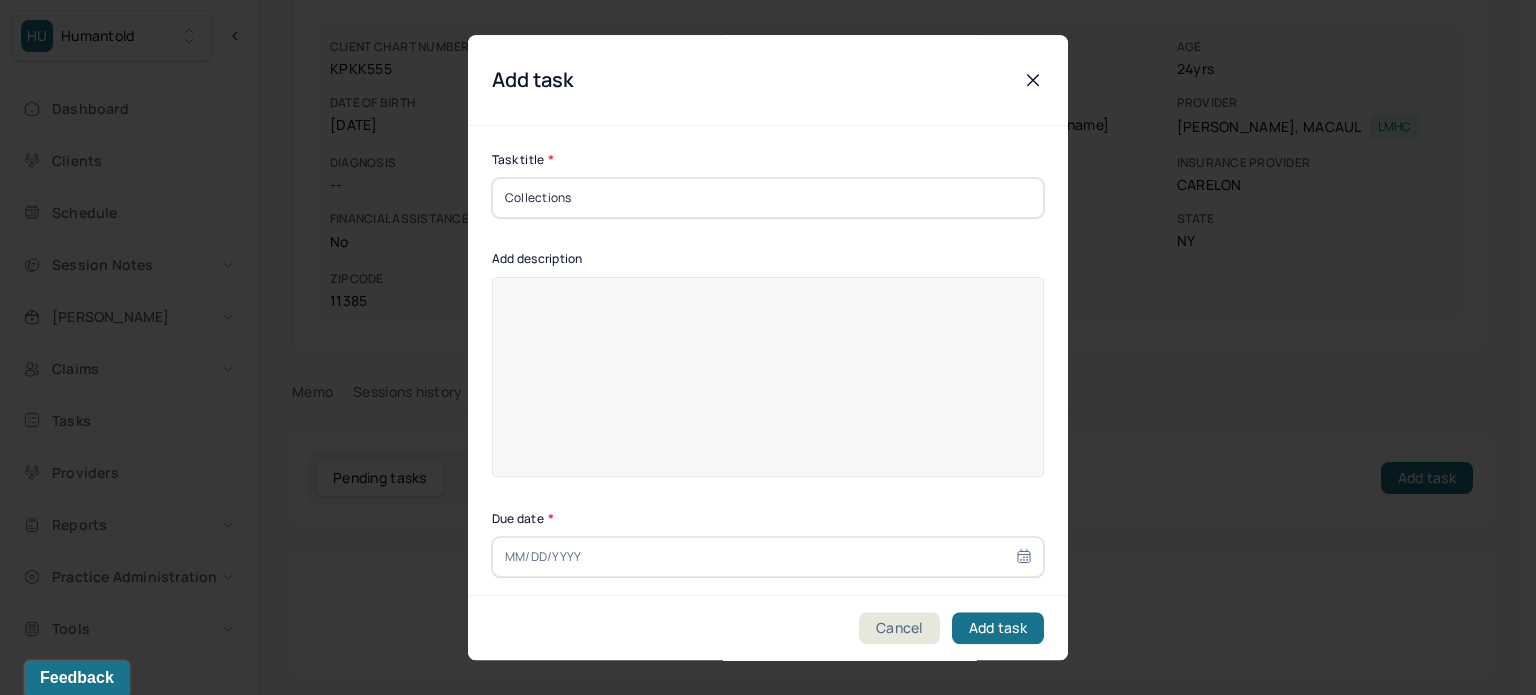 type on "Collections" 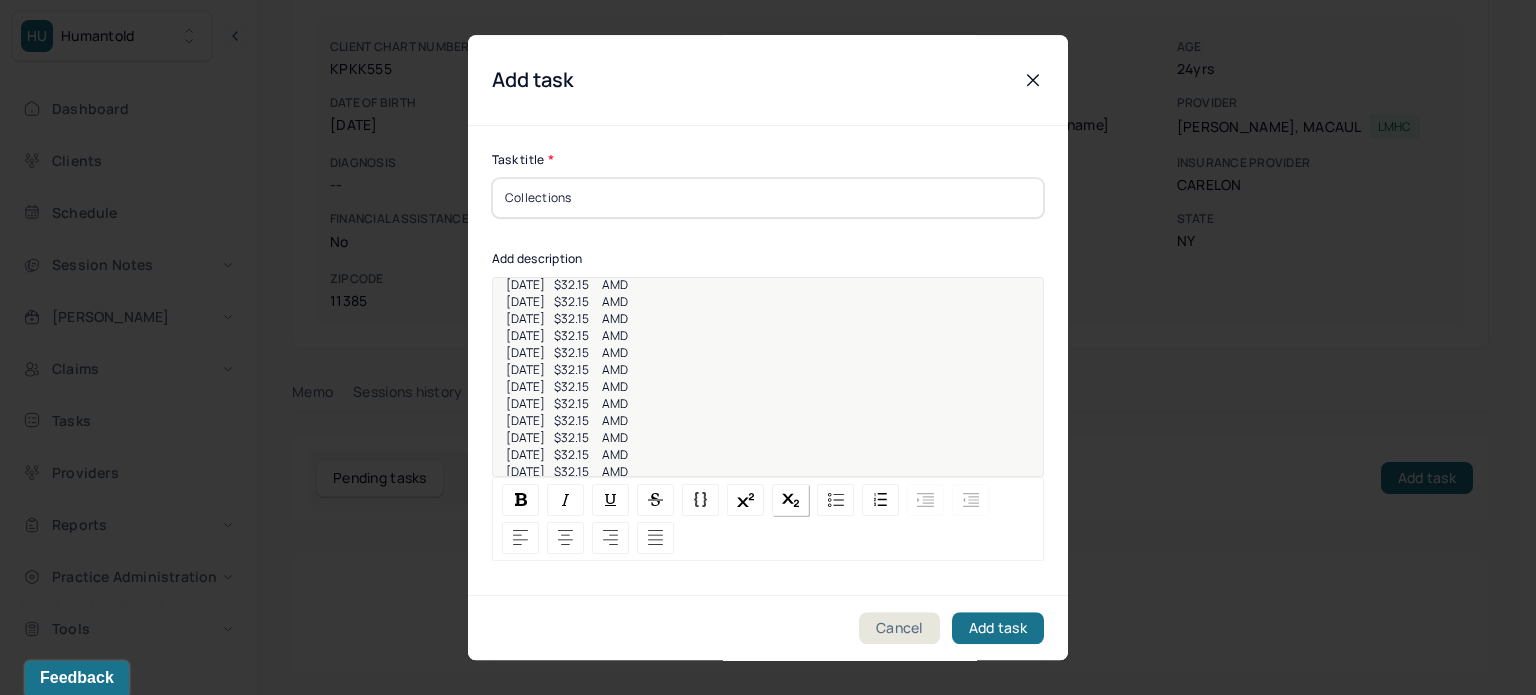 scroll, scrollTop: 351, scrollLeft: 0, axis: vertical 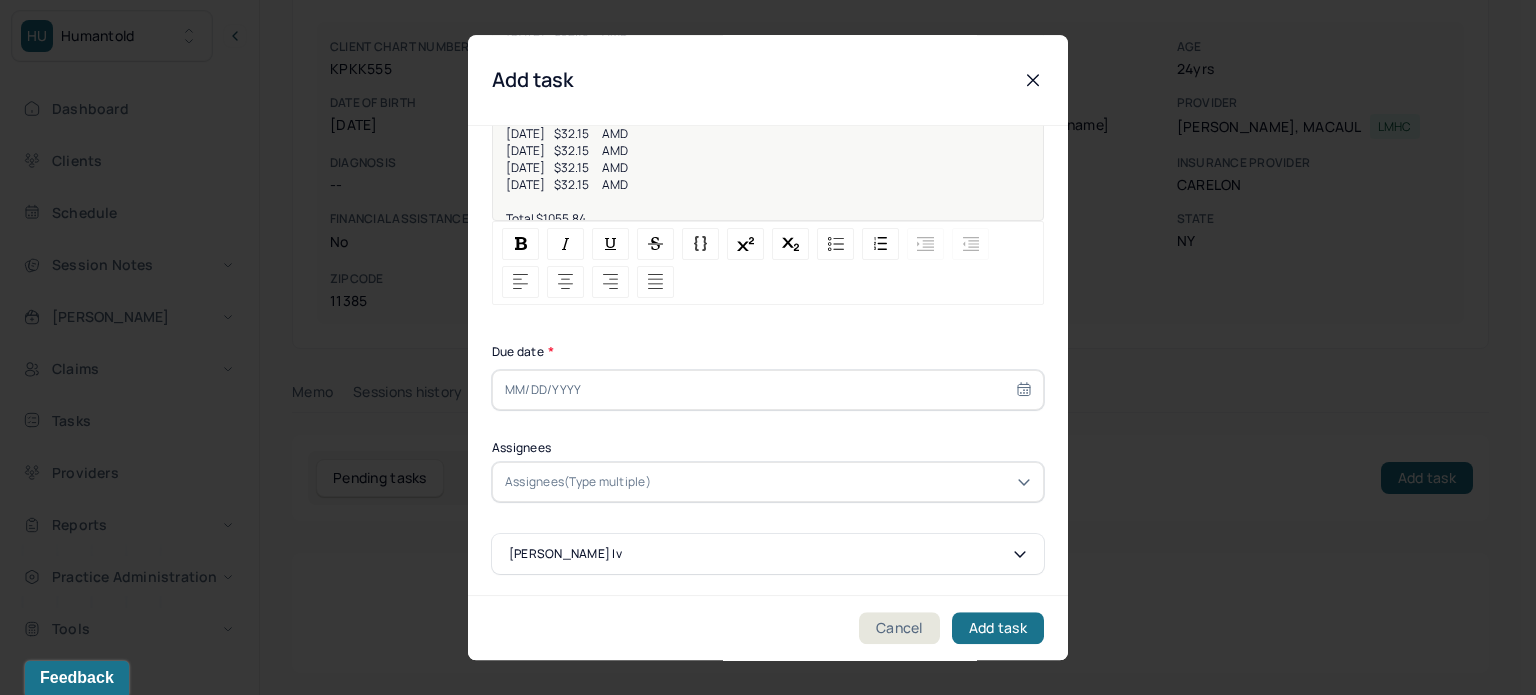 select on "6" 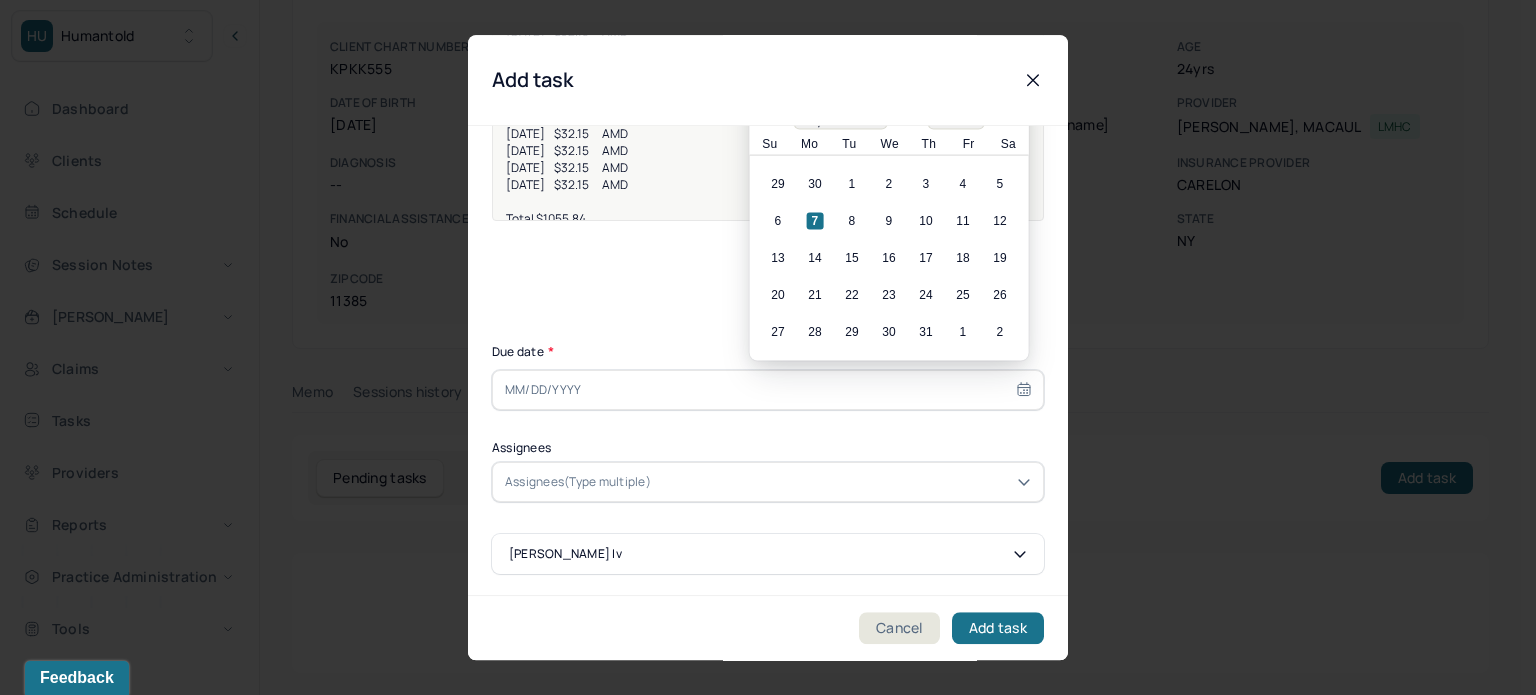 click at bounding box center [768, 390] 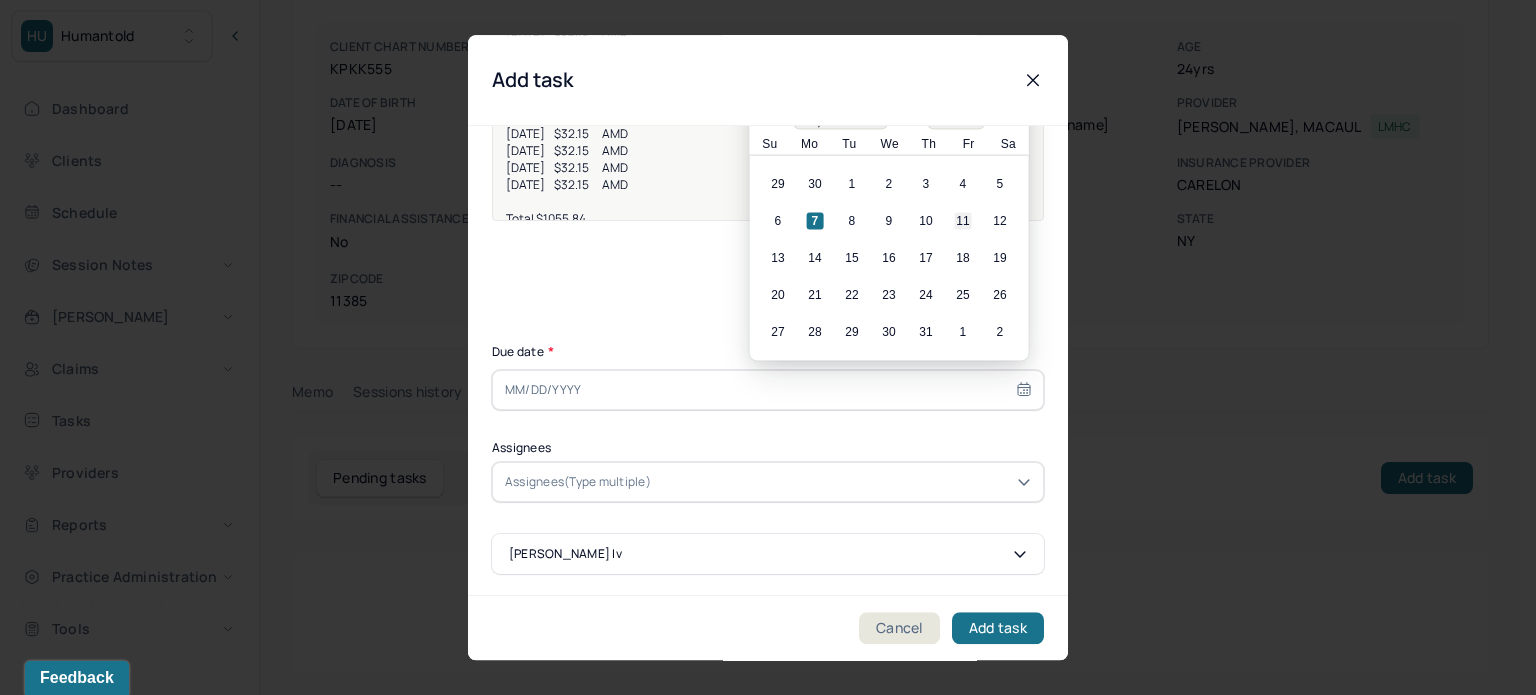 click on "11" at bounding box center (963, 221) 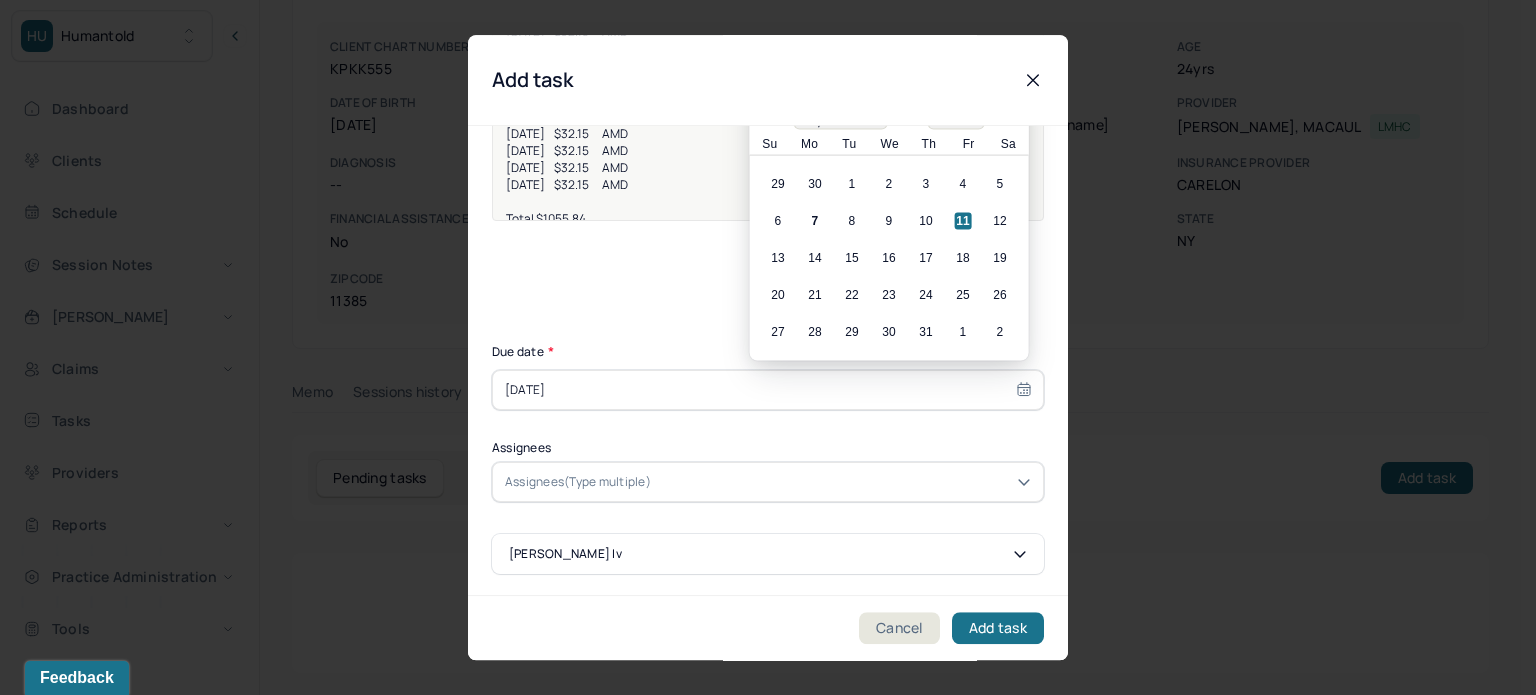 click at bounding box center [843, 482] 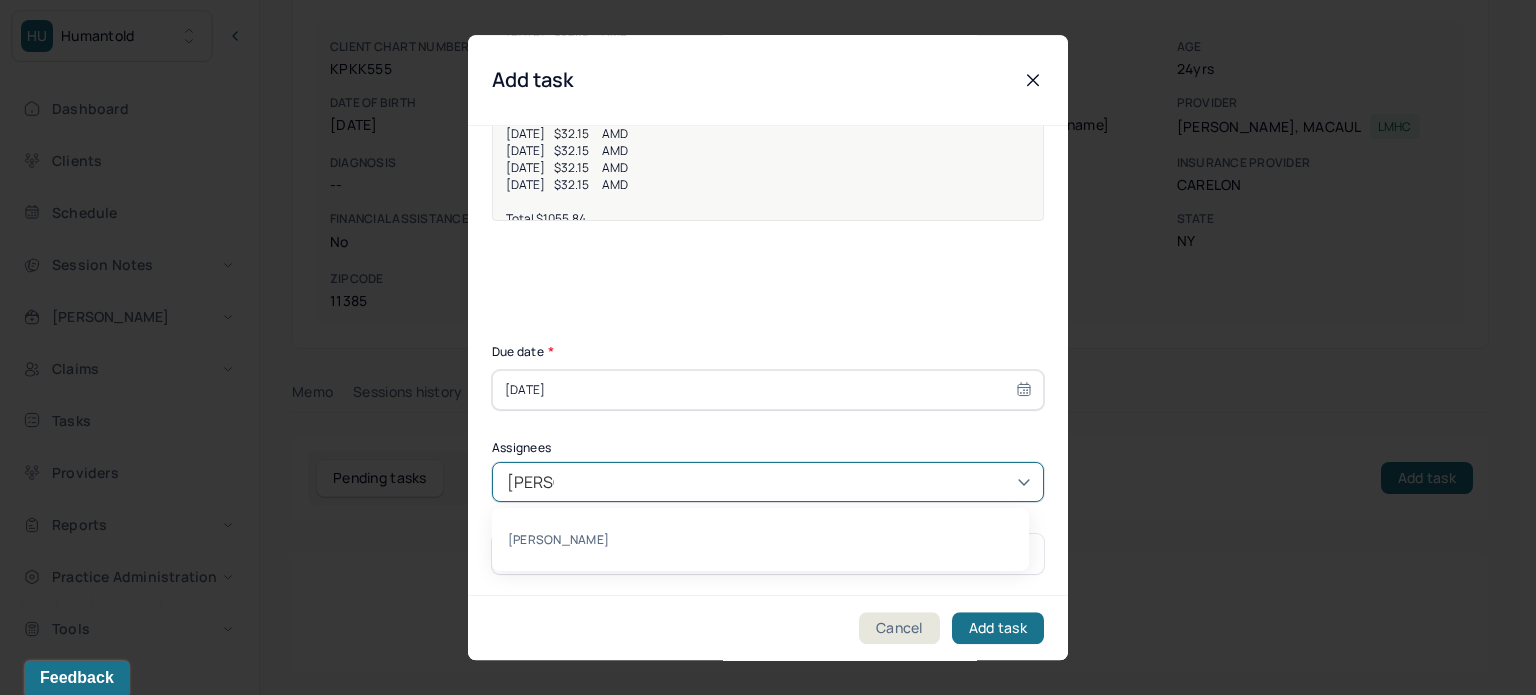 type on "[PERSON_NAME]" 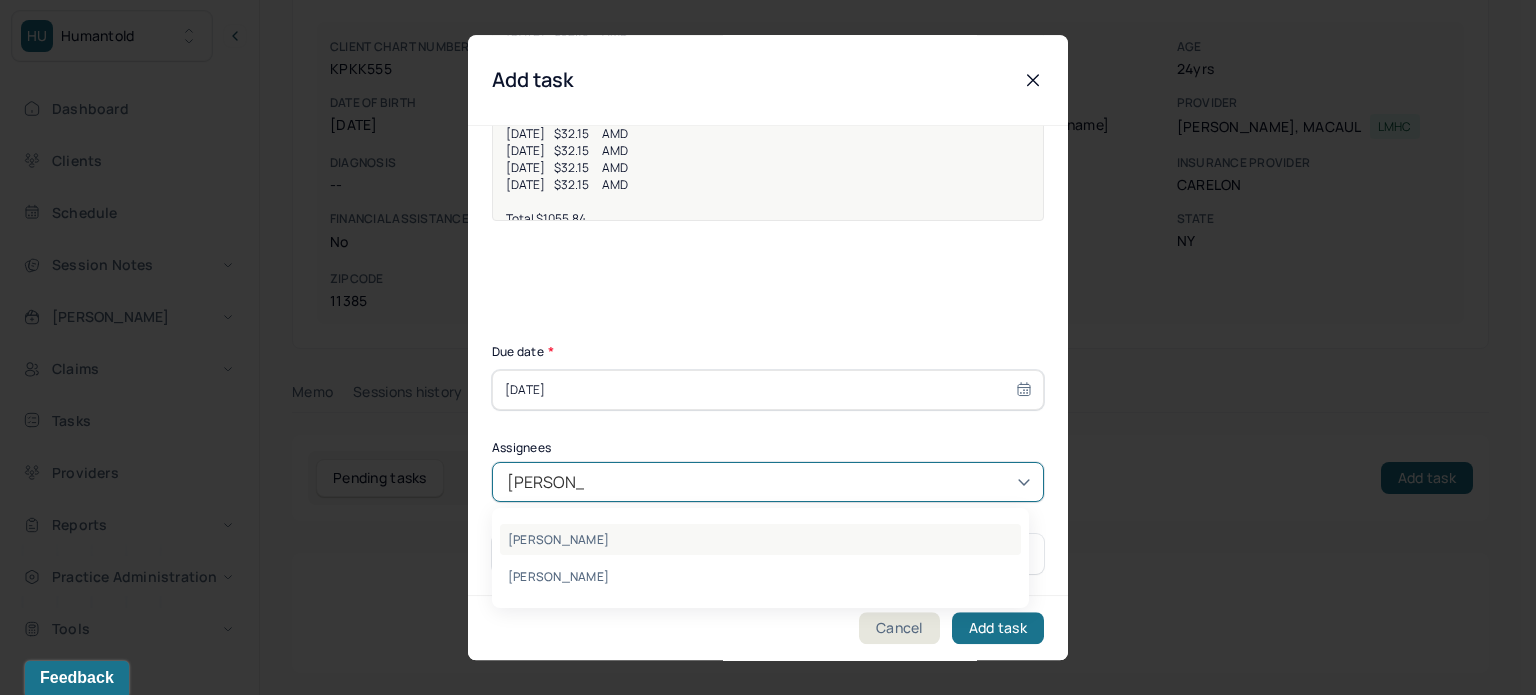 click on "[PERSON_NAME]" at bounding box center [760, 539] 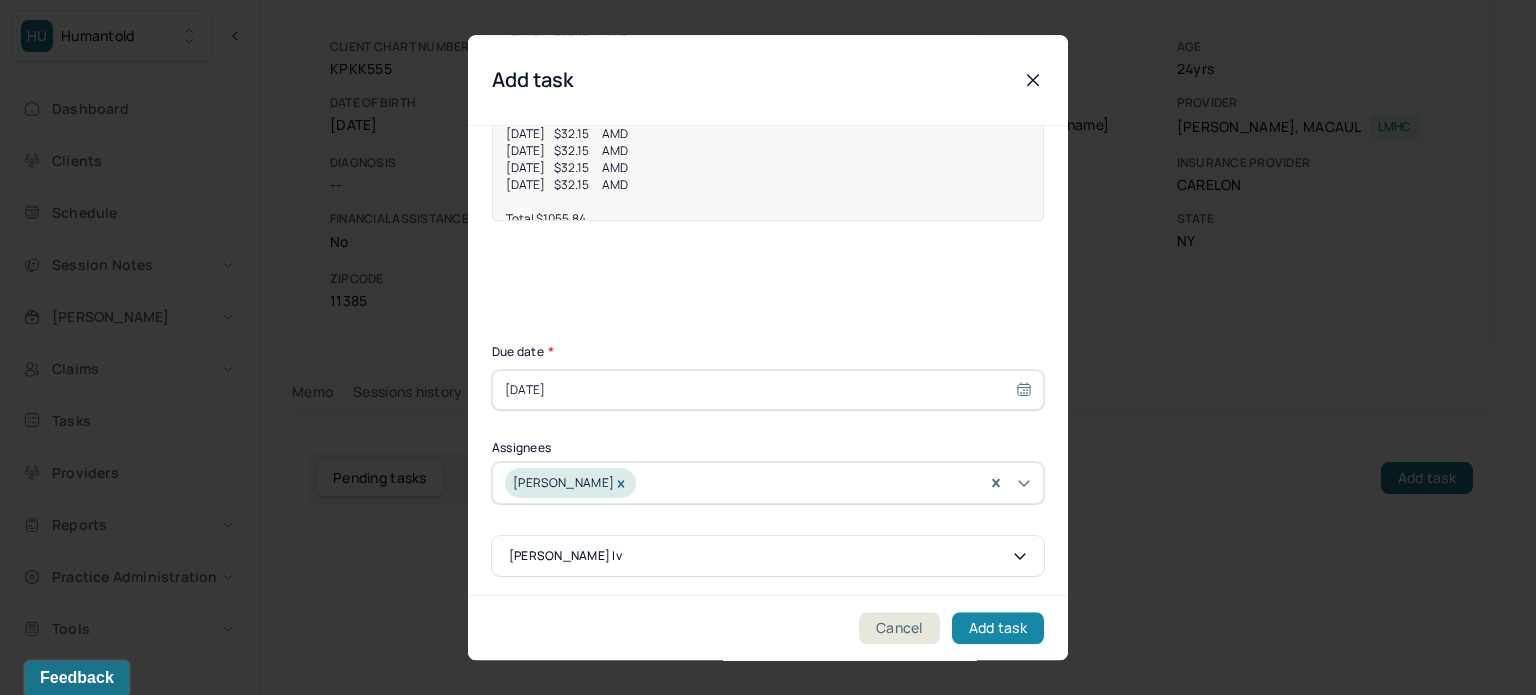 click on "Add task" at bounding box center [998, 628] 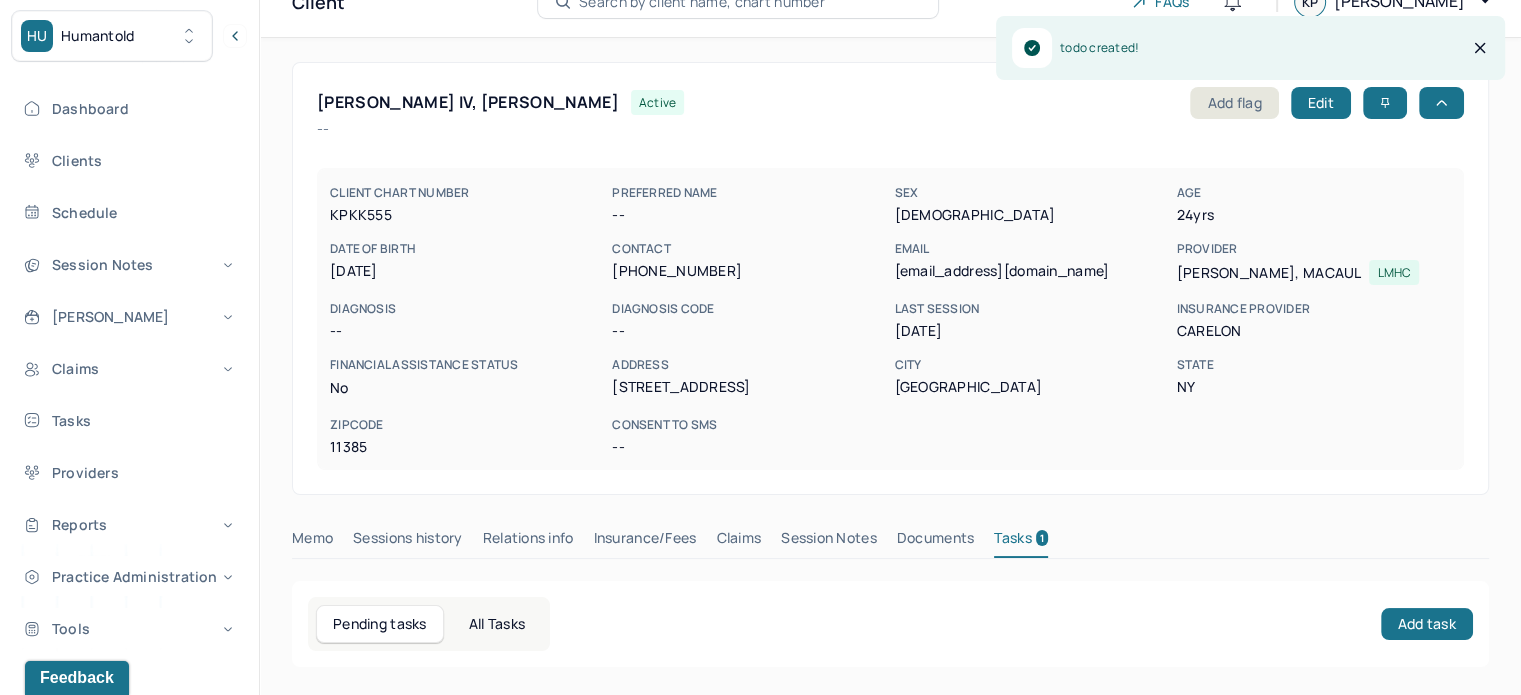 scroll, scrollTop: 0, scrollLeft: 0, axis: both 